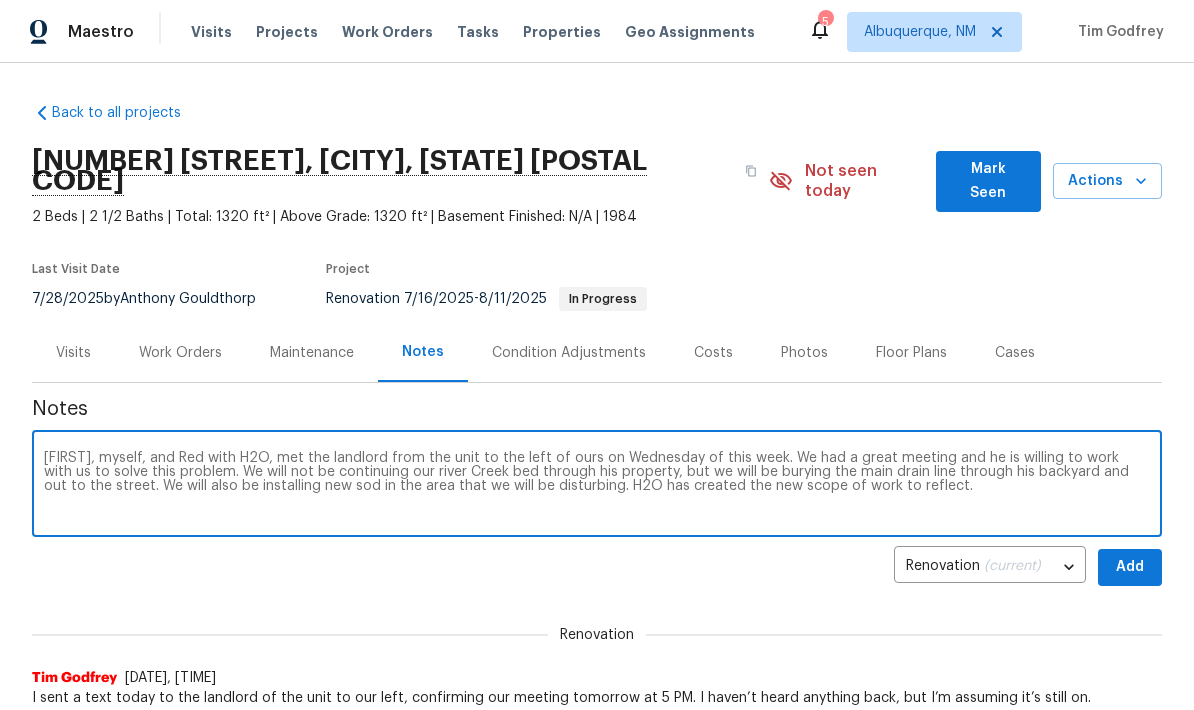 scroll, scrollTop: 347, scrollLeft: 0, axis: vertical 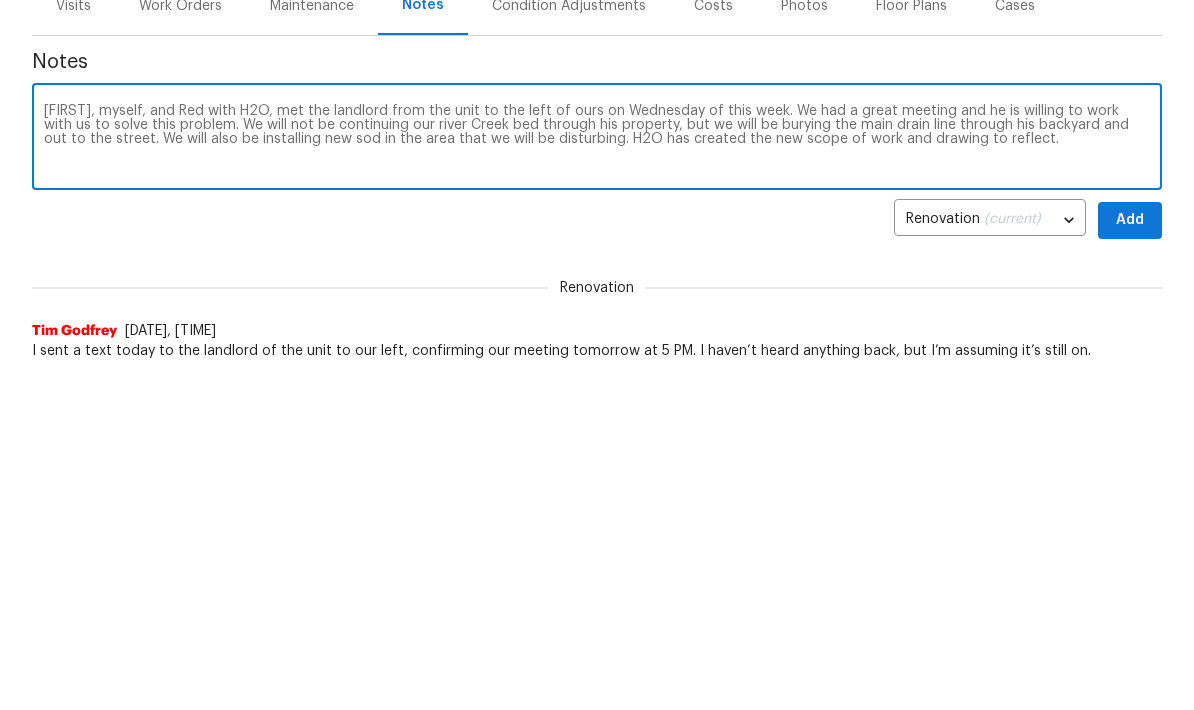 click on "[FIRST], myself, and Red with H2O, met the landlord from the unit to the left of ours on Wednesday of this week. We had a great meeting and he is willing to work with us to solve this problem. We will not be continuing our river Creek bed through his property, but we will be burying the main drain line through his backyard and out to the street. We will also be installing new sod in the area that we will be disturbing. H2O has created the new scope of work and drawing to reflect." at bounding box center (597, 139) 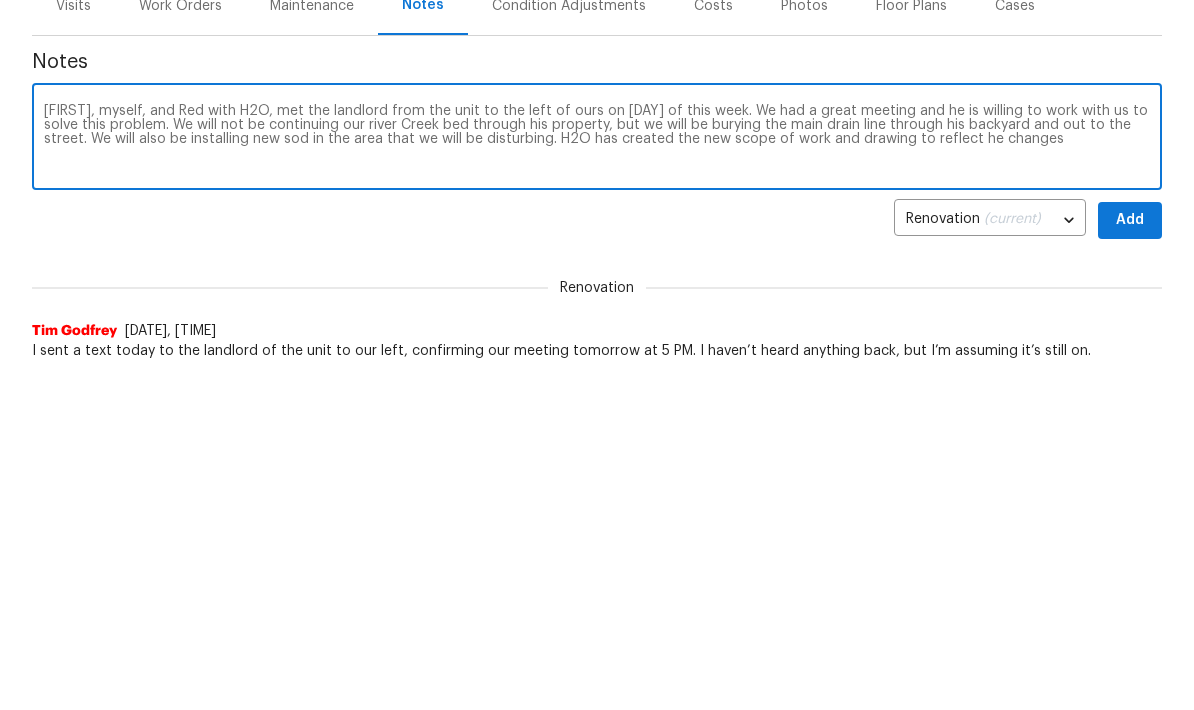 scroll, scrollTop: 0, scrollLeft: 0, axis: both 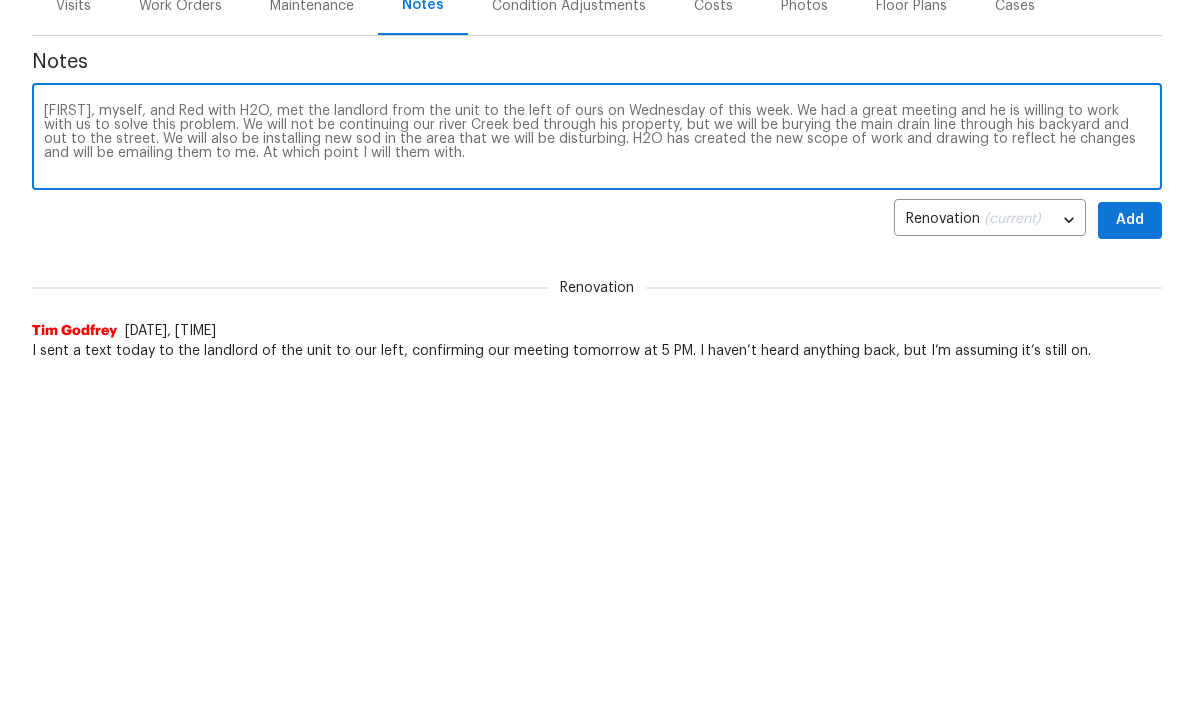 click on "[FIRST], myself, and Red with H2O, met the landlord from the unit to the left of ours on Wednesday of this week. We had a great meeting and he is willing to work with us to solve this problem. We will not be continuing our river Creek bed through his property, but we will be burying the main drain line through his backyard and out to the street. We will also be installing new sod in the area that we will be disturbing. H2O has created the new scope of work and drawing to reflect he changes and will be emailing them to me. At which point I will them with." at bounding box center [597, 486] 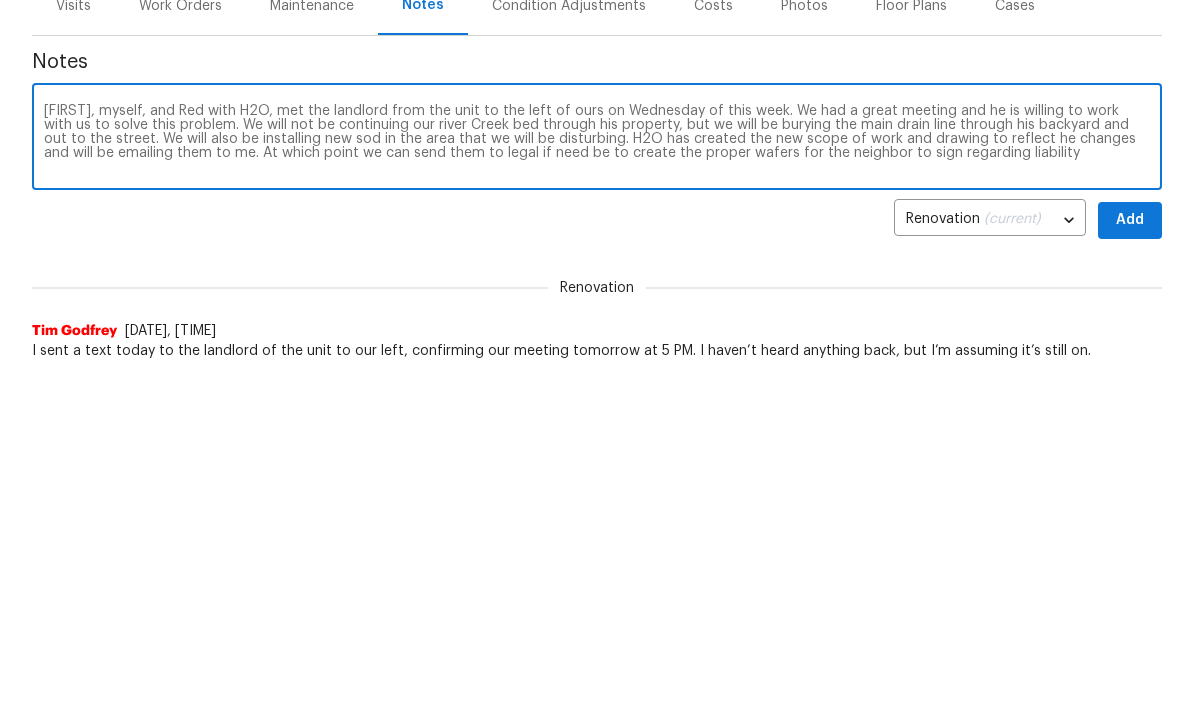 click on "[FIRST], myself, and Red with H2O, met the landlord from the unit to the left of ours on Wednesday of this week. We had a great meeting and he is willing to work with us to solve this problem. We will not be continuing our river Creek bed through his property, but we will be burying the main drain line through his backyard and out to the street. We will also be installing new sod in the area that we will be disturbing. H2O has created the new scope of work and drawing to reflect he changes and will be emailing them to me. At which point we can send them to legal if need be to create the proper wafers for the neighbor to sign regarding liability" at bounding box center (597, 486) 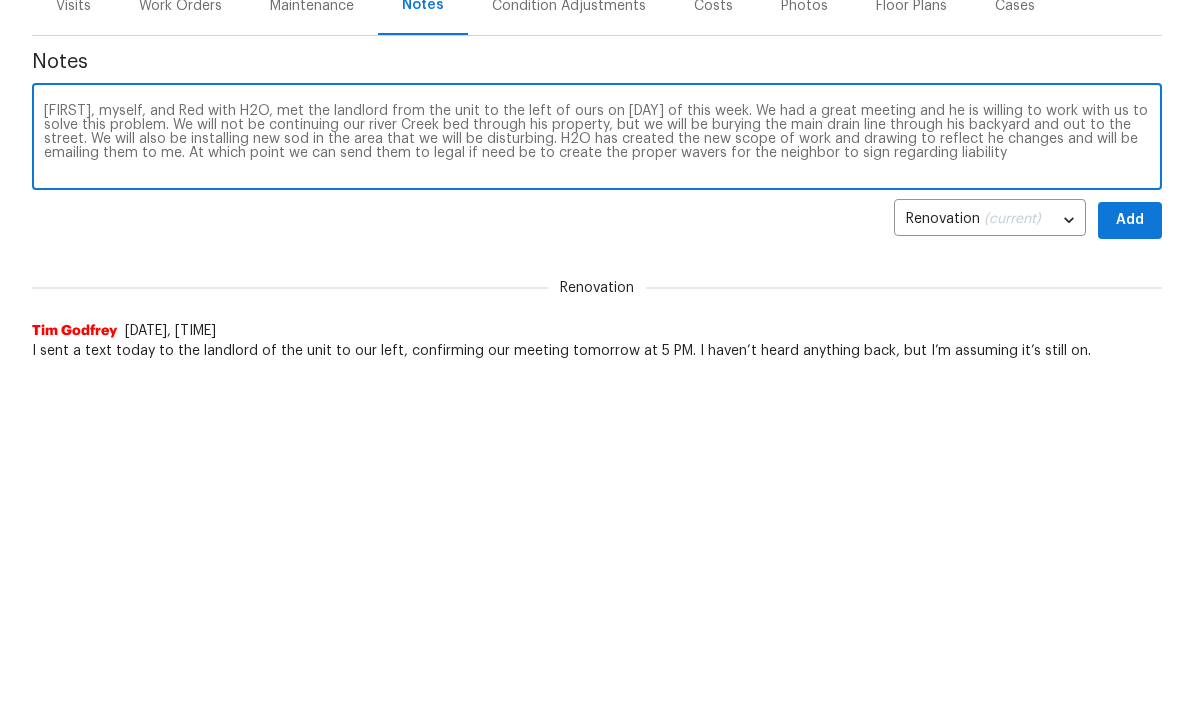 click on "Cynthia, myself, and Red with H2O, met the landlord from the unit to the left of ours on Wednesday of this week. We had a great meeting and he is willing to work with us to solve this problem. We will not be continuing our river Creek bed through his property, but we will be burying the main drain line through his backyard and out to the street. We will also be installing new sod in the area that we will be disturbing. H2O has created the new scope of work and drawing to reflect he changes and will be emailing them to me. At which point we can send them to legal if need be to create the proper wavers for the neighbor to sign regarding liability" at bounding box center [597, 486] 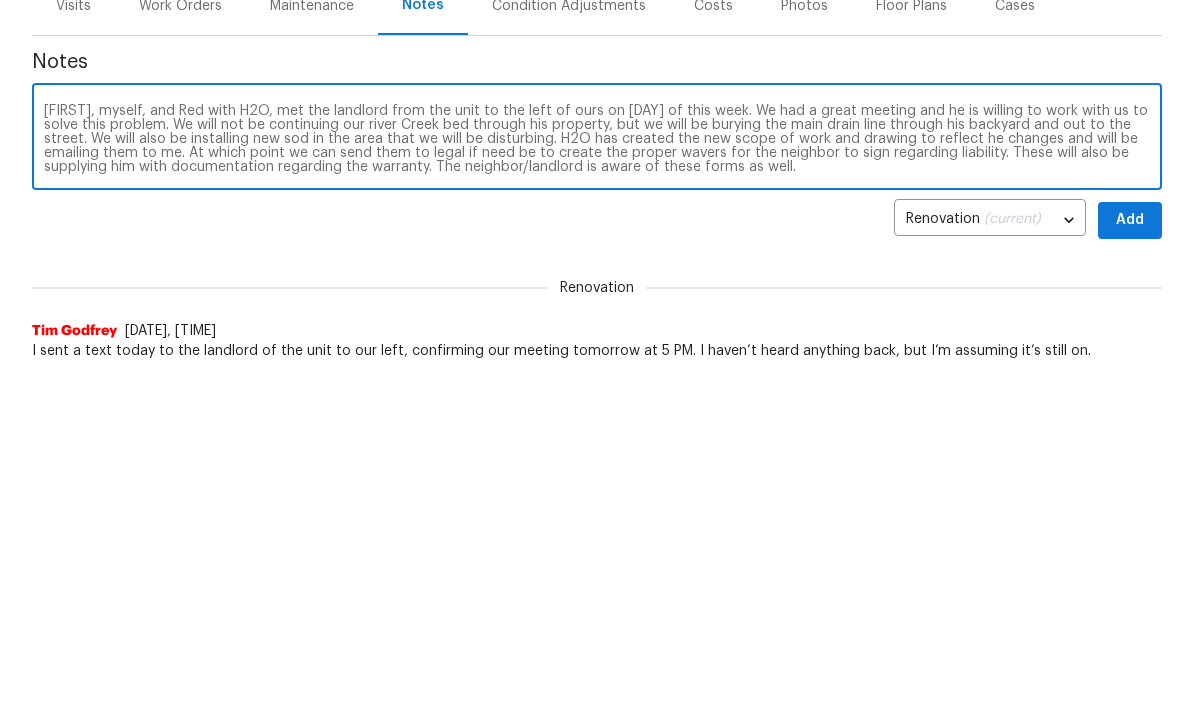 click on "Cynthia, myself, and Red with H2O, met the landlord from the unit to the left of ours on Wednesday of this week. We had a great meeting and he is willing to work with us to solve this problem. We will not be continuing our river Creek bed through his property, but we will be burying the main drain line through his backyard and out to the street. We will also be installing new sod in the area that we will be disturbing. H2O has created the new scope of work and drawing to reflect he changes and will be emailing them to me. At which point we can send them to legal if need be to create the proper wavers for the neighbor to sign regarding liability. These will also be supplying him with documentation regarding the warranty. The neighbor/landlord is aware of these forms as well." at bounding box center [597, 486] 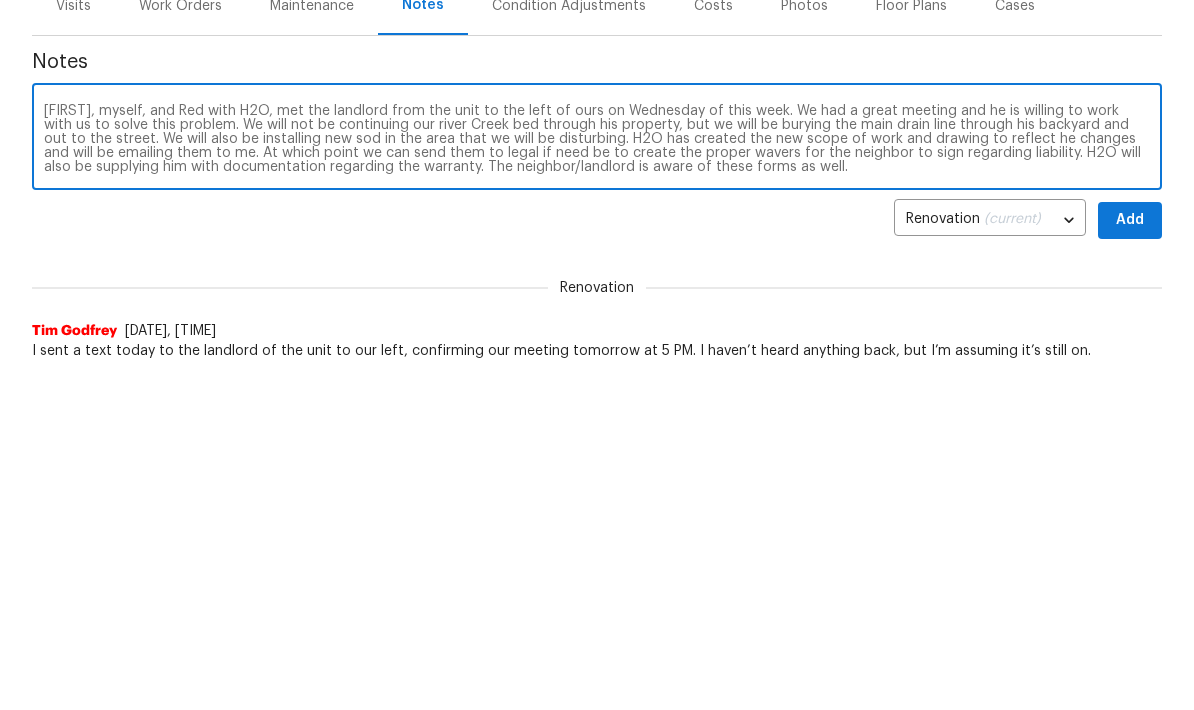 click on "Cynthia, myself, and Red with H2O, met the landlord from the unit to the left of ours on Wednesday of this week. We had a great meeting and he is willing to work with us to solve this problem. We will not be continuing our river Creek bed through his property, but we will be burying the main drain line through his backyard and out to the street. We will also be installing new sod in the area that we will be disturbing. H2O has created the new scope of work and drawing to reflect he changes and will be emailing them to me. At which point we can send them to legal if need be to create the proper wavers for the neighbor to sign regarding liability. H2O will also be supplying him with documentation regarding the warranty. The neighbor/landlord is aware of these forms as well." at bounding box center [597, 486] 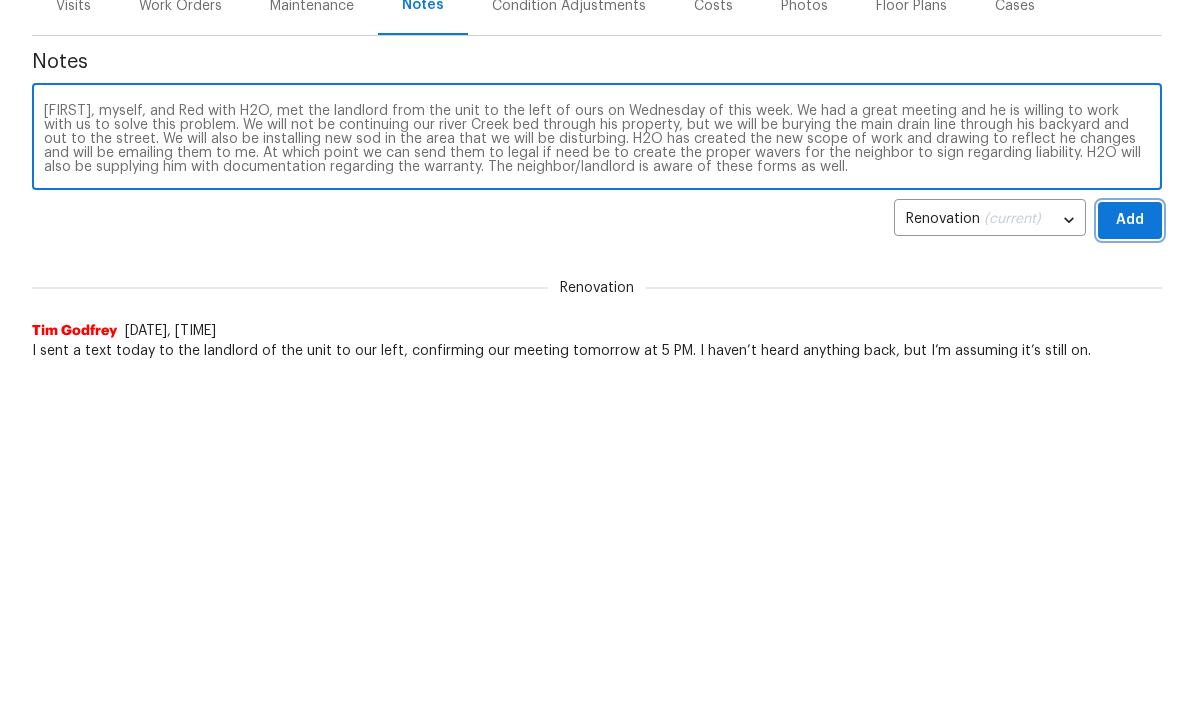 click on "Add" at bounding box center (1130, 567) 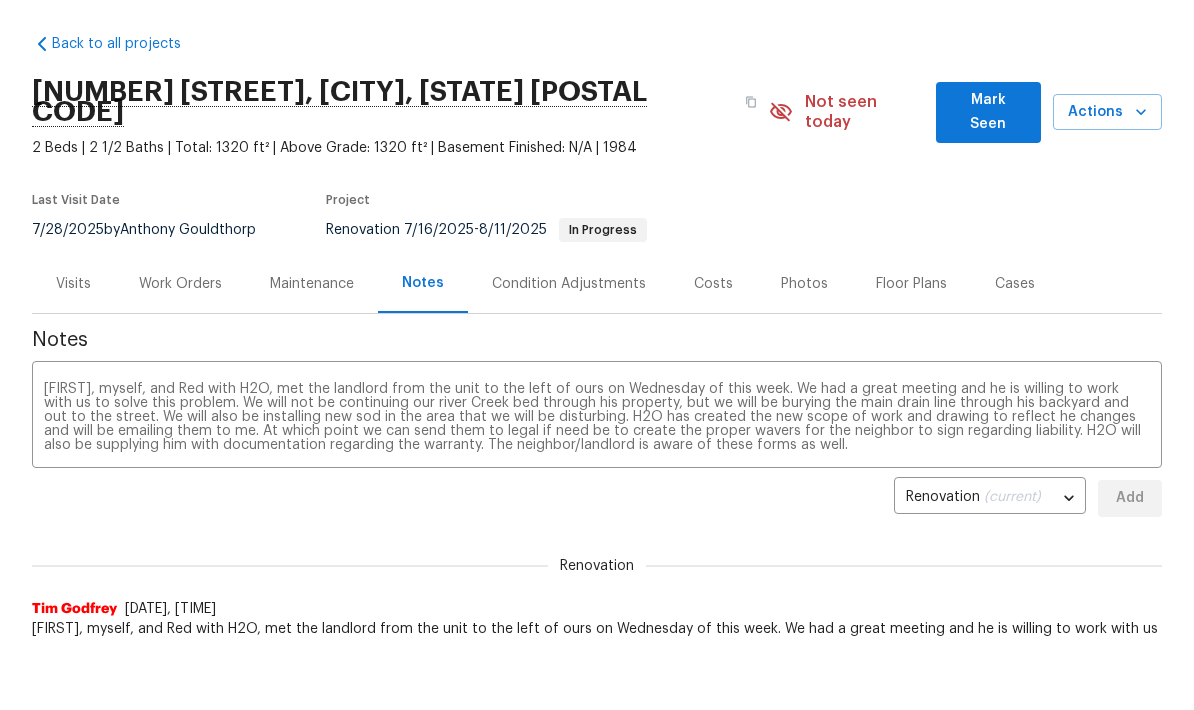 scroll, scrollTop: 0, scrollLeft: 0, axis: both 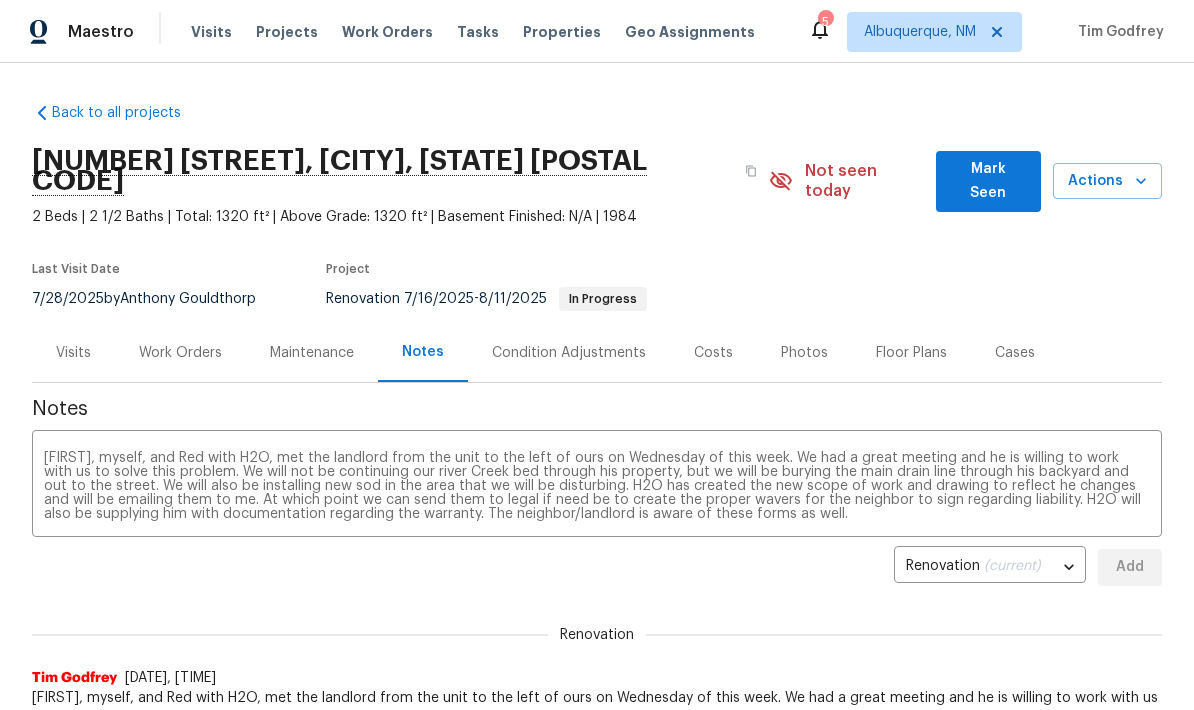 click on "Mark Seen" at bounding box center (988, 181) 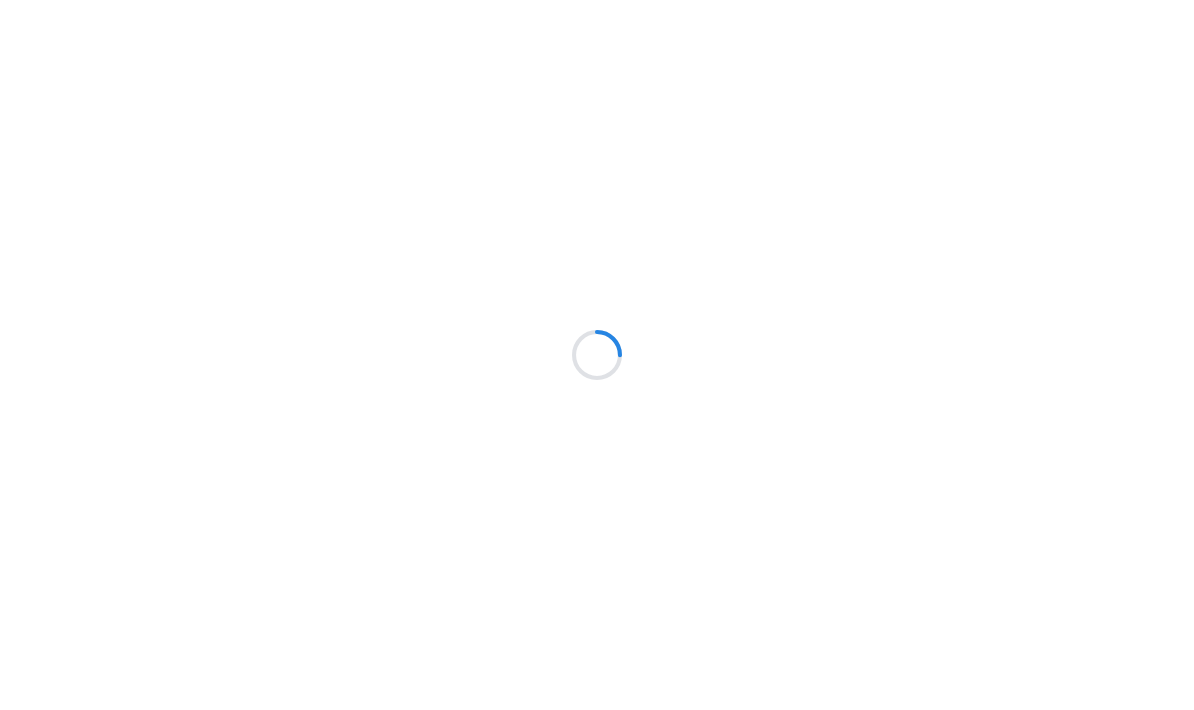 scroll, scrollTop: 0, scrollLeft: 0, axis: both 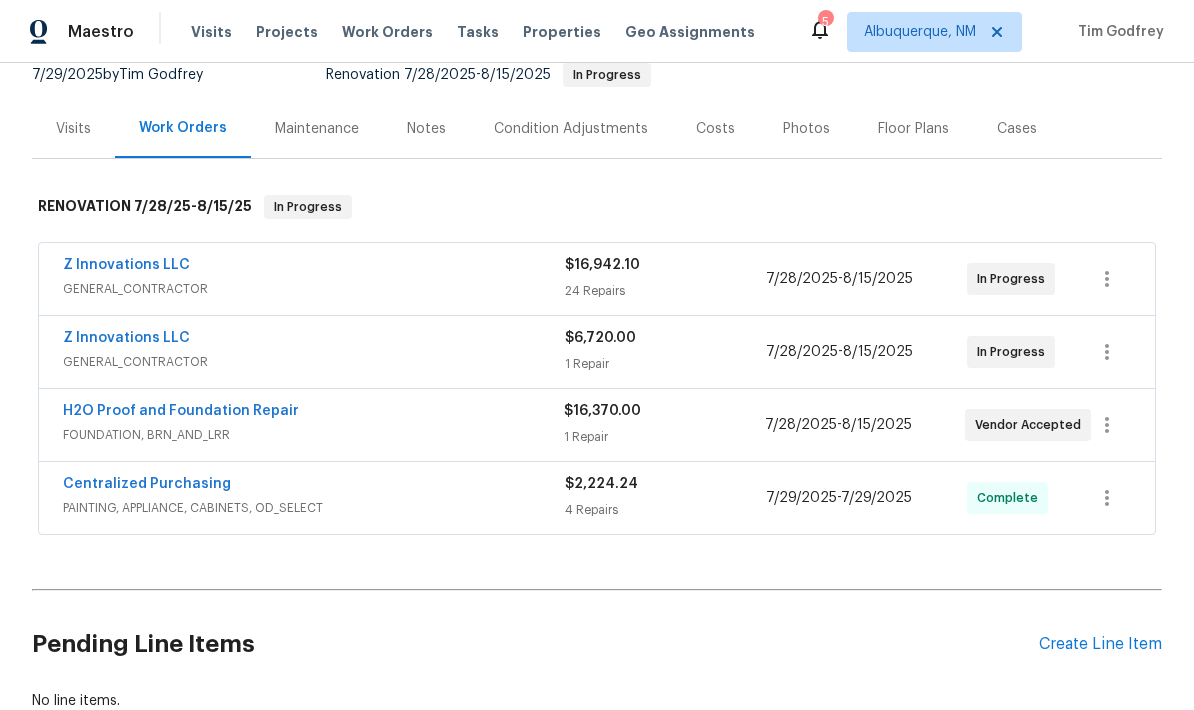 click on "H2O Proof and Foundation Repair" at bounding box center (181, 411) 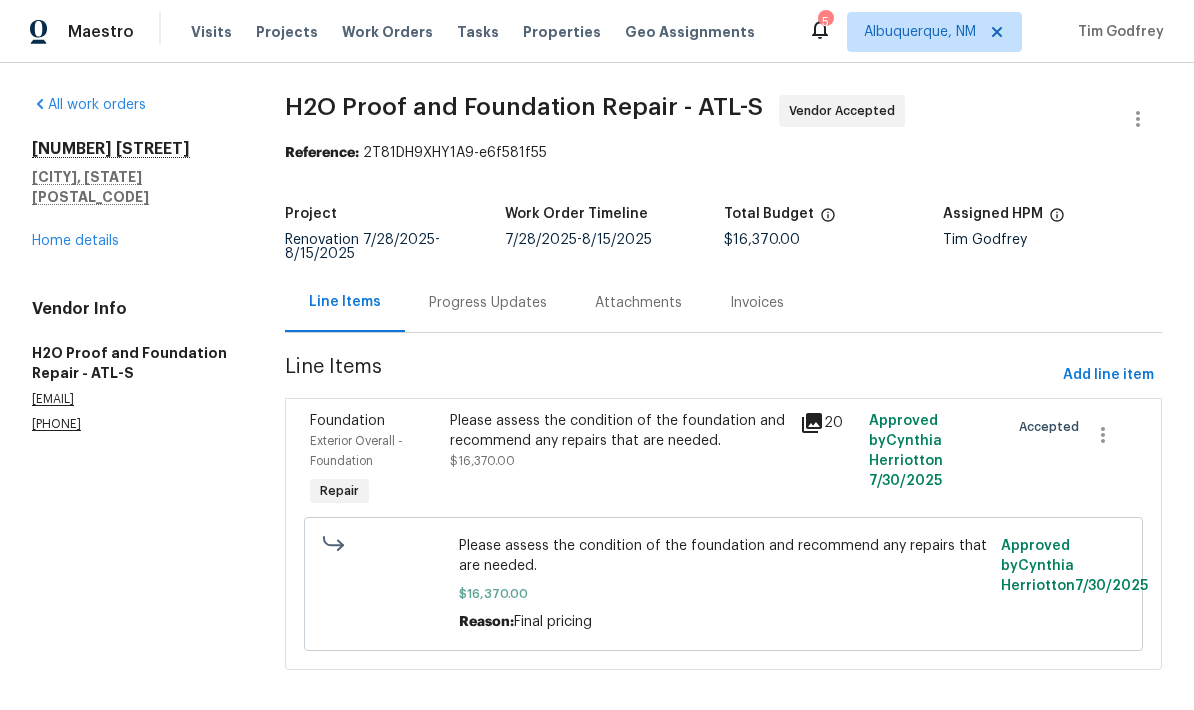 click on "Progress Updates" at bounding box center (488, 303) 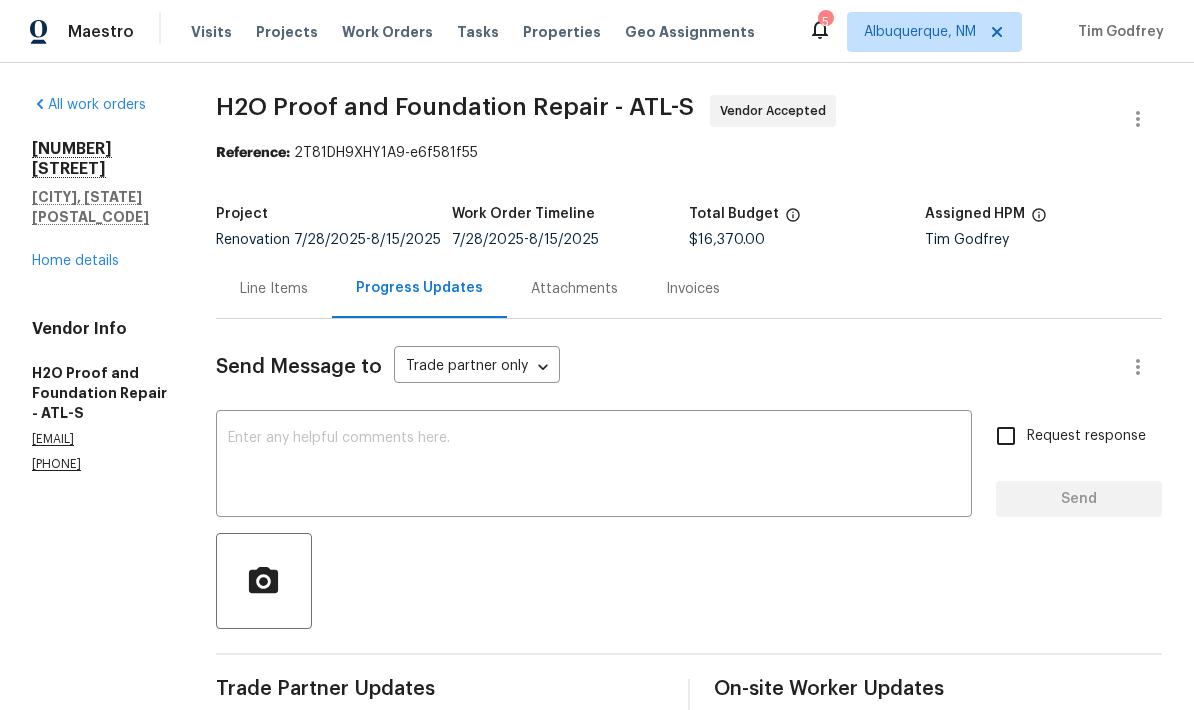 scroll, scrollTop: 0, scrollLeft: 0, axis: both 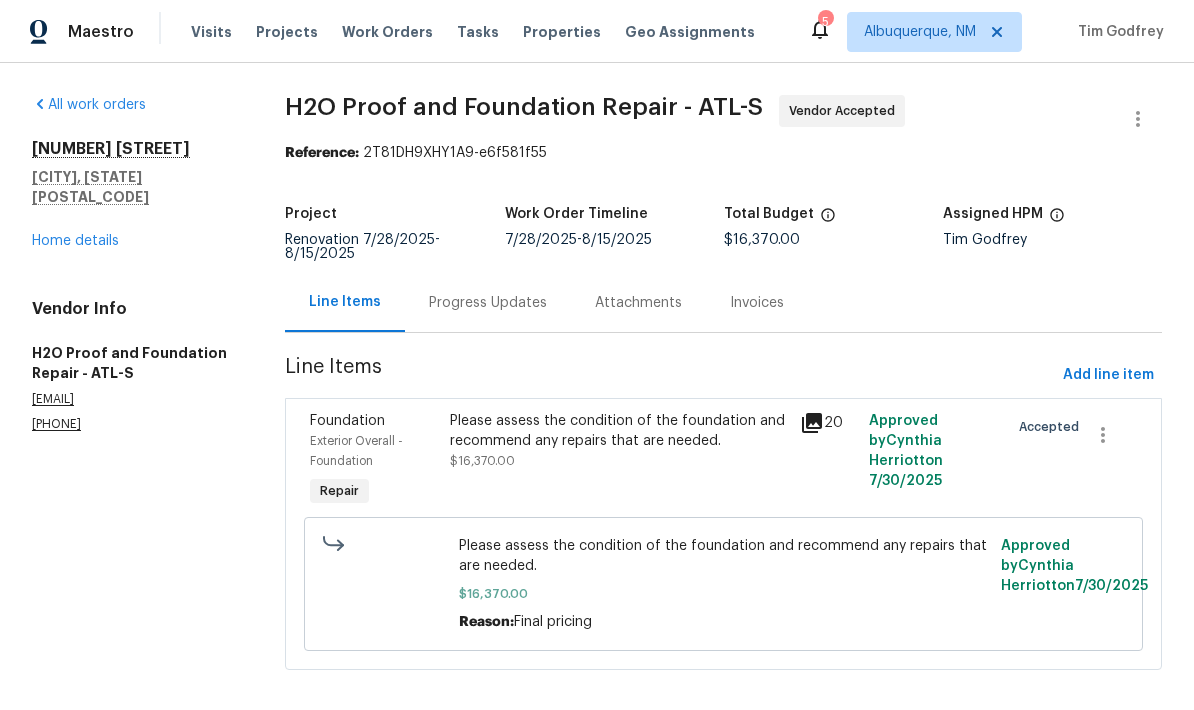 click on "Home details" at bounding box center (75, 241) 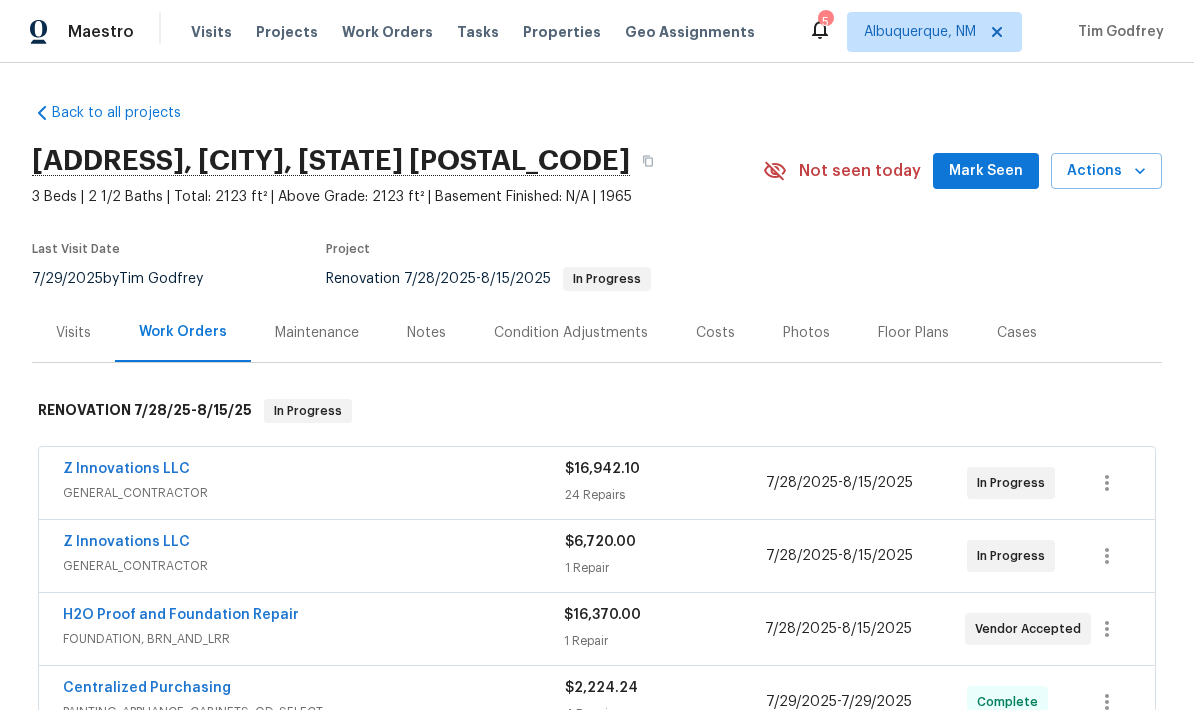 click on "Notes" at bounding box center (426, 333) 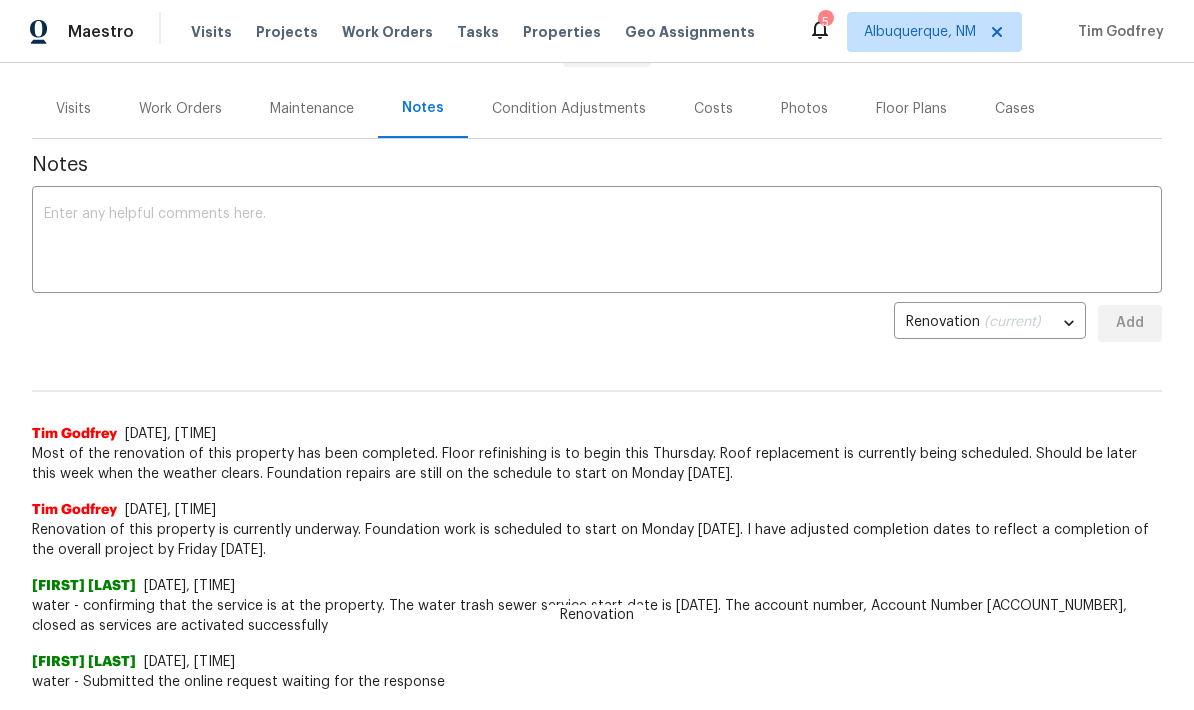 scroll, scrollTop: 227, scrollLeft: 0, axis: vertical 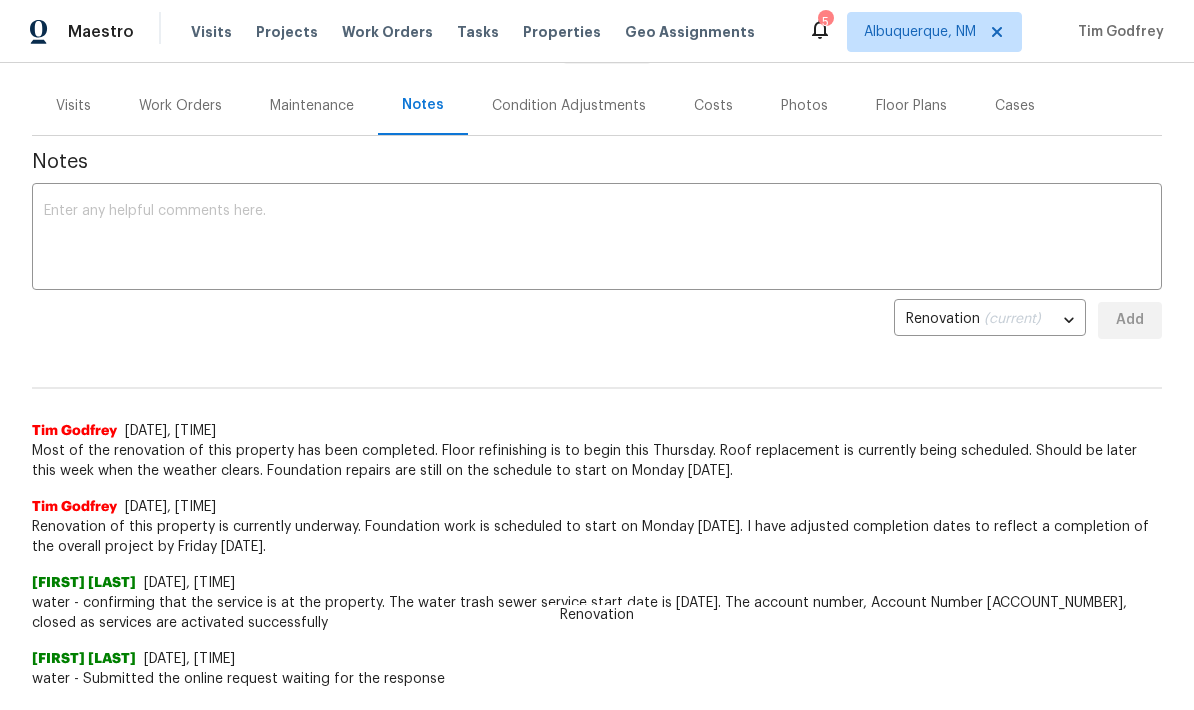 click at bounding box center (597, 239) 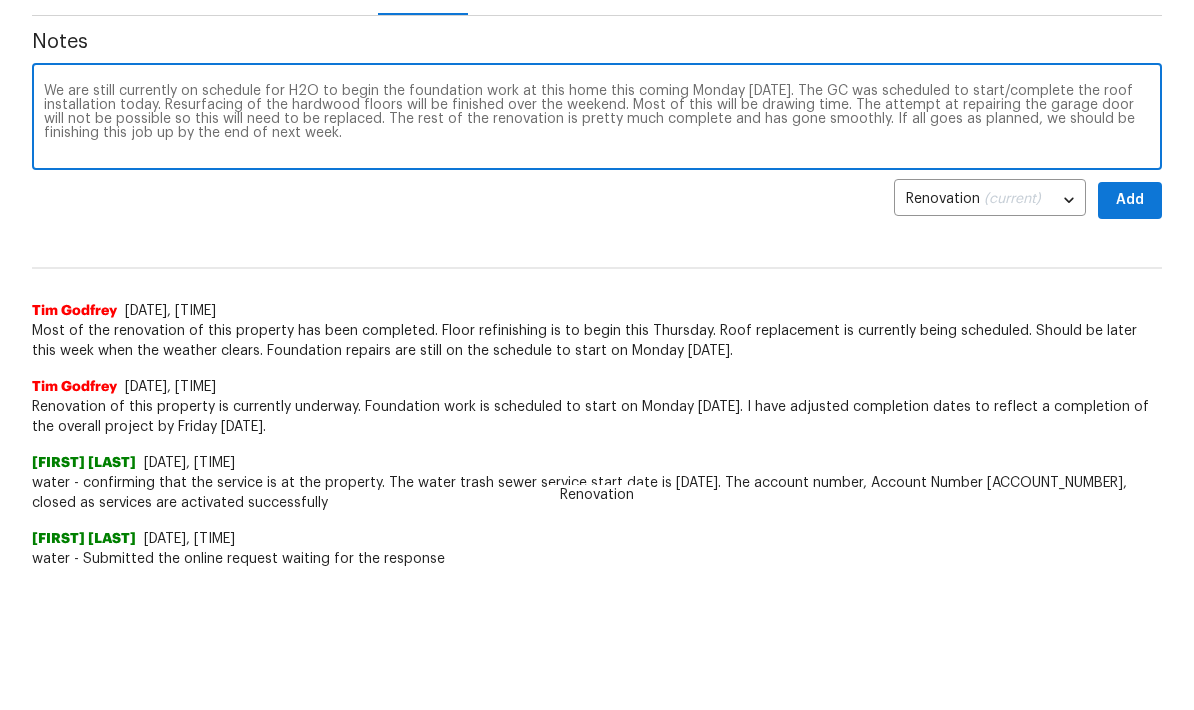 scroll, scrollTop: 120, scrollLeft: 0, axis: vertical 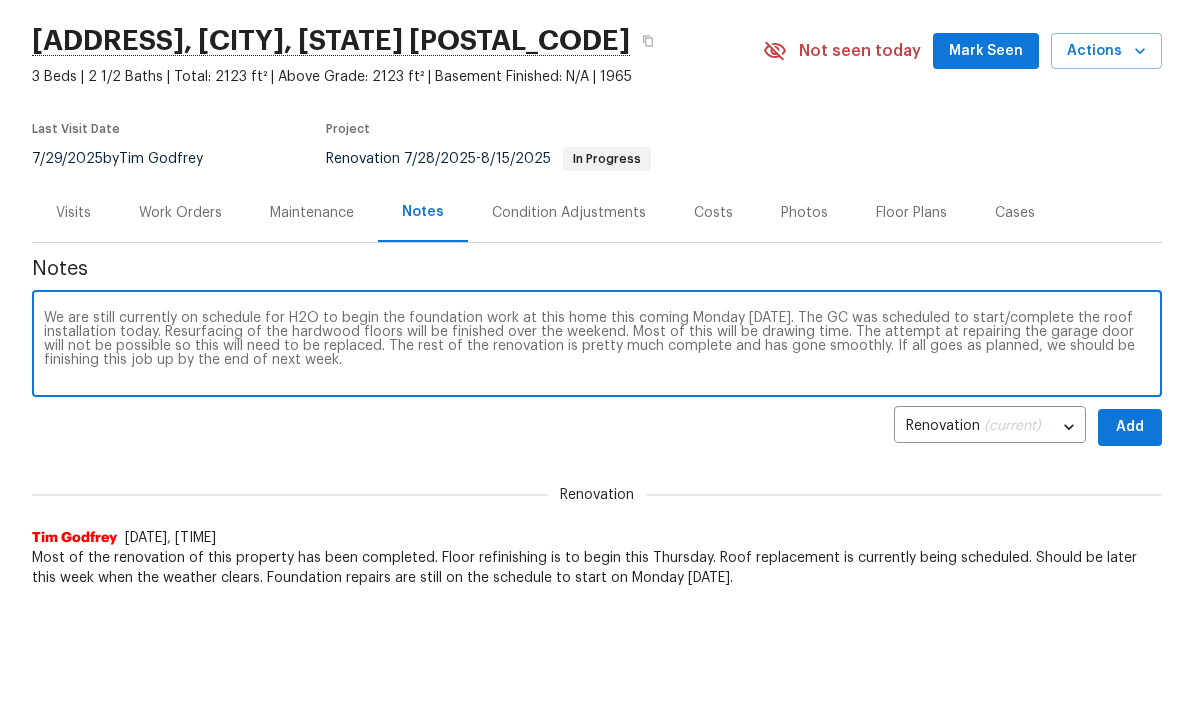 click on "We are still currently on schedule for H2O to begin the foundation work at this home this coming Monday 8/11. The GC was scheduled to start/complete the roof installation today. Resurfacing of the hardwood floors will be finished over the weekend. Most of this will be drawing time. The attempt at repairing the garage door will not be possible so this will need to be replaced. The rest of the renovation is pretty much complete and has gone smoothly. If all goes as planned, we should be finishing this job up by the end of next week." at bounding box center (597, 346) 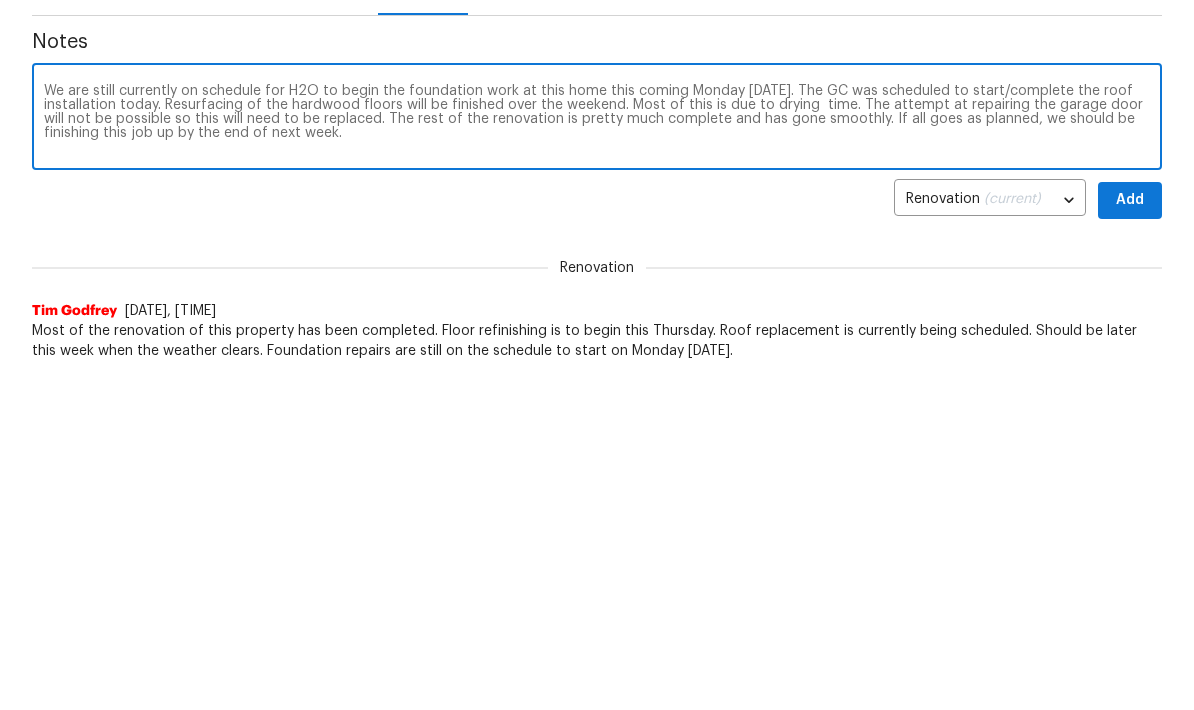 type on "We are still currently on schedule for H2O to begin the foundation work at this home this coming Monday 8/11. The GC was scheduled to start/complete the roof installation today. Resurfacing of the hardwood floors will be finished over the weekend. Most of this is due to drying  time. The attempt at repairing the garage door will not be possible so this will need to be replaced. The rest of the renovation is pretty much complete and has gone smoothly. If all goes as planned, we should be finishing this job up by the end of next week." 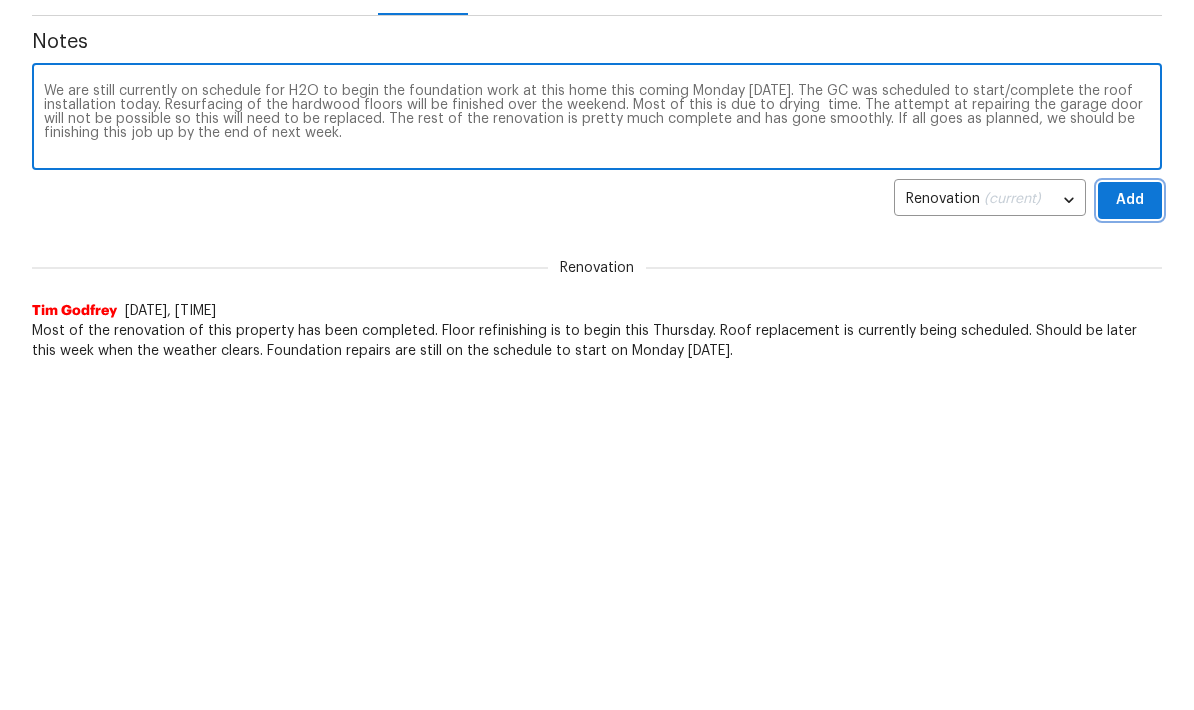 click on "Add" at bounding box center [1130, 427] 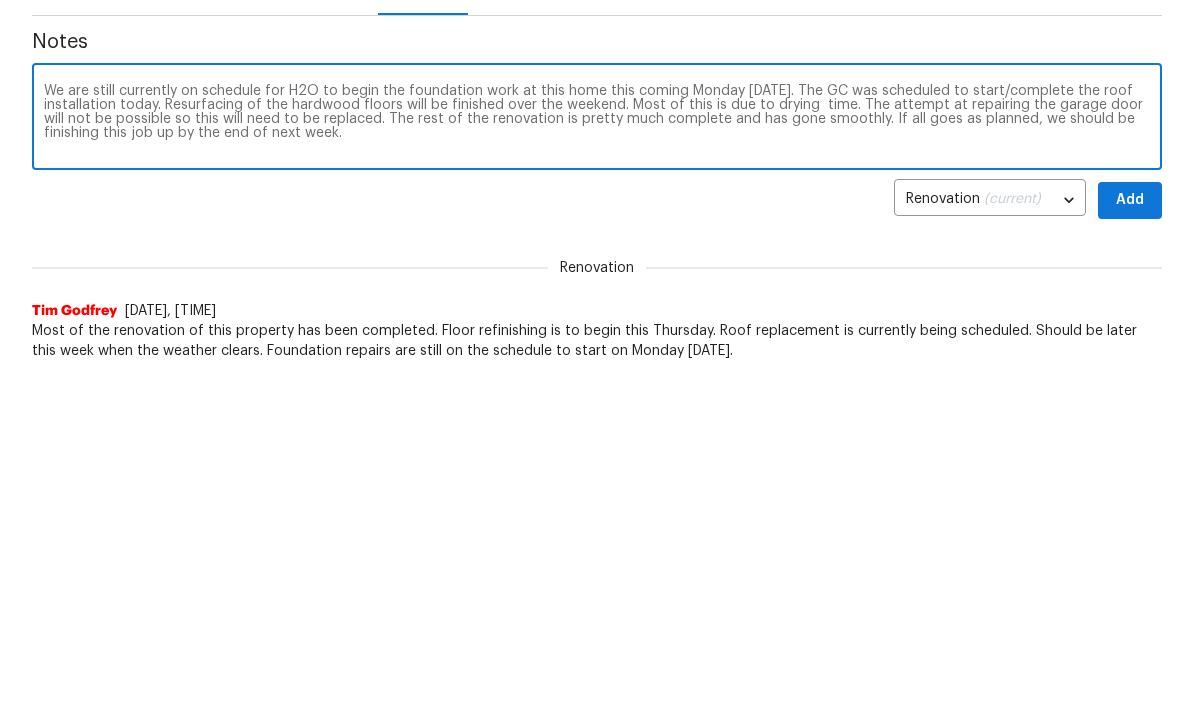 scroll, scrollTop: 347, scrollLeft: 0, axis: vertical 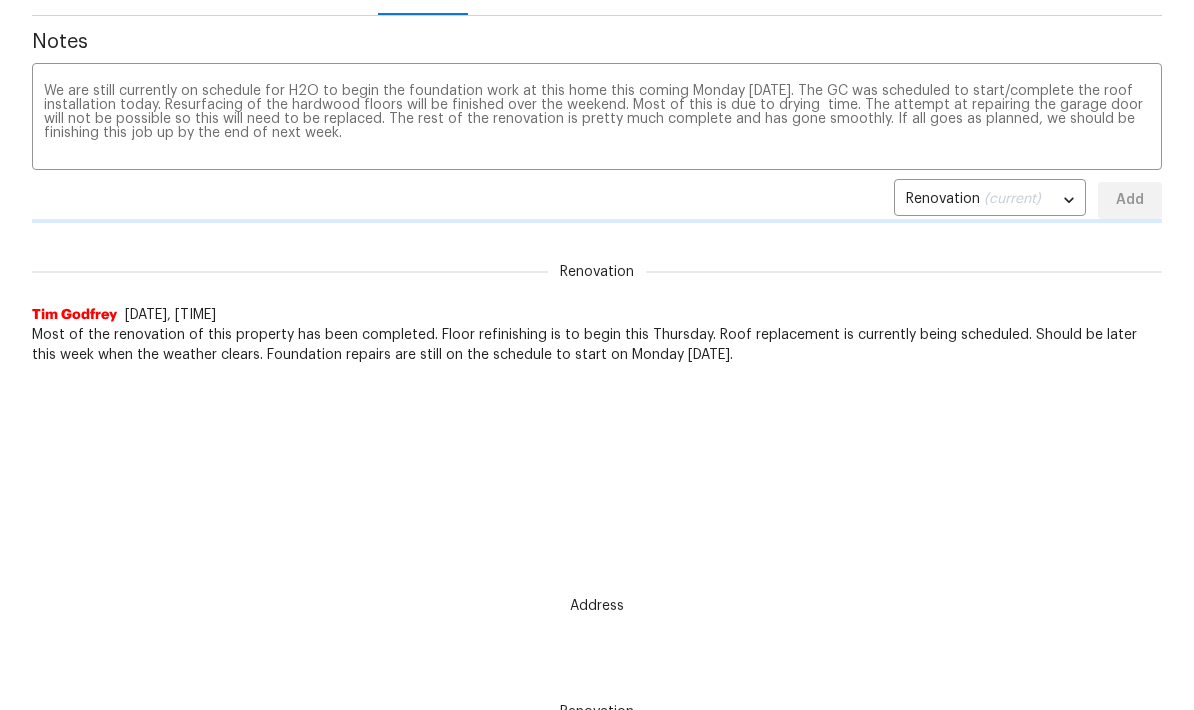 type 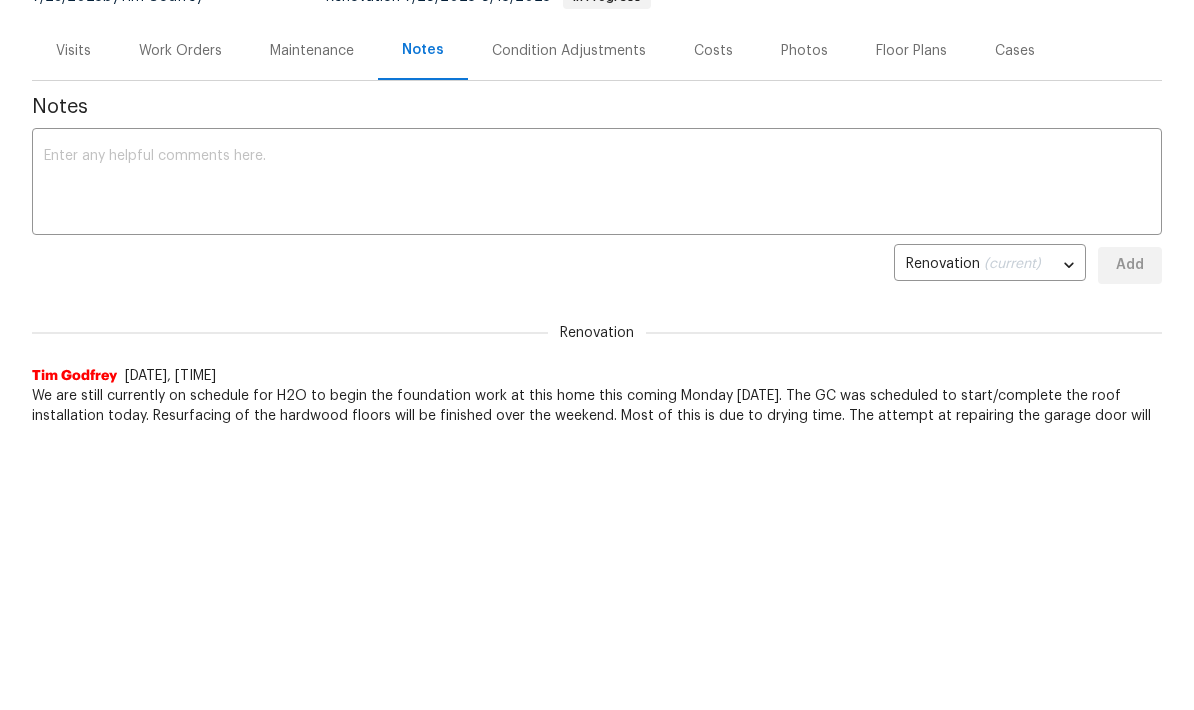 scroll, scrollTop: 0, scrollLeft: 0, axis: both 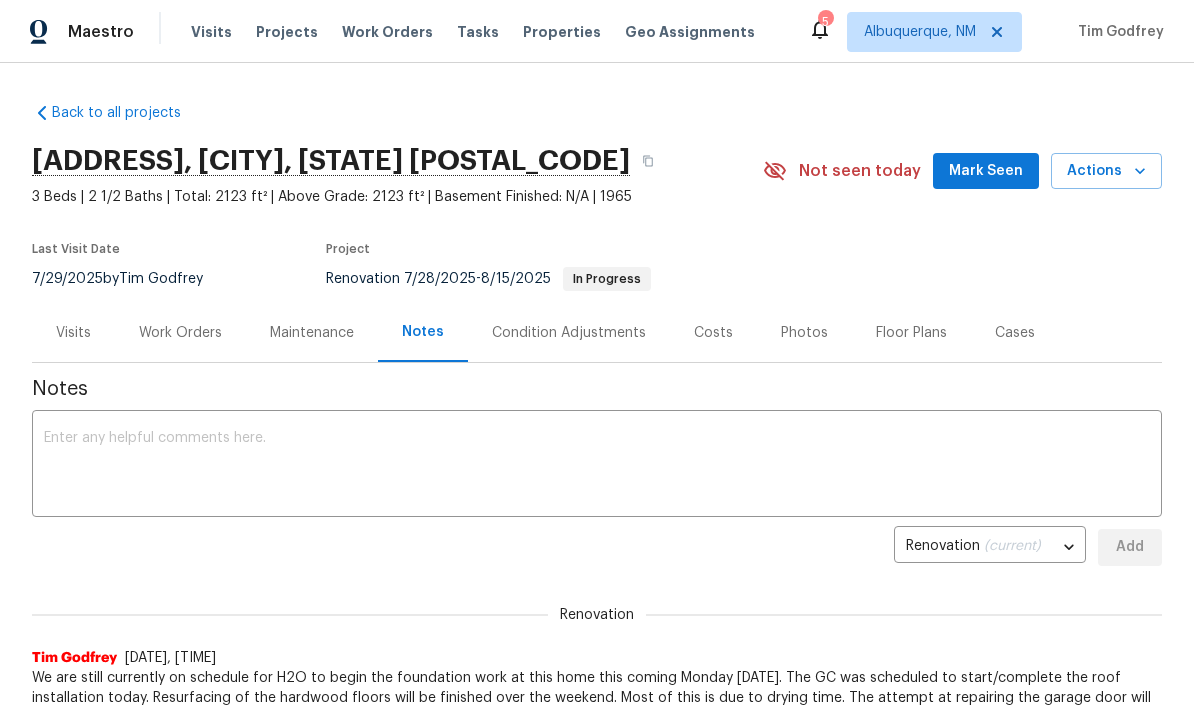 click on "Mark Seen" at bounding box center [986, 171] 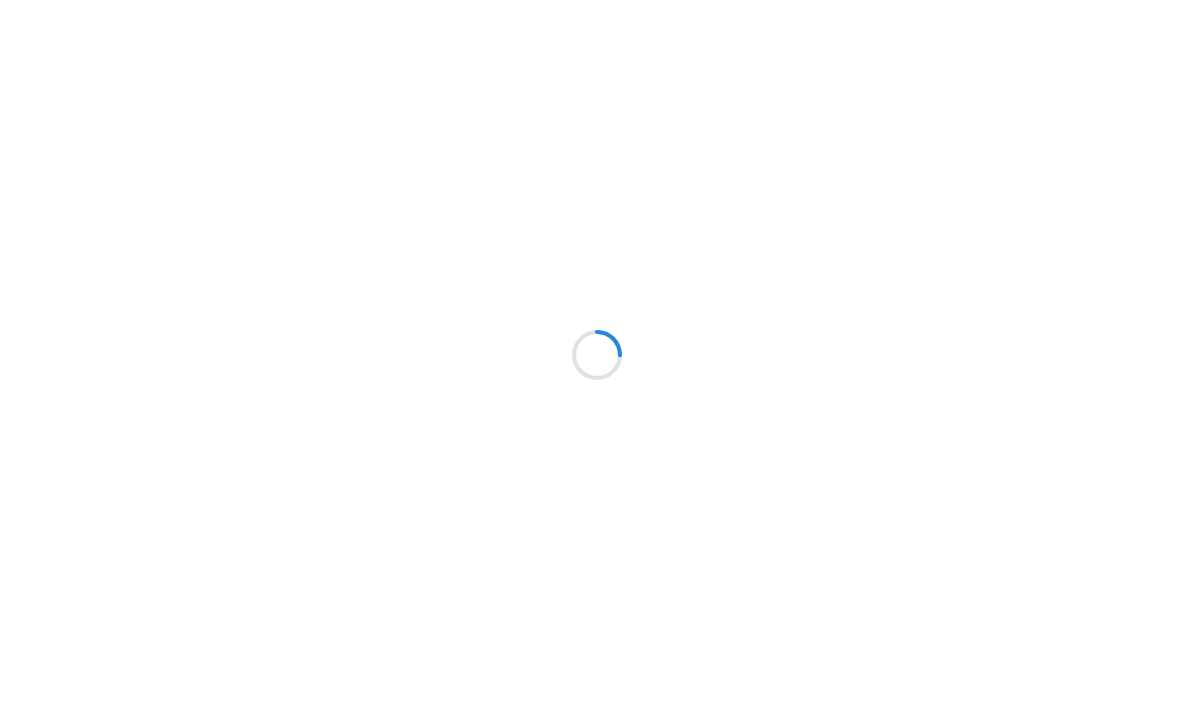 scroll, scrollTop: 0, scrollLeft: 0, axis: both 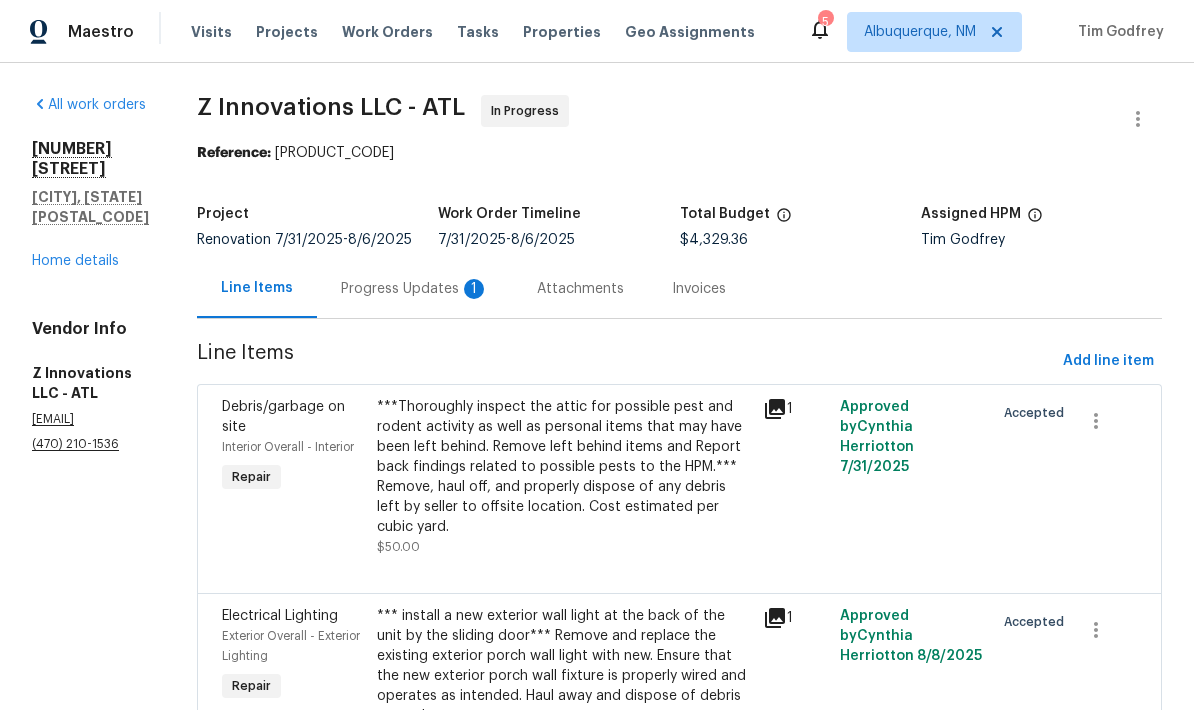 click on "Progress Updates 1" at bounding box center (415, 289) 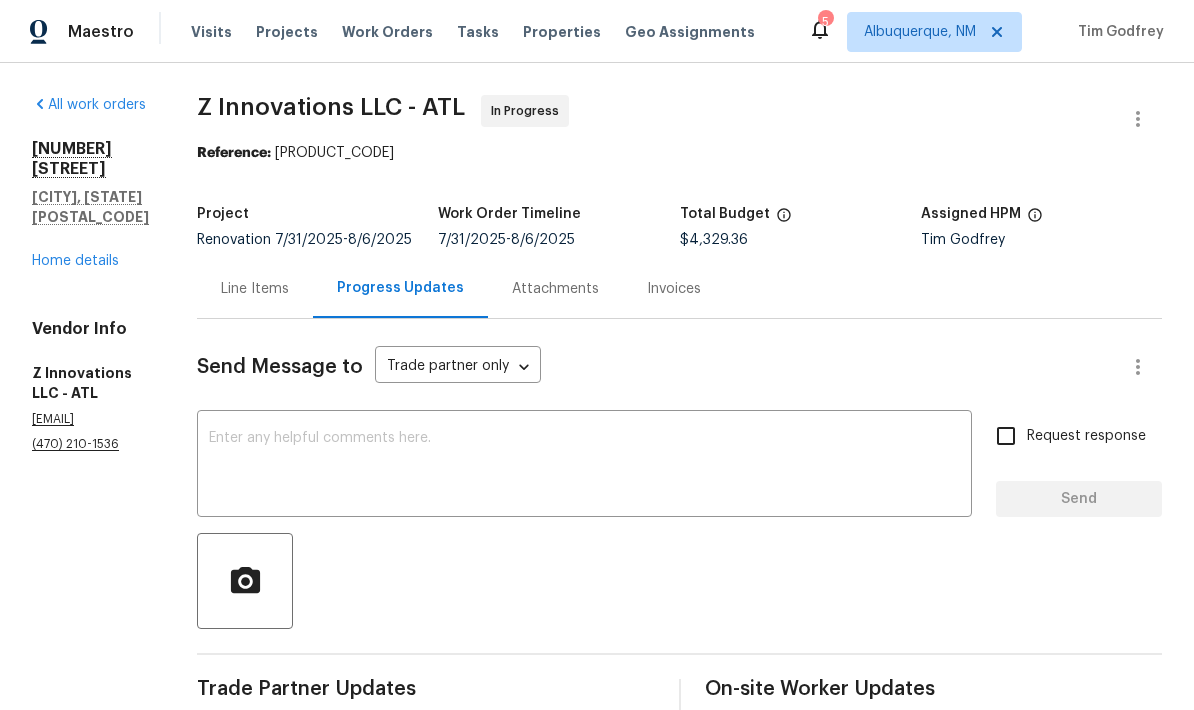 scroll, scrollTop: 0, scrollLeft: 0, axis: both 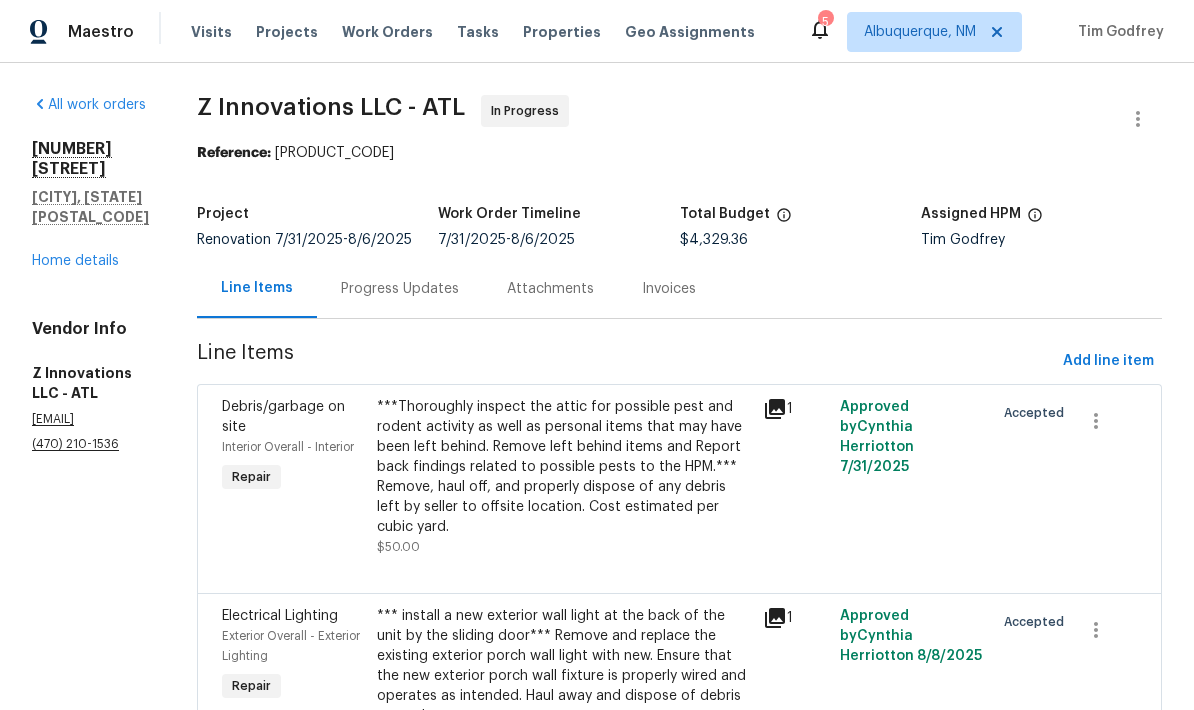 click on "Home details" at bounding box center (75, 261) 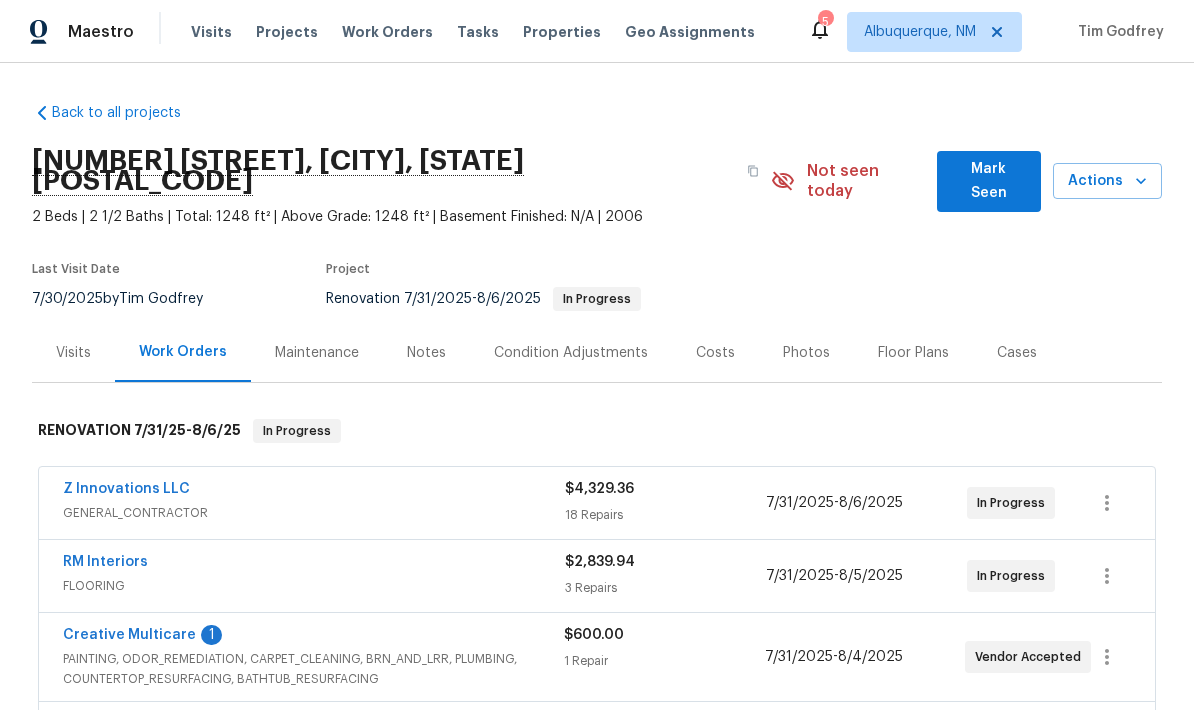 click on "Creative Multicare" at bounding box center (129, 635) 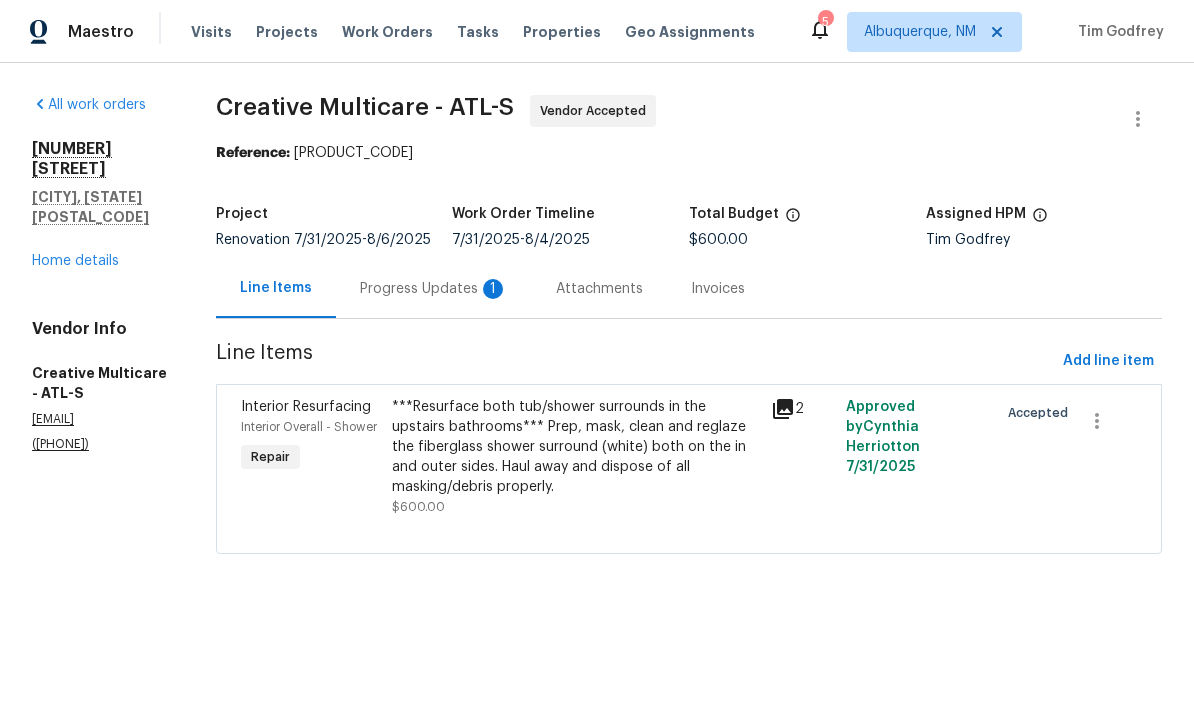 click on "Progress Updates 1" at bounding box center [434, 289] 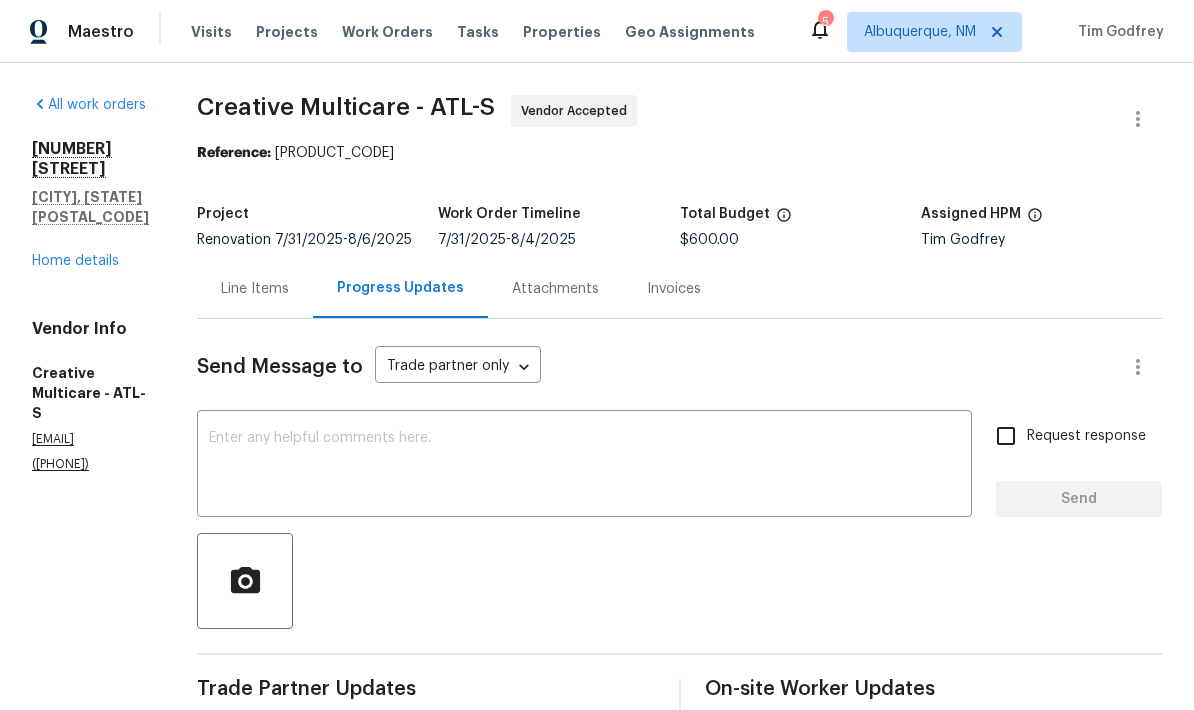 scroll, scrollTop: 0, scrollLeft: 0, axis: both 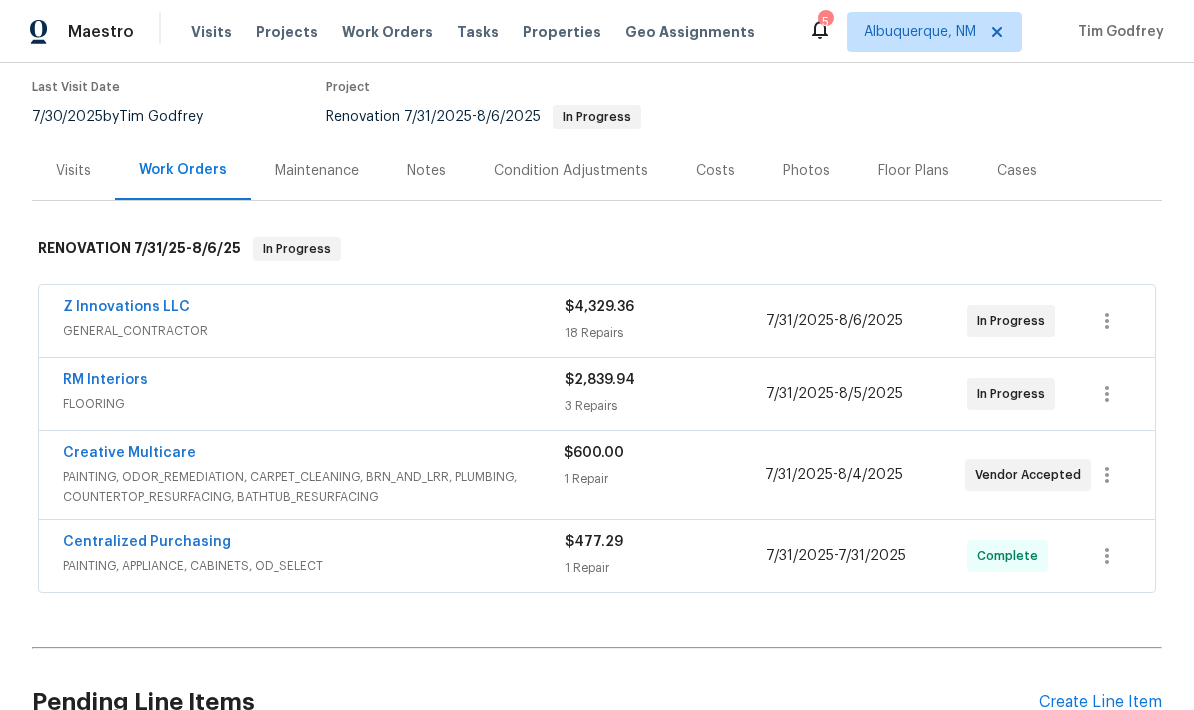 click on "RM Interiors" at bounding box center [105, 380] 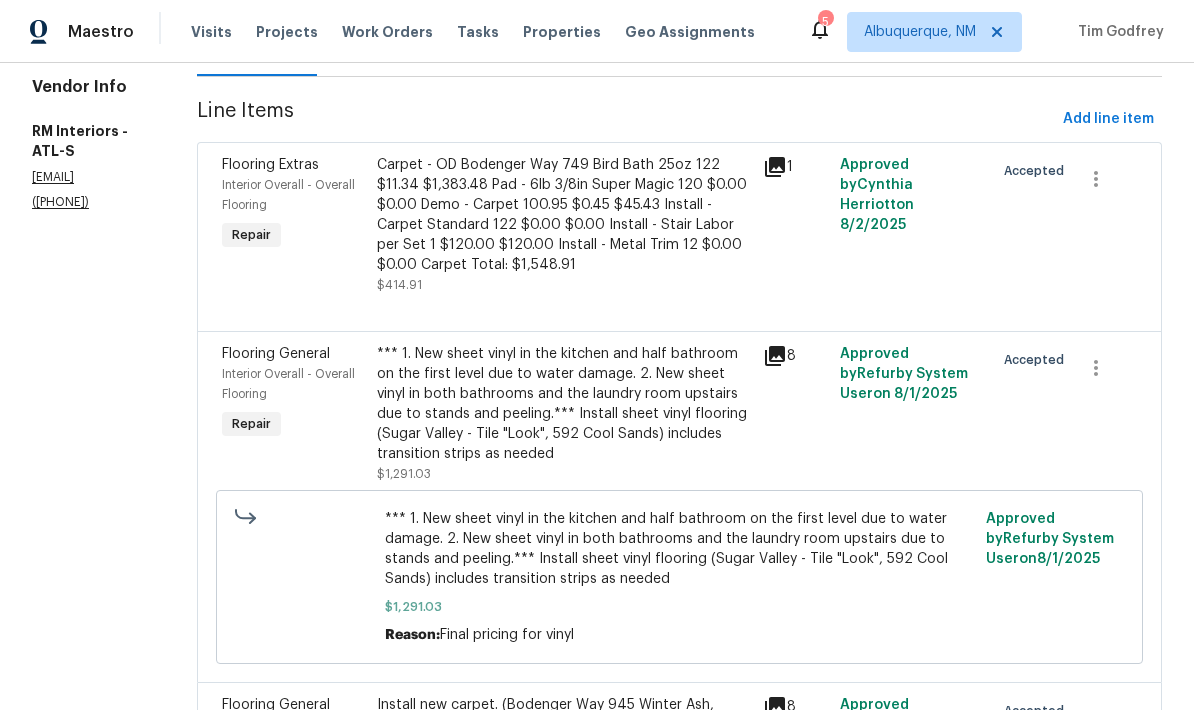 scroll, scrollTop: 131, scrollLeft: 0, axis: vertical 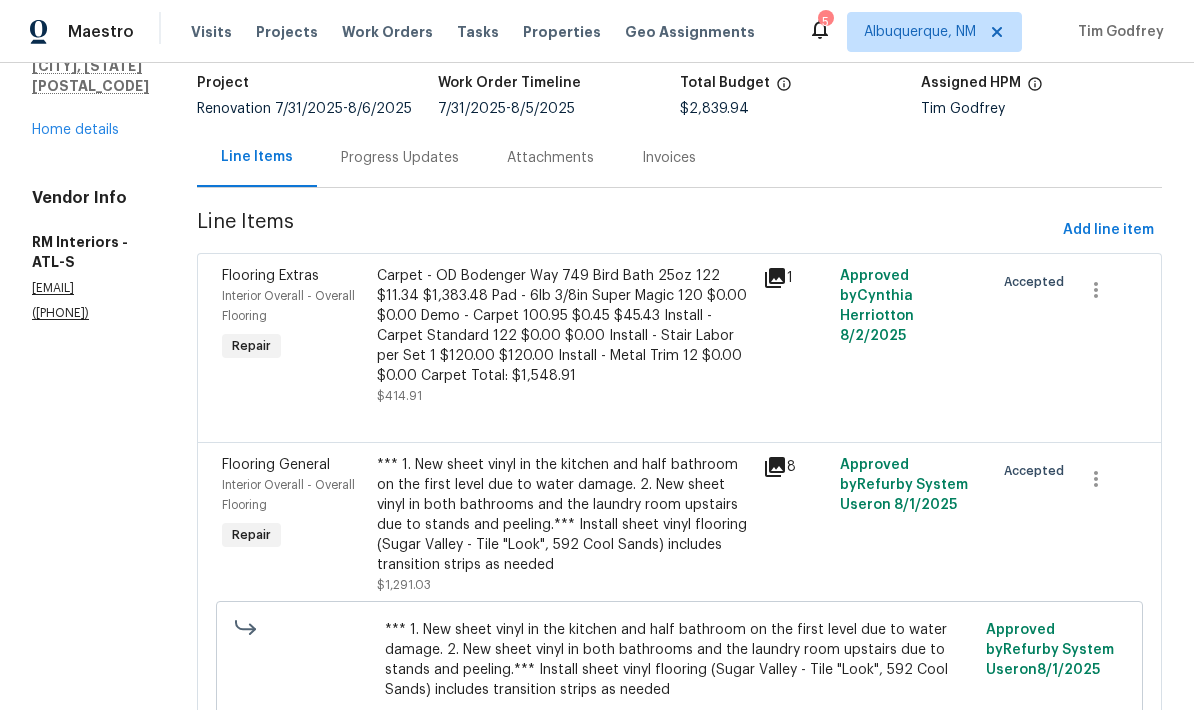 click on "Progress Updates" at bounding box center [400, 158] 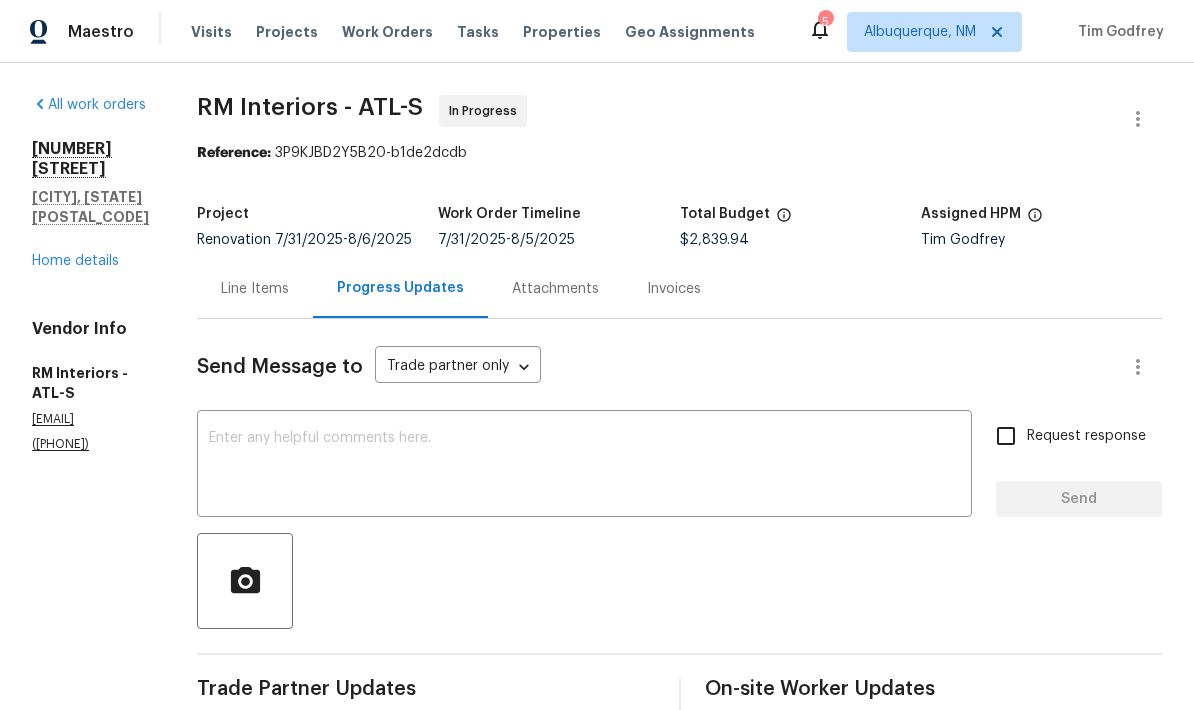 scroll, scrollTop: 0, scrollLeft: 0, axis: both 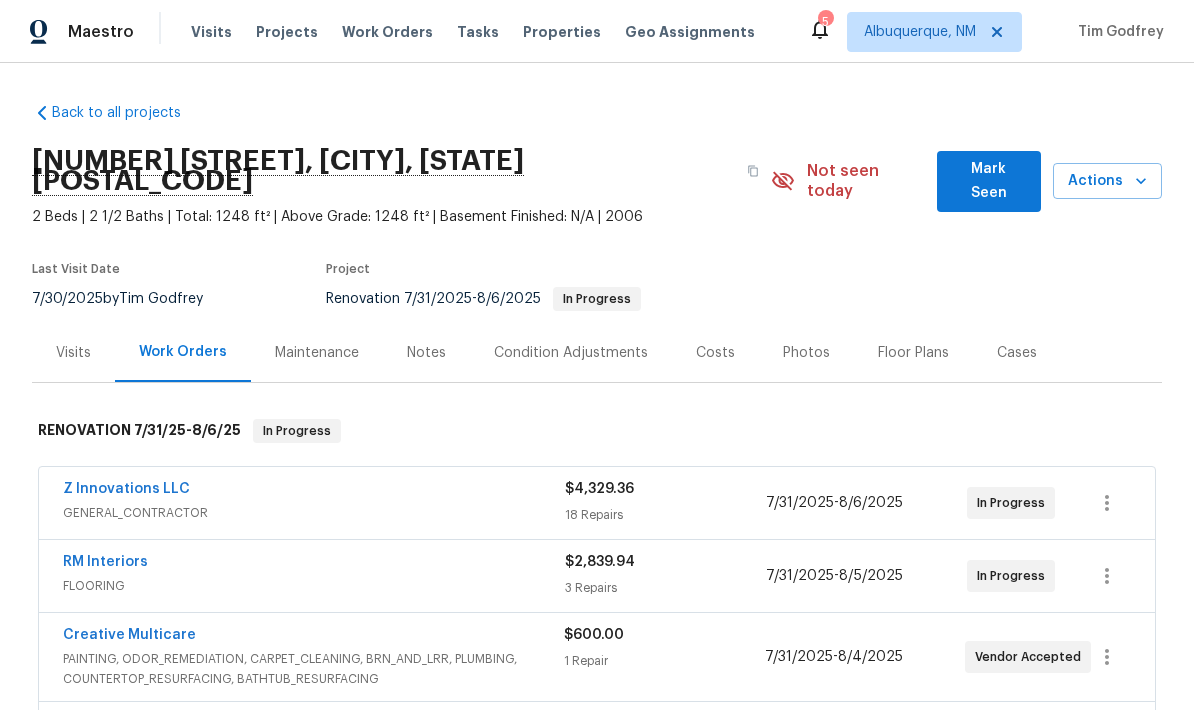 click on "Notes" at bounding box center [426, 353] 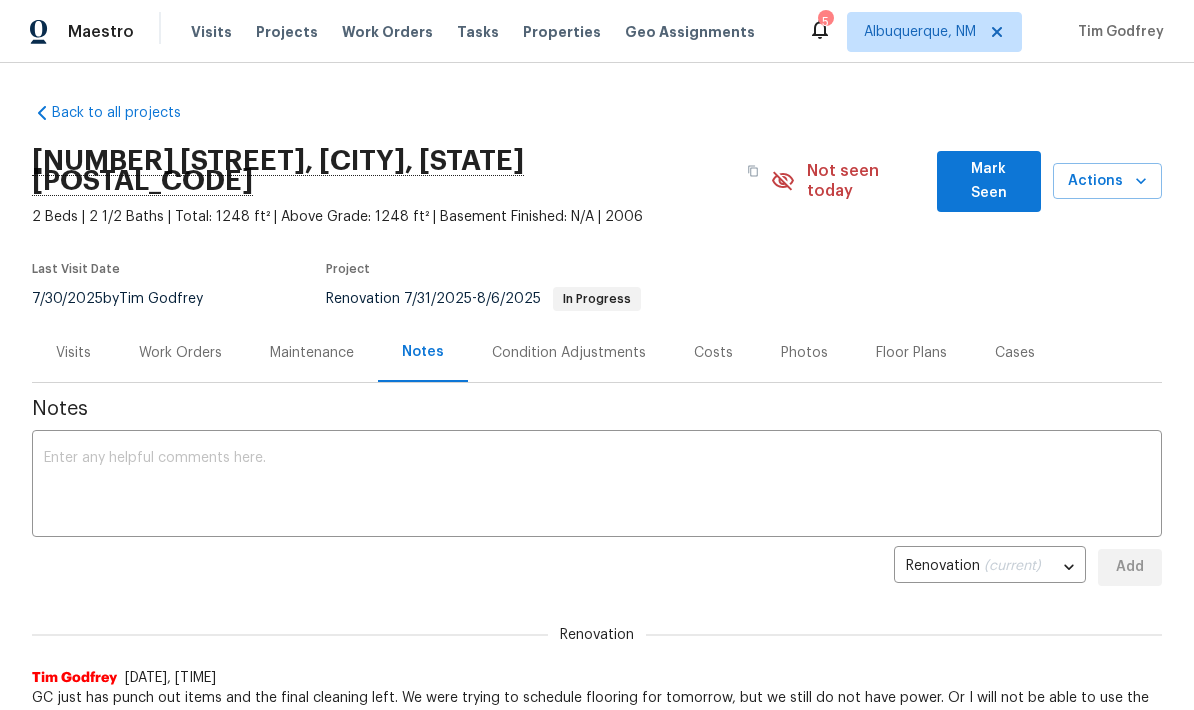 click at bounding box center [597, 486] 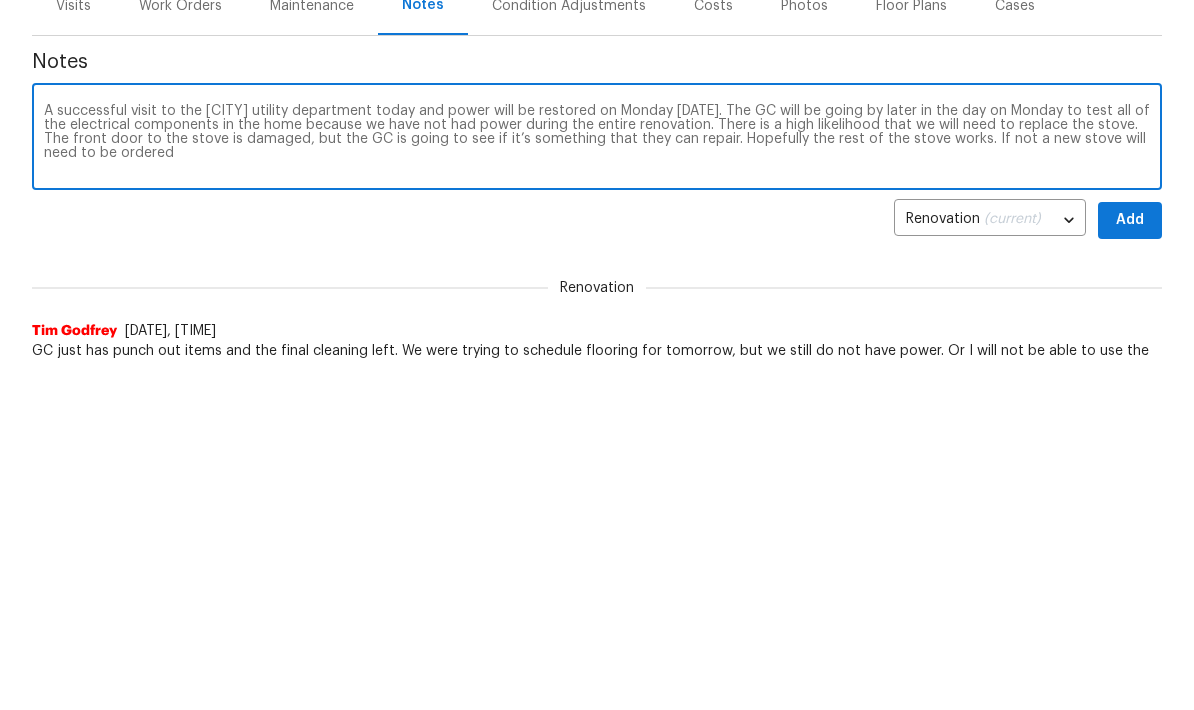 type on "A successful visit to the Eastpoint utility department today and power will be restored on Monday 8/11. The GC will be going by later in the day on Monday to test all of the electrical components in the home because we have not had power during the entire renovation. There is a high likelihood that we will need to replace the stove. The front door to the stove is damaged, but the GC is going to see if it’s something that they can repair. Hopefully the rest of the stove works. If not a new stove will need to be ordered" 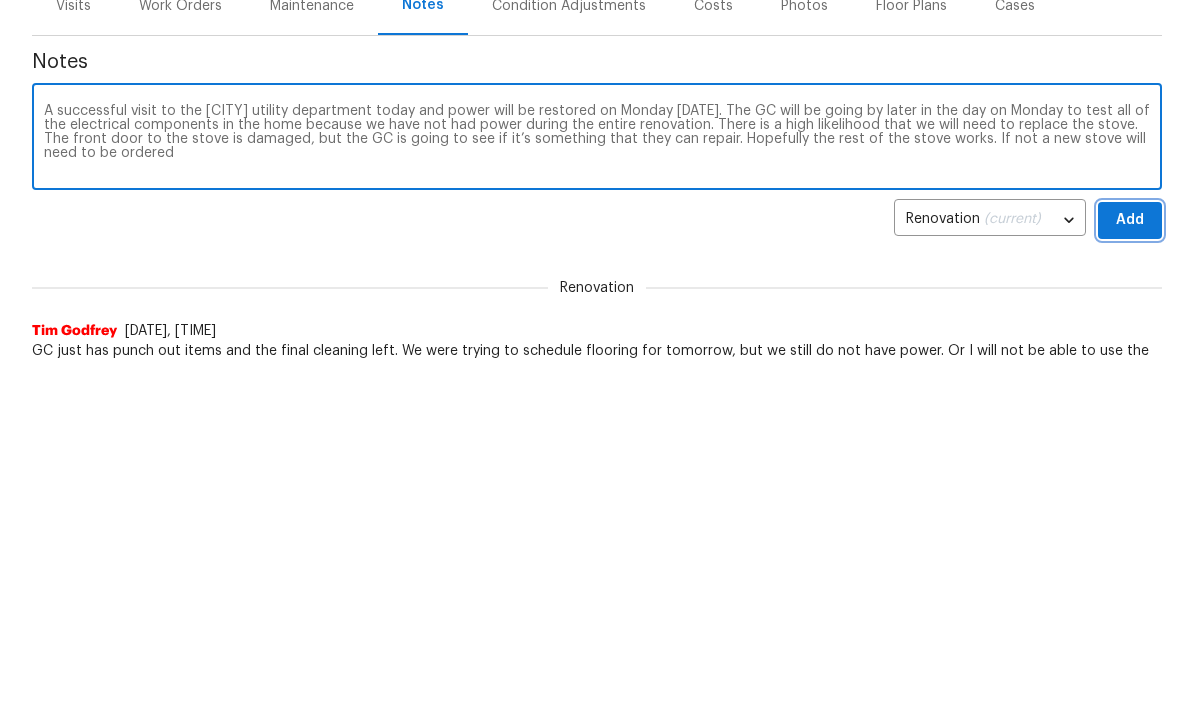 click on "Add" at bounding box center [1130, 567] 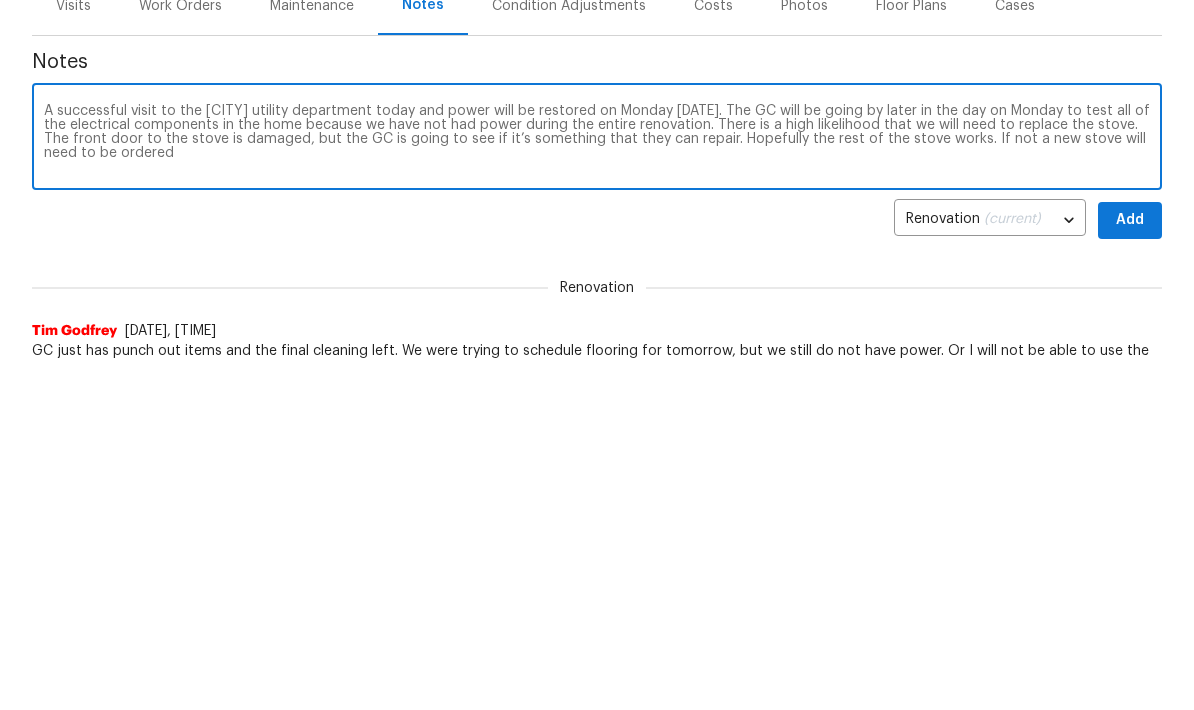 scroll, scrollTop: 347, scrollLeft: 0, axis: vertical 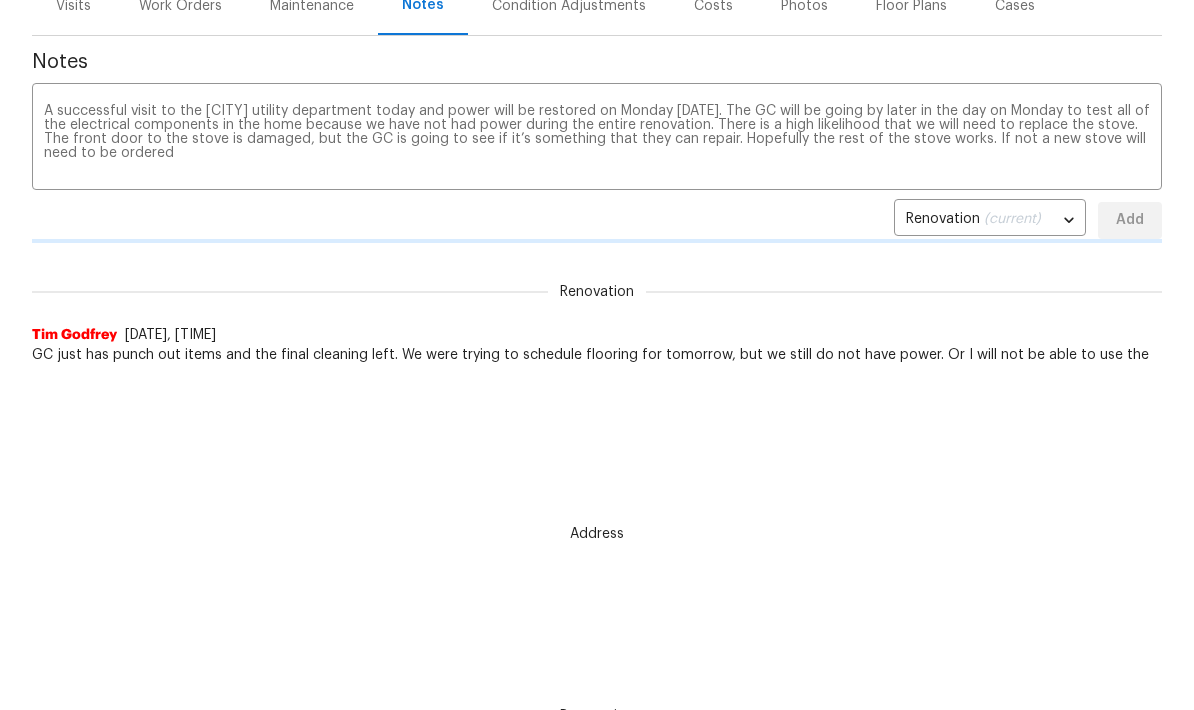 type 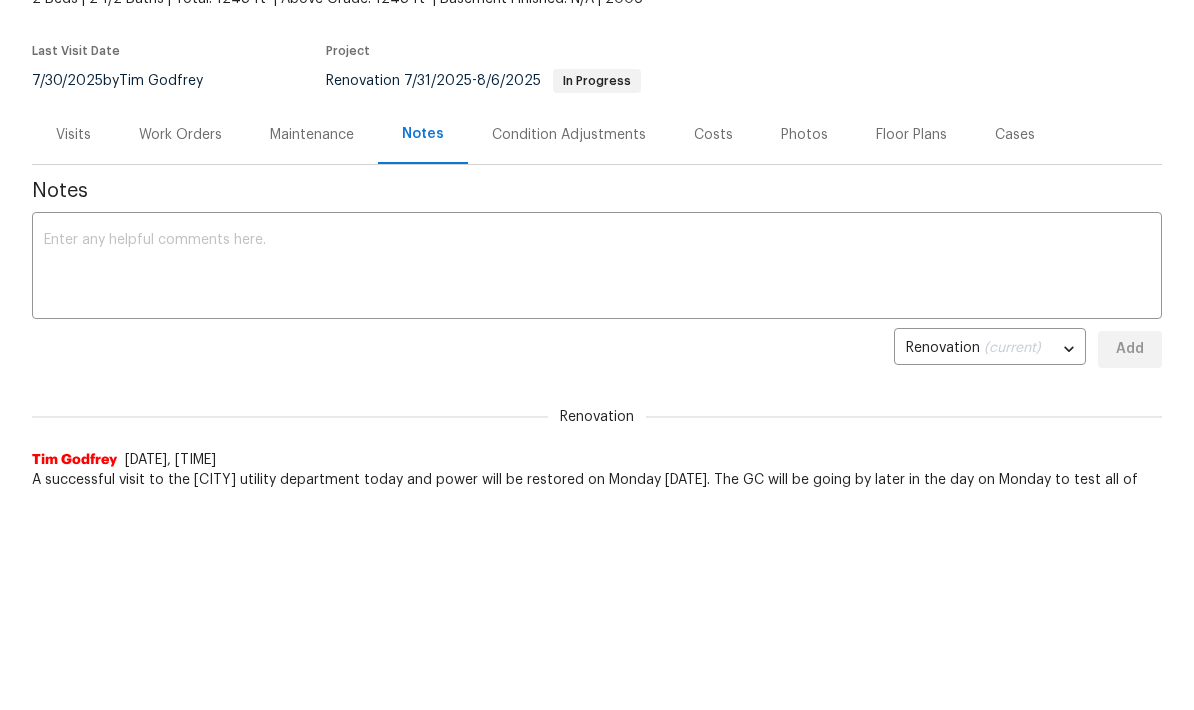 scroll, scrollTop: 218, scrollLeft: 0, axis: vertical 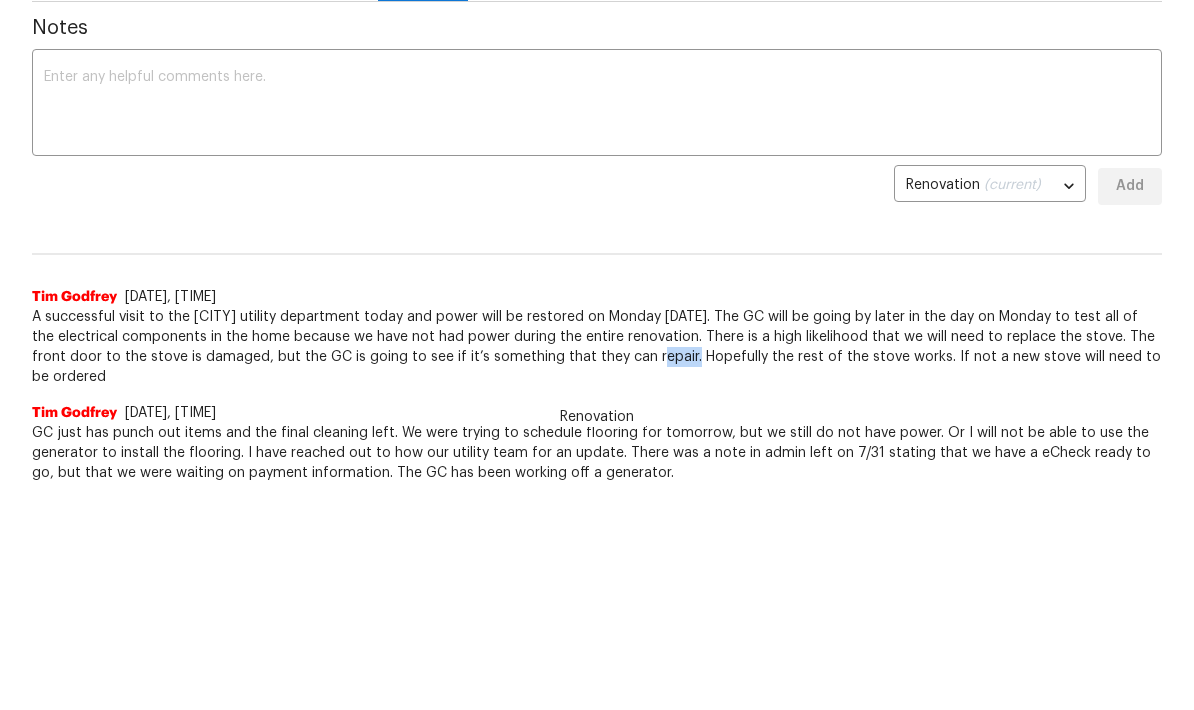 click on "A successful visit to the Eastpoint utility department today and power will be restored on Monday 8/11. The GC will be going by later in the day on Monday to test all of the electrical components in the home because we have not had power during the entire renovation. There is a high likelihood that we will need to replace the stove. The front door to the stove is damaged, but the GC is going to see if it’s something that they can repair. Hopefully the rest of the stove works. If not a new stove will need to be ordered" at bounding box center (597, 347) 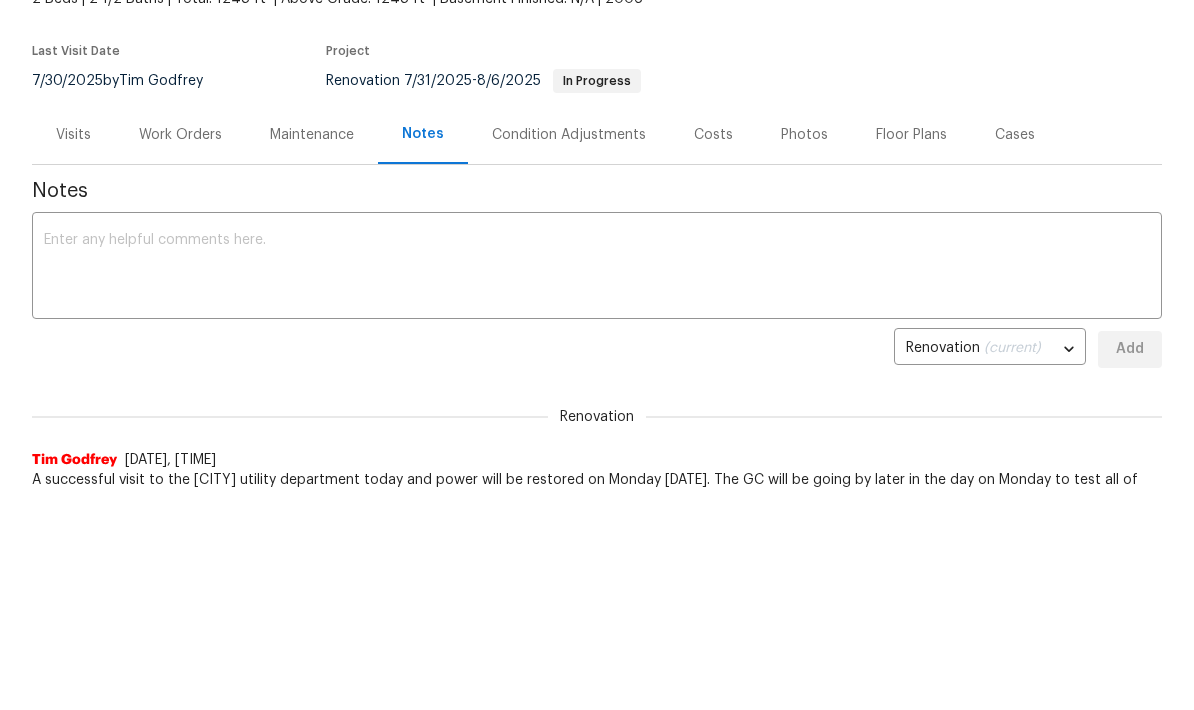 scroll, scrollTop: 0, scrollLeft: 0, axis: both 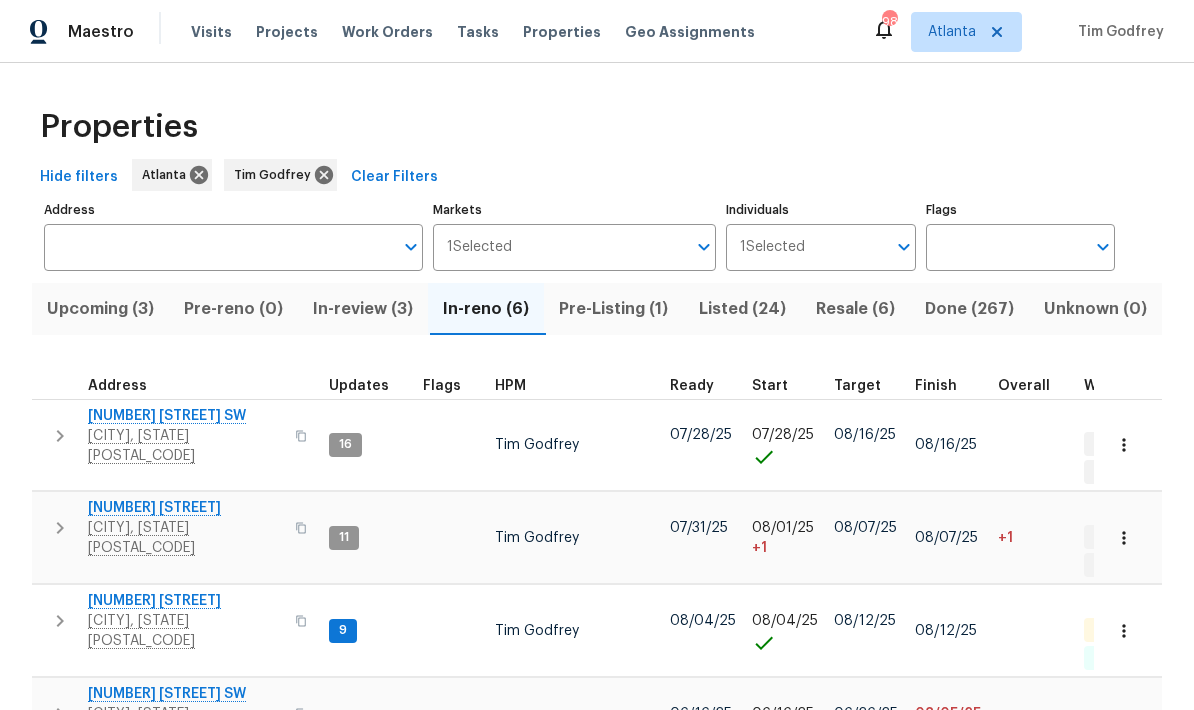 click 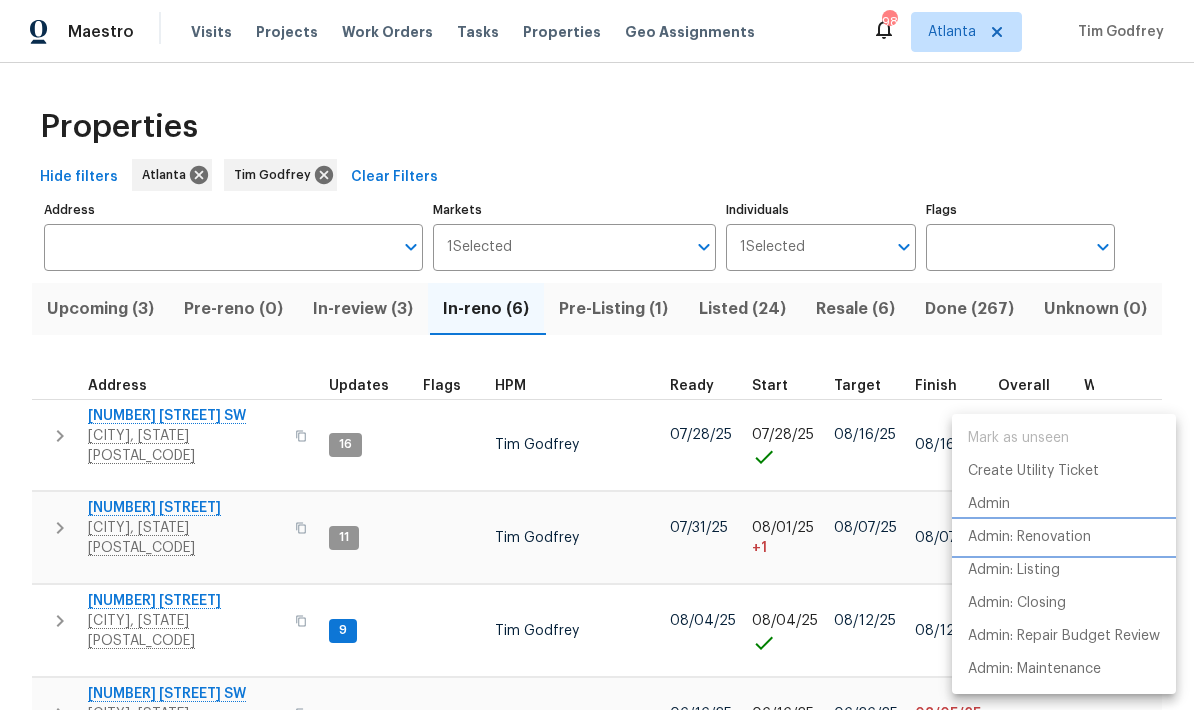 click on "Admin: Renovation" at bounding box center (1029, 537) 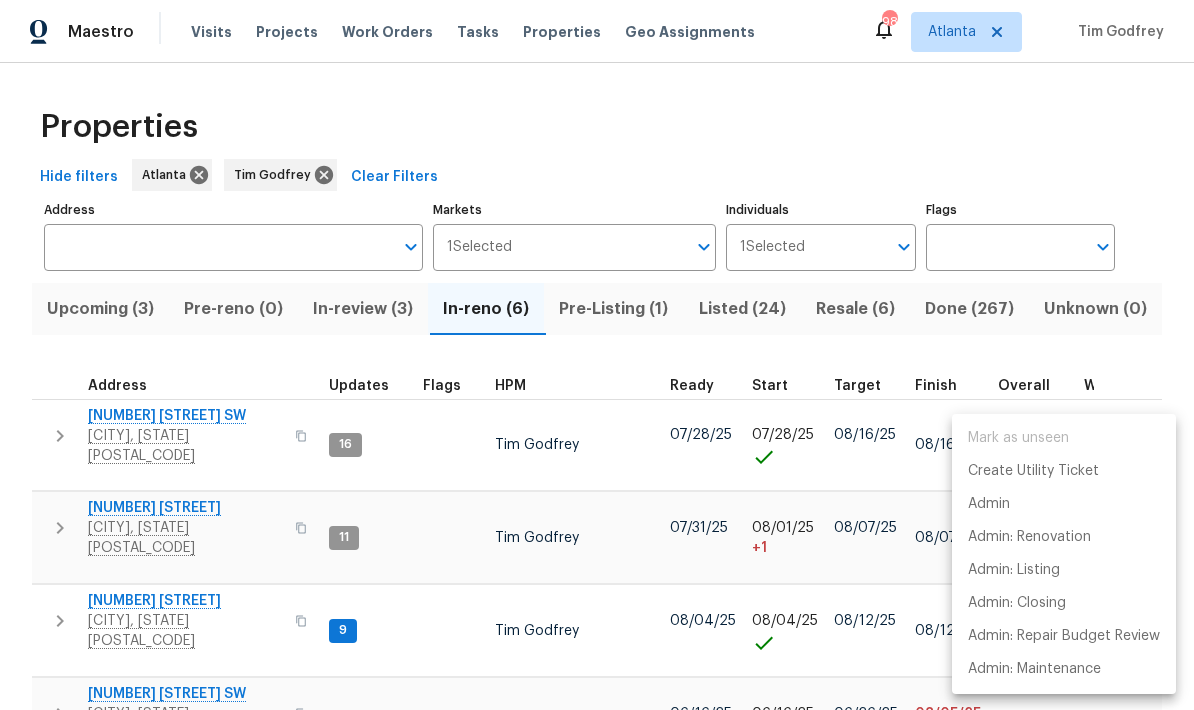 click at bounding box center (597, 355) 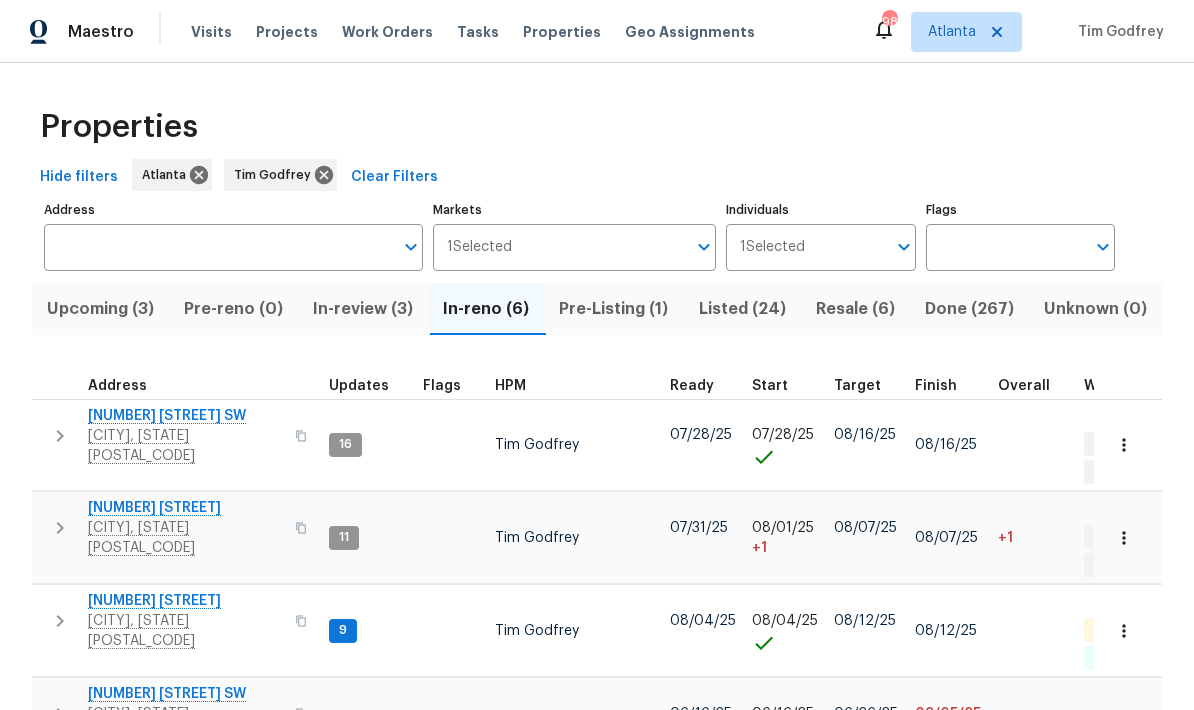click 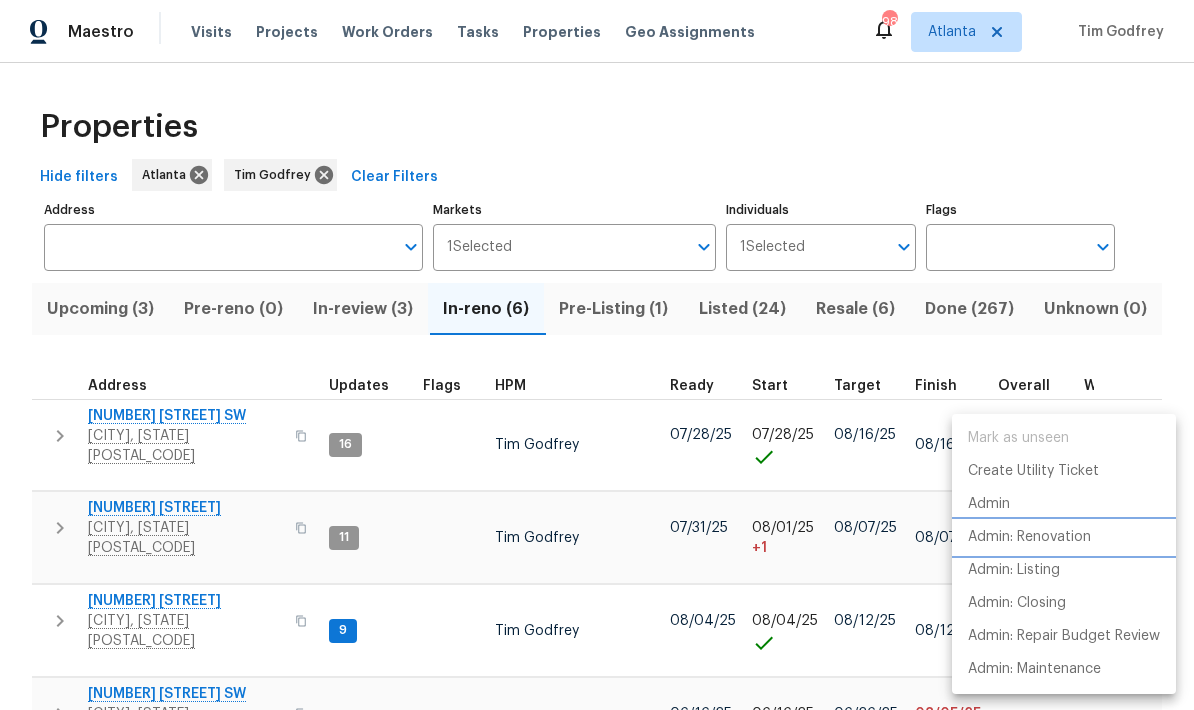click on "Admin: Renovation" at bounding box center [1029, 537] 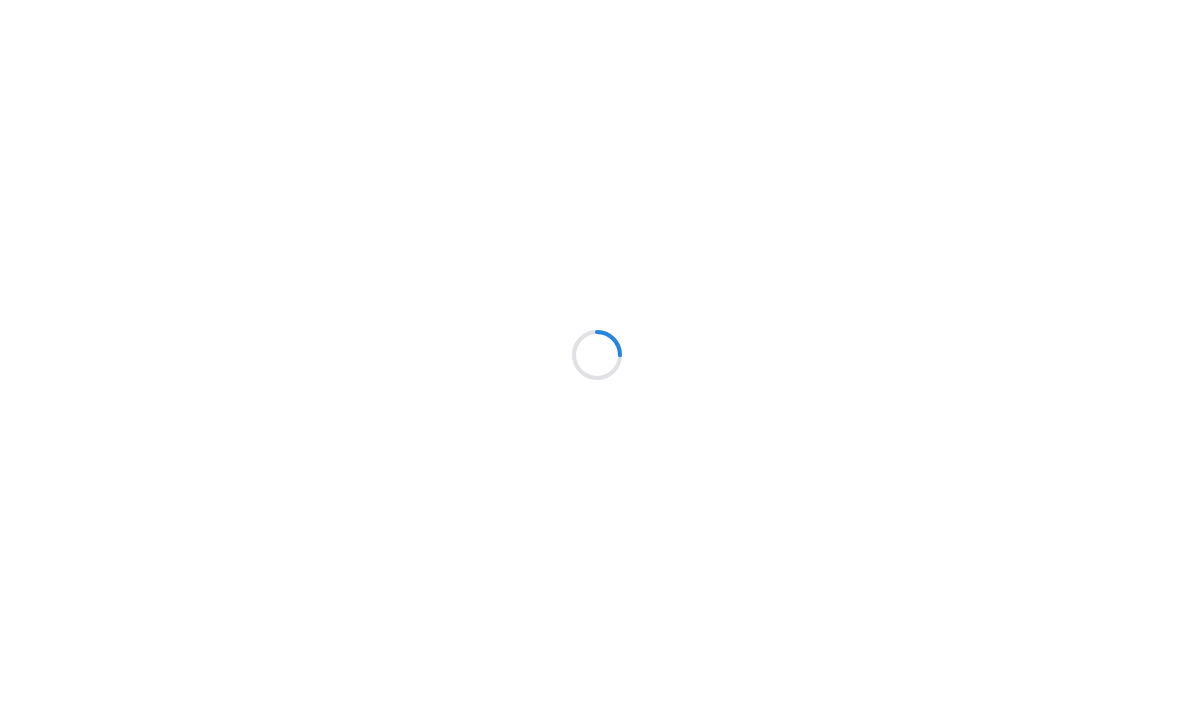 scroll, scrollTop: 0, scrollLeft: 0, axis: both 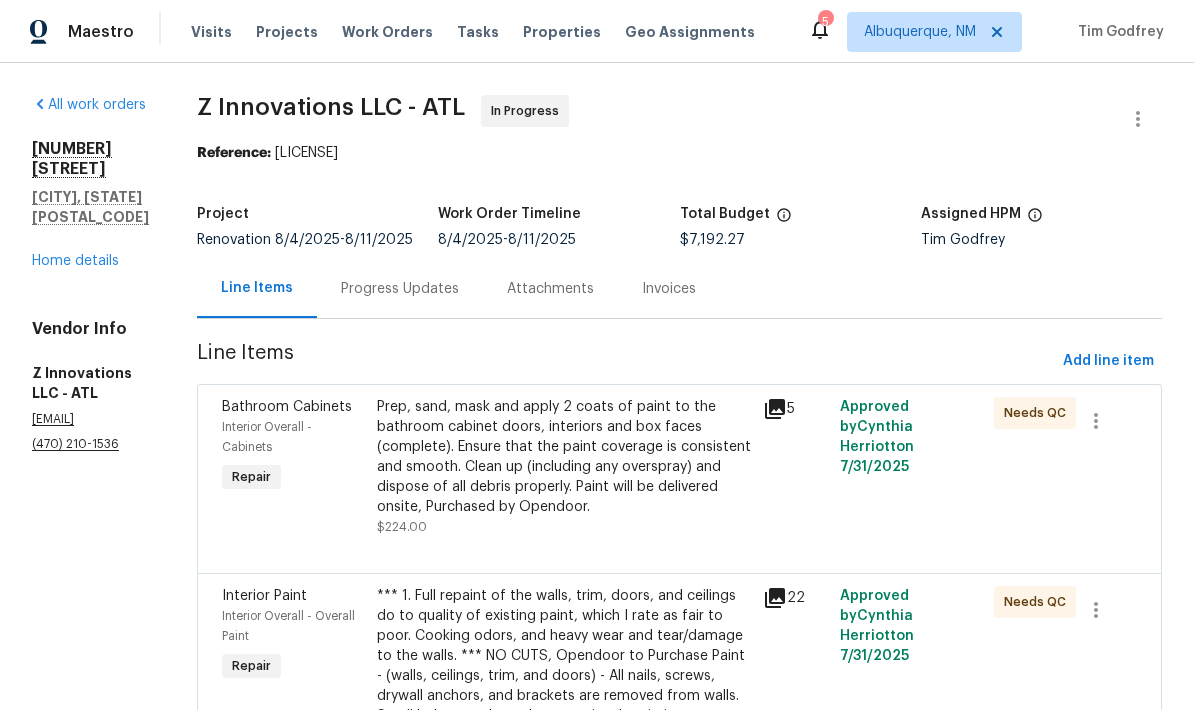 click on "Home details" at bounding box center [75, 261] 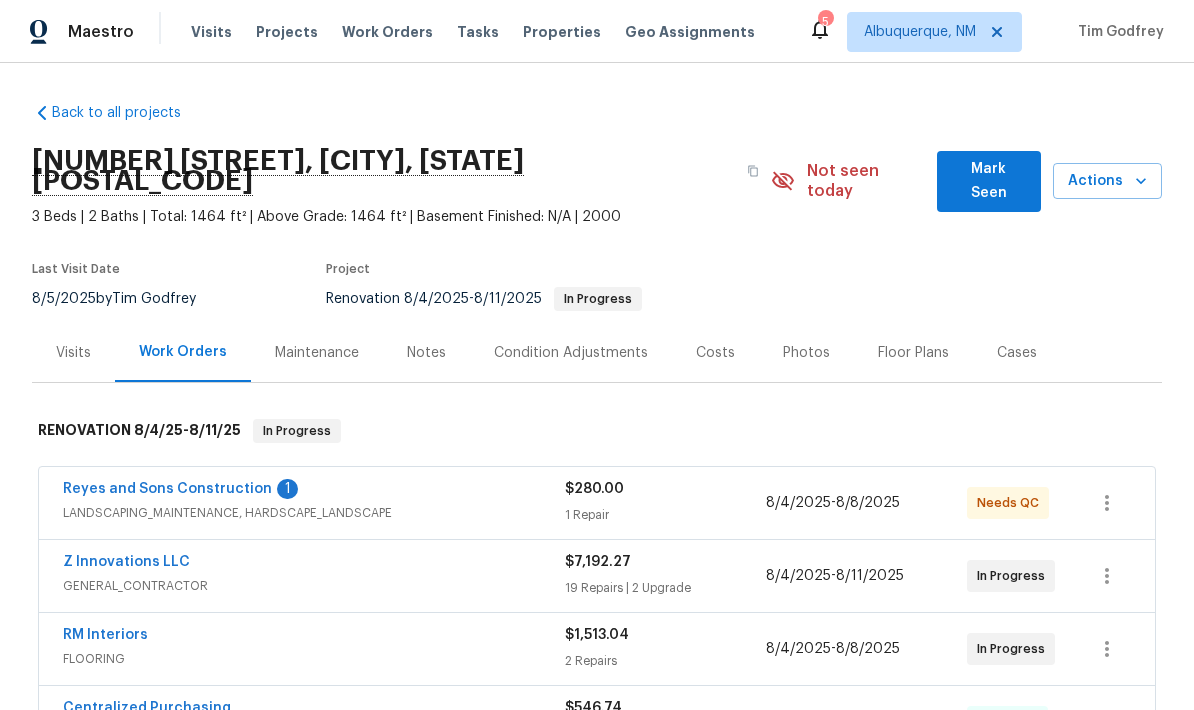 click on "Reyes and Sons Construction" at bounding box center [167, 489] 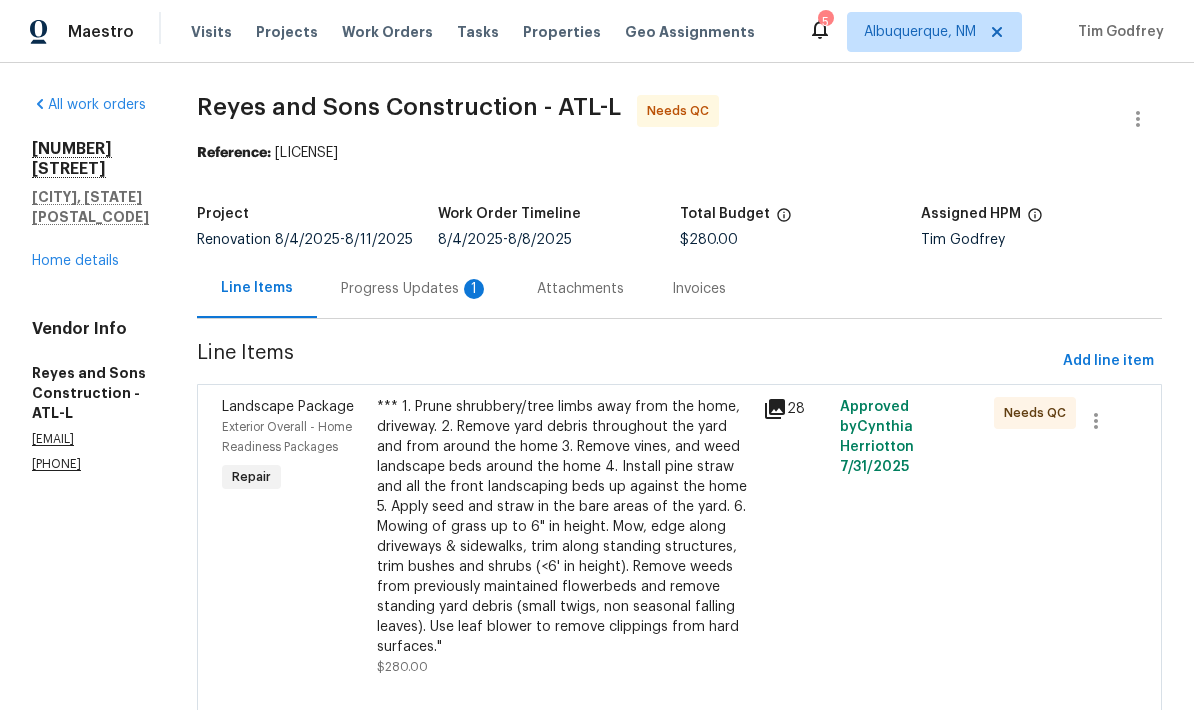 click on "Progress Updates 1" at bounding box center (415, 289) 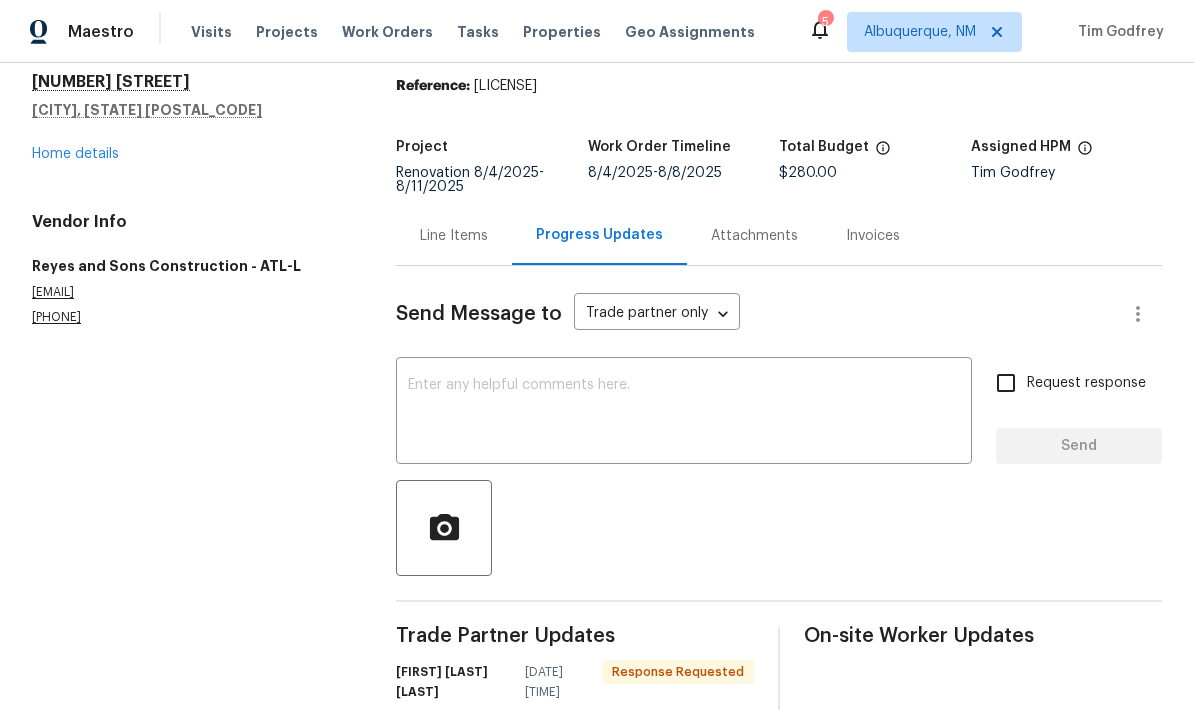 scroll, scrollTop: 66, scrollLeft: 0, axis: vertical 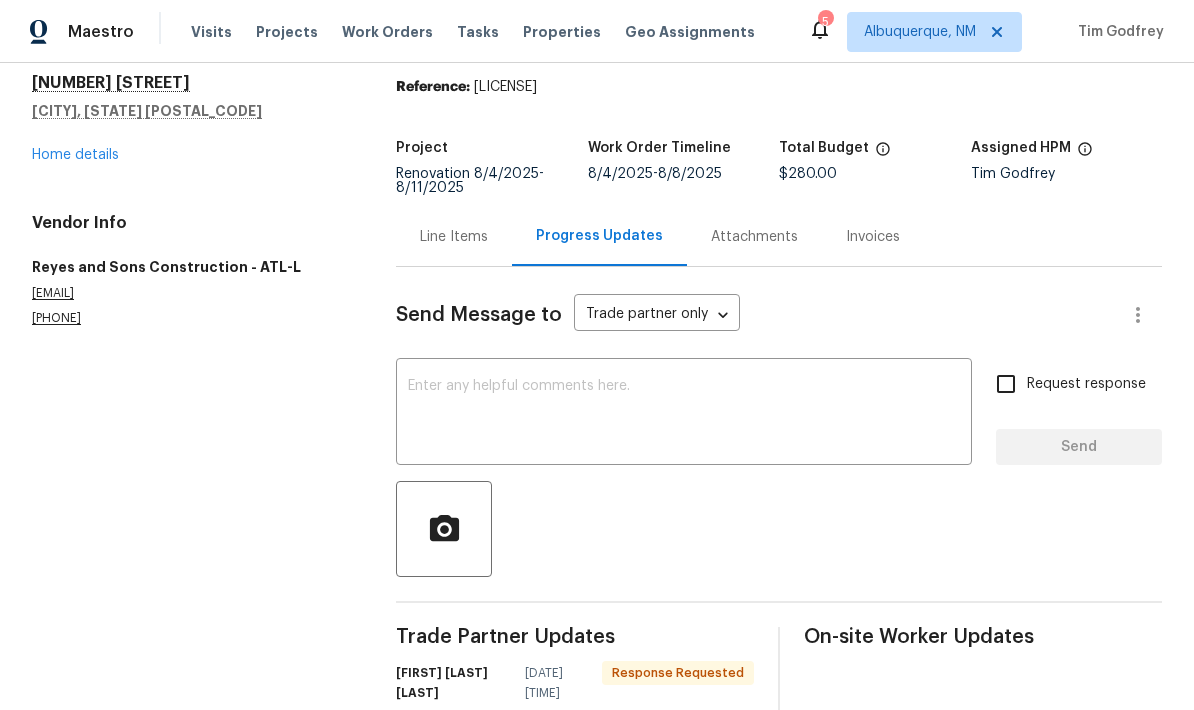 click on "Line Items" at bounding box center [454, 237] 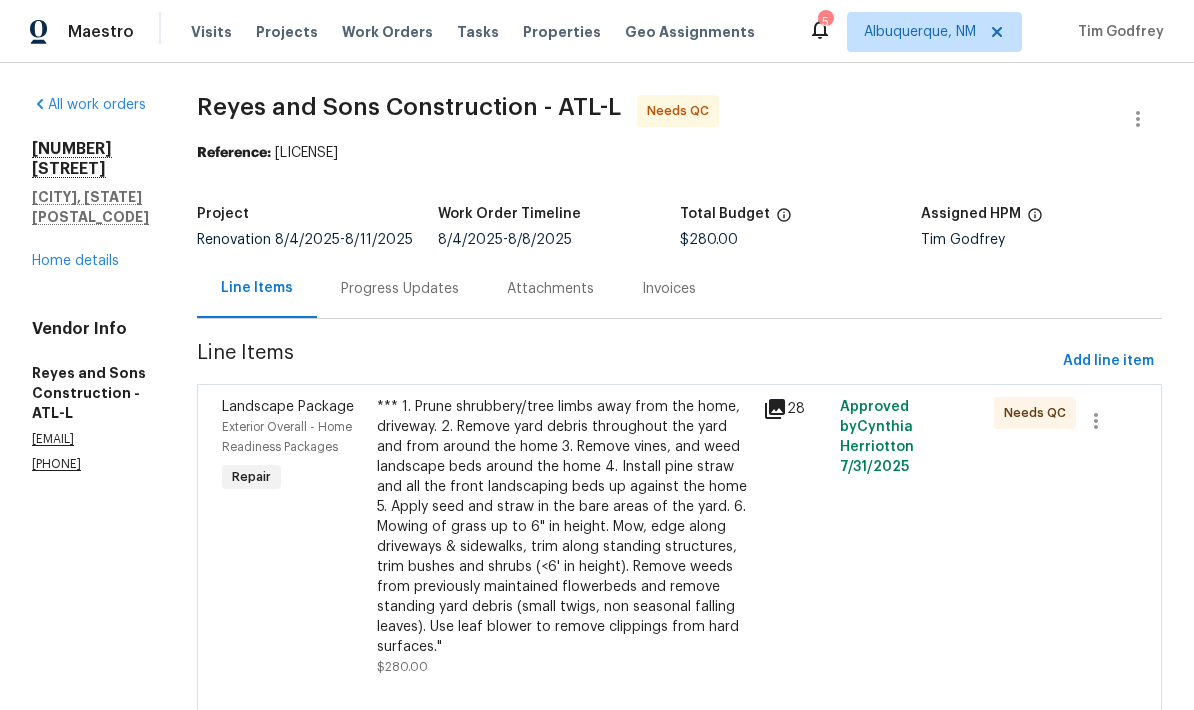 click on "*** 1. Prune shrubbery/tree limbs away from the home, driveway.
2. Remove yard debris throughout the yard and from around the home
3. Remove vines, and weed landscape beds around the home
4. Install pine straw and all the front landscaping beds up against the home
5. Apply seed and straw in the bare areas of the yard.
6. Mowing of grass up to 6" in height. Mow, edge along driveways & sidewalks, trim along standing structures, trim bushes and shrubs (<6' in height). Remove weeds from previously maintained flowerbeds and remove standing yard debris (small twigs, non seasonal falling leaves).  Use leaf blower to remove clippings from hard surfaces."" at bounding box center (564, 527) 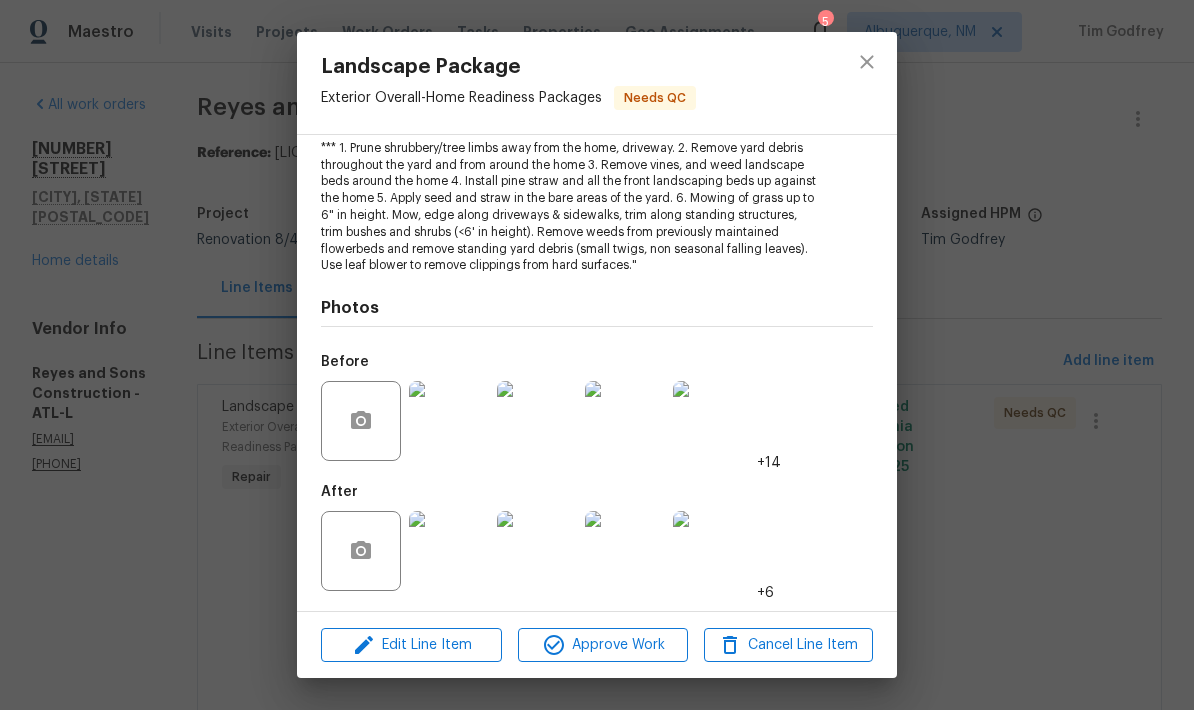 scroll, scrollTop: 227, scrollLeft: 0, axis: vertical 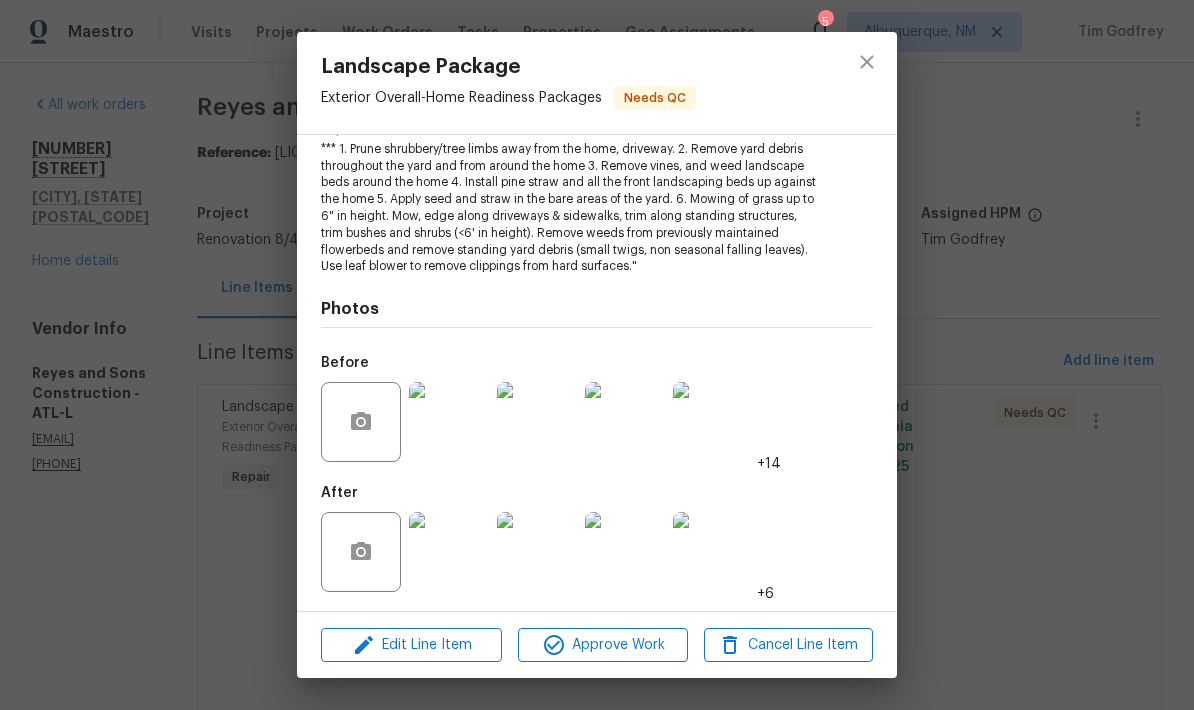 click at bounding box center (449, 552) 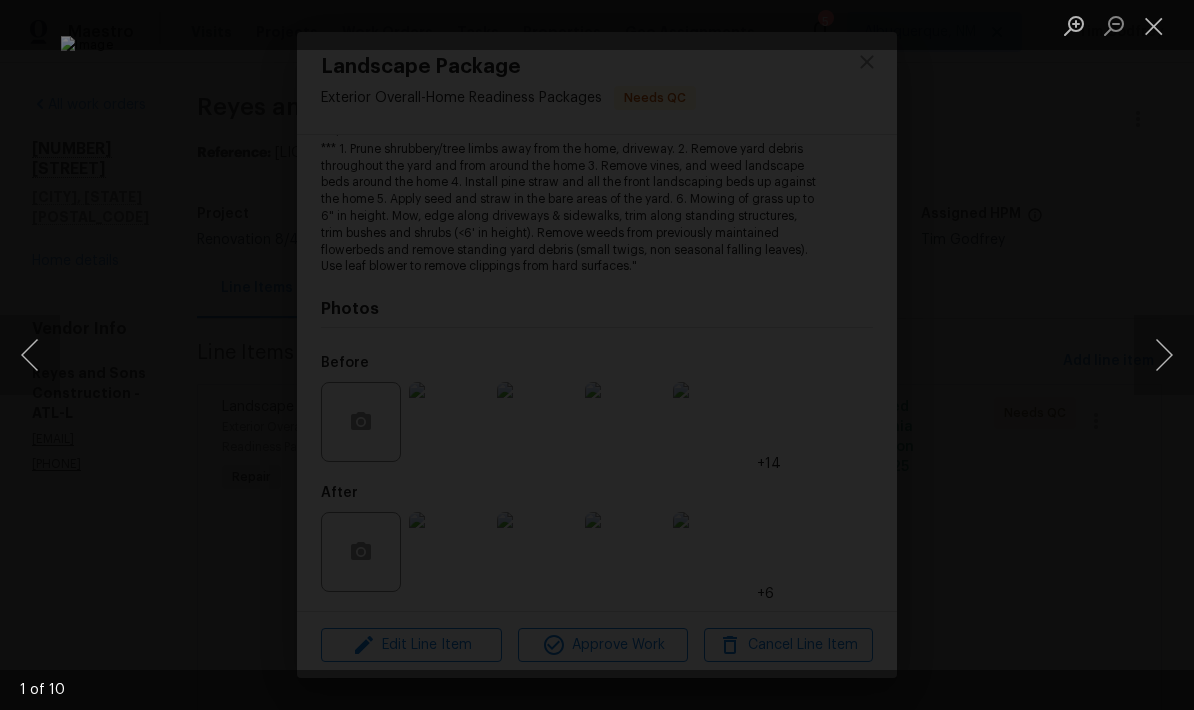 click at bounding box center [1164, 355] 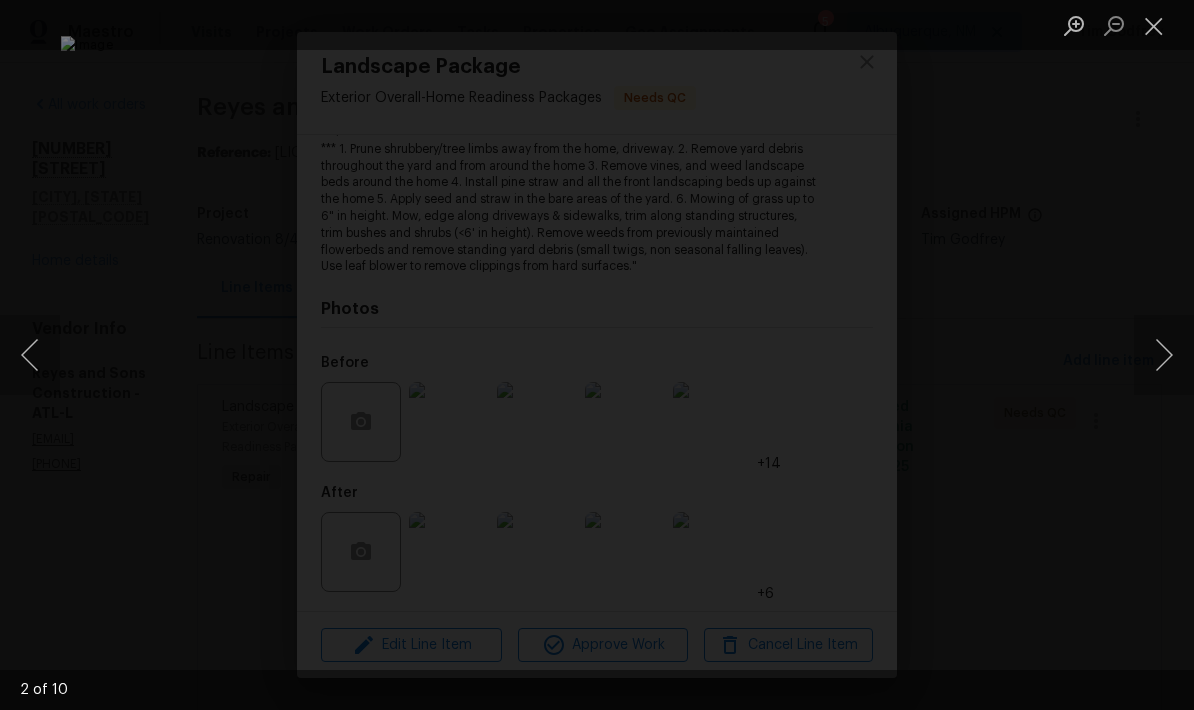 click at bounding box center [1164, 355] 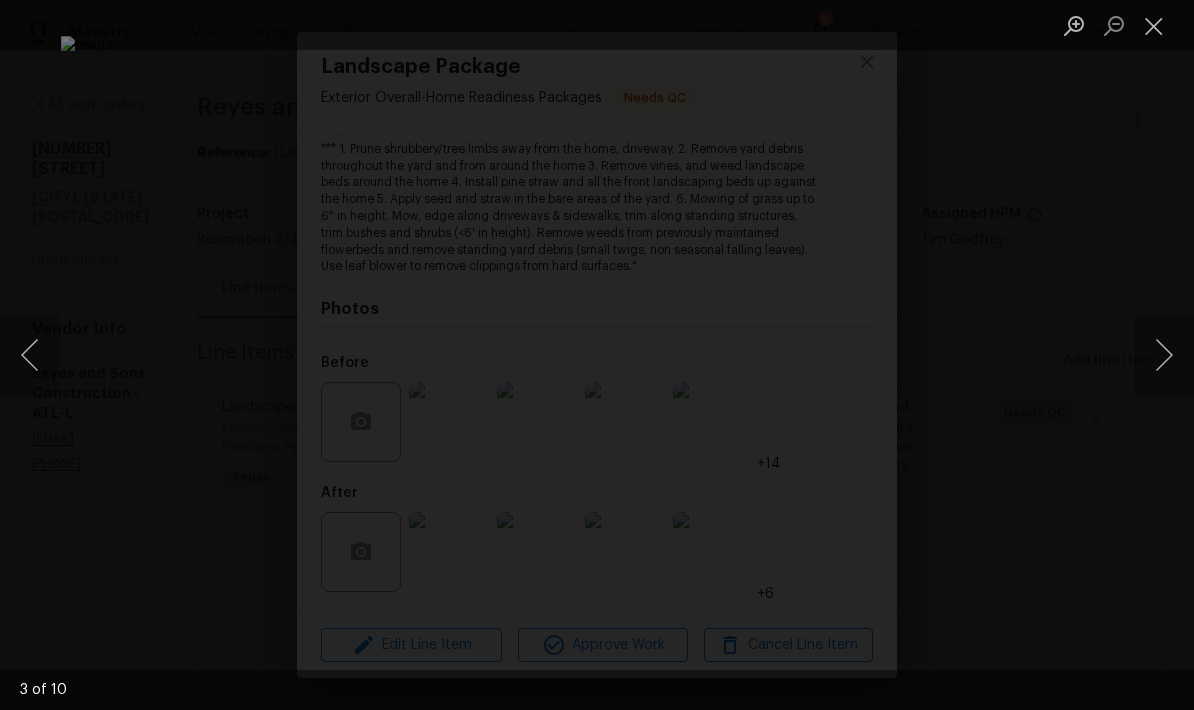 click at bounding box center (1164, 355) 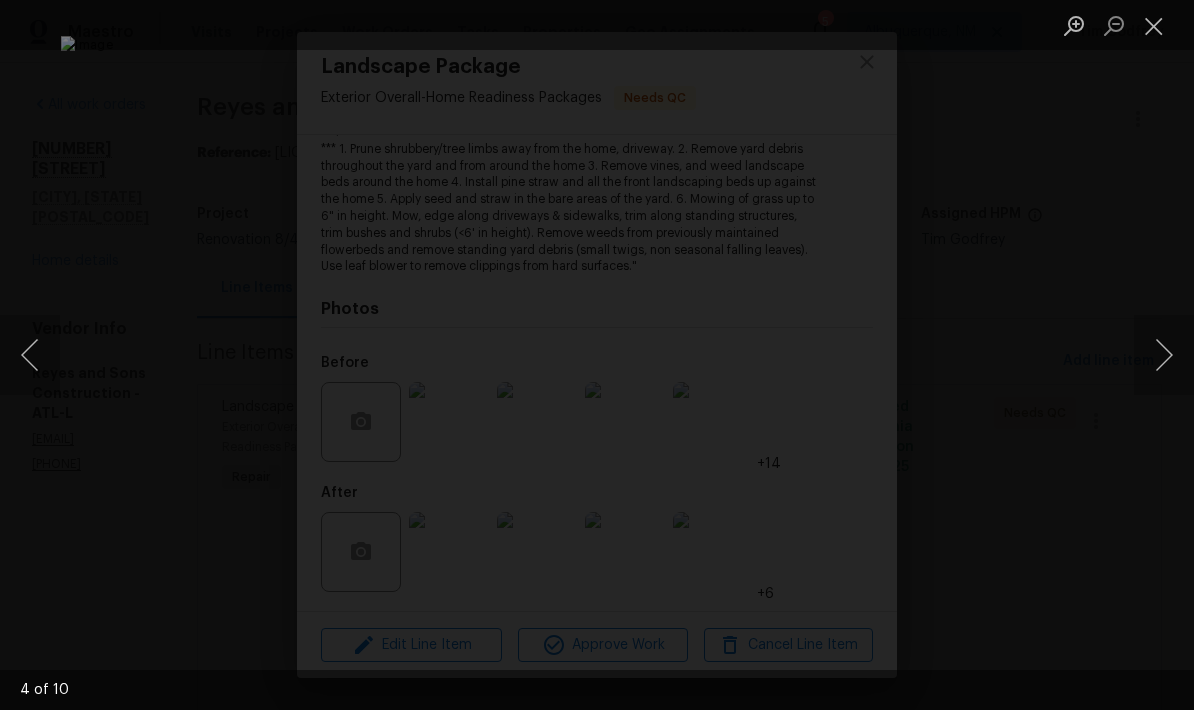 click at bounding box center (1164, 355) 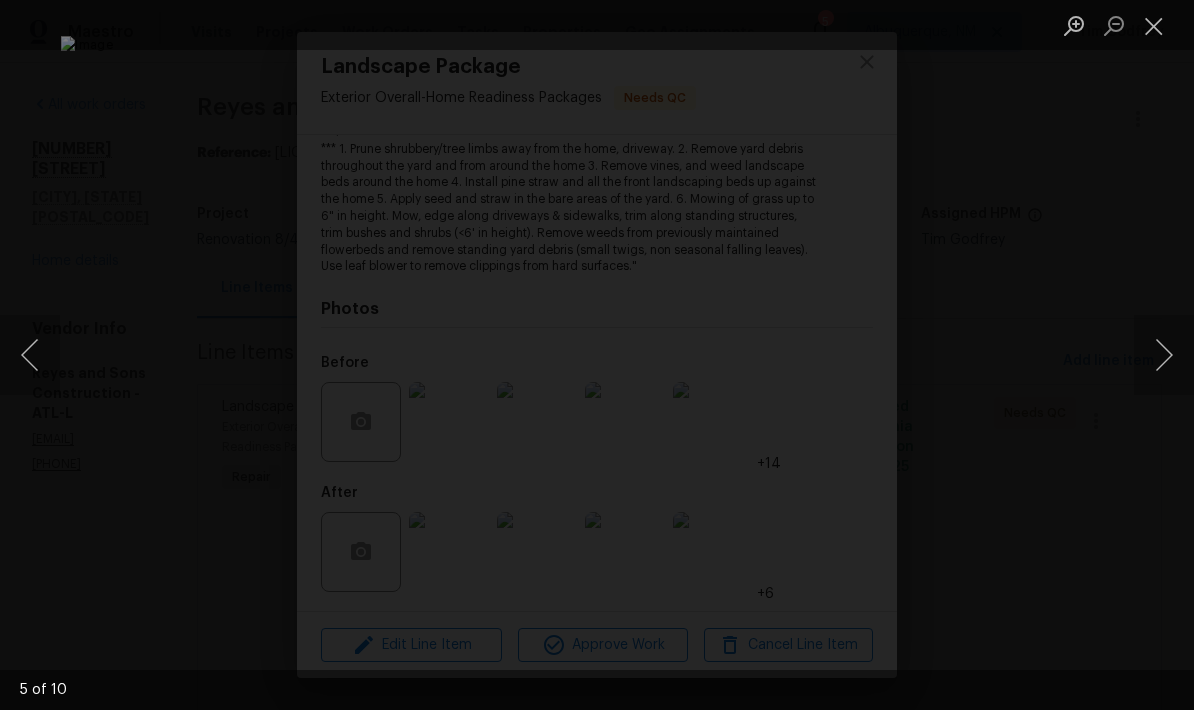 click at bounding box center [1164, 355] 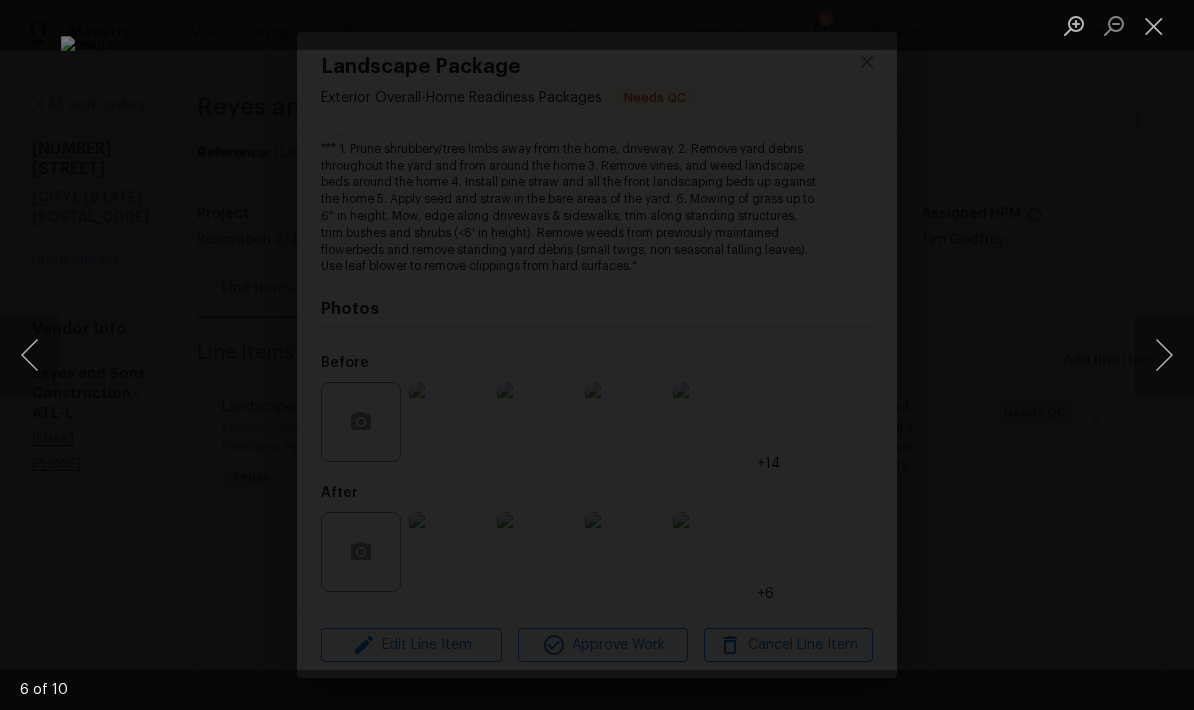 click at bounding box center (1164, 355) 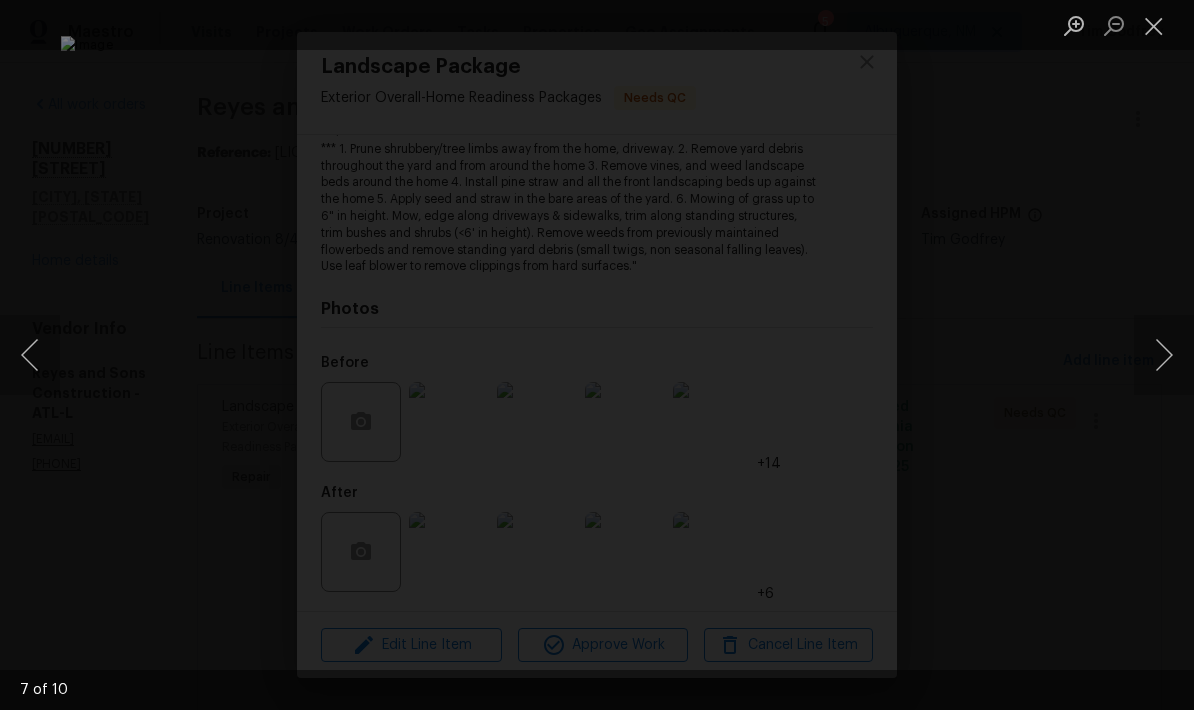 click at bounding box center (1164, 355) 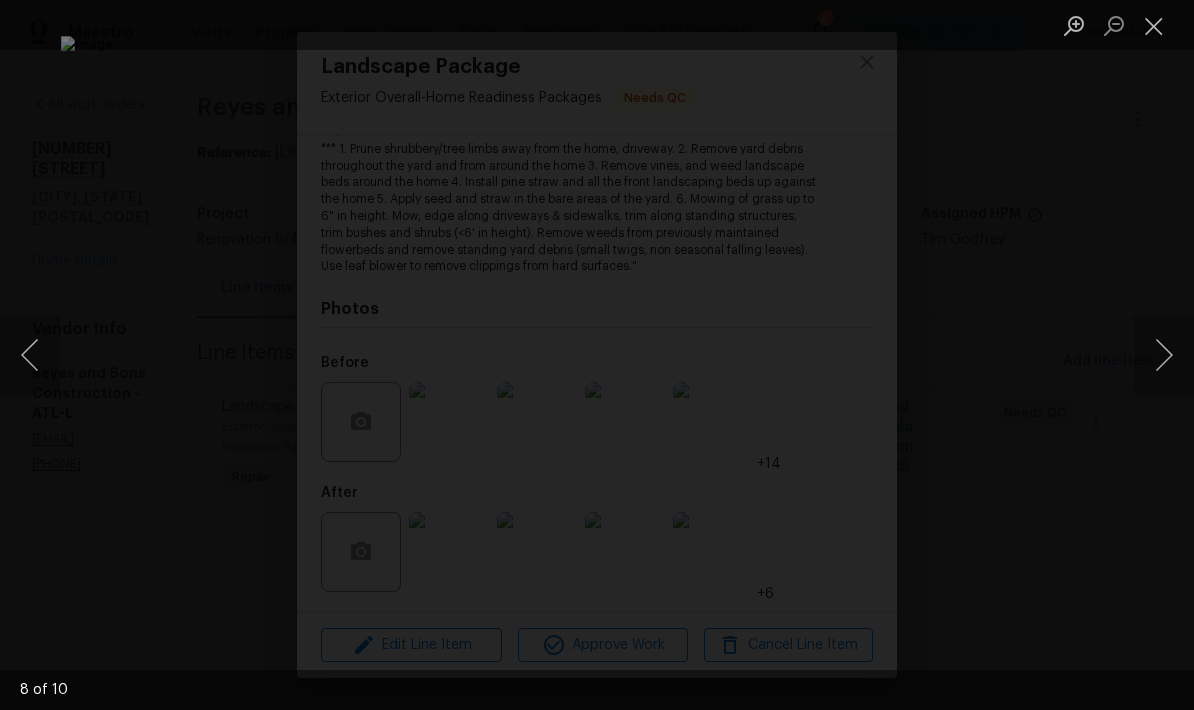 click at bounding box center (1164, 355) 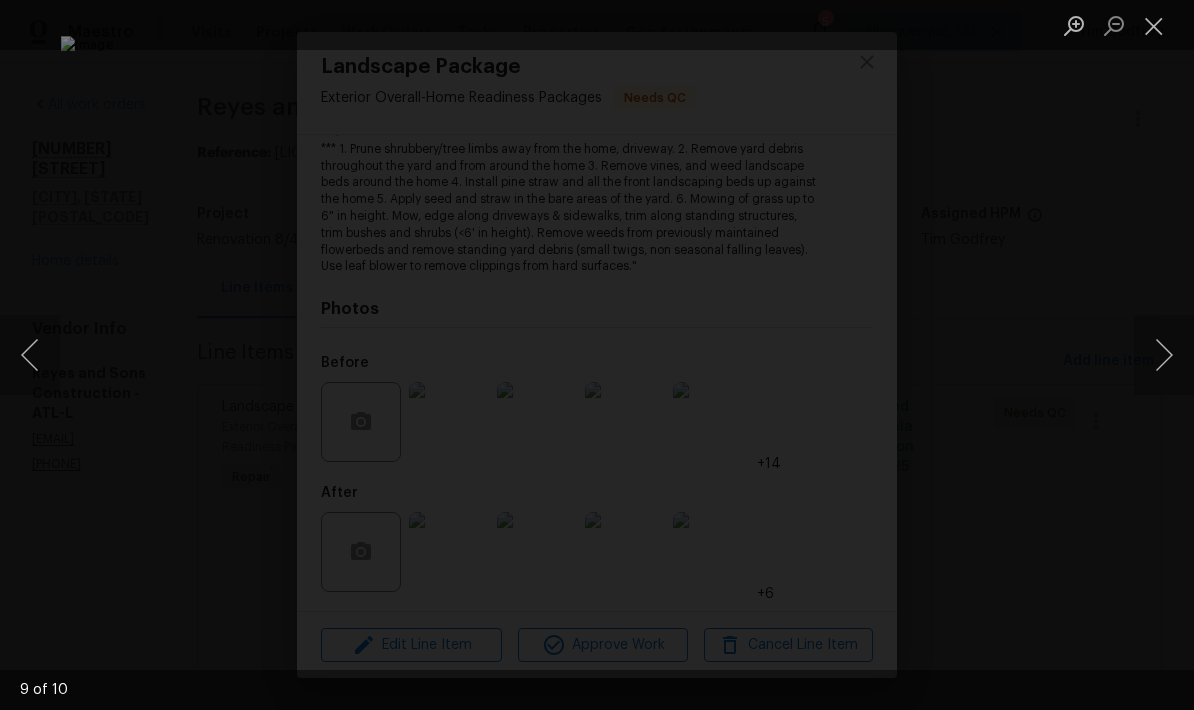 click at bounding box center (1164, 355) 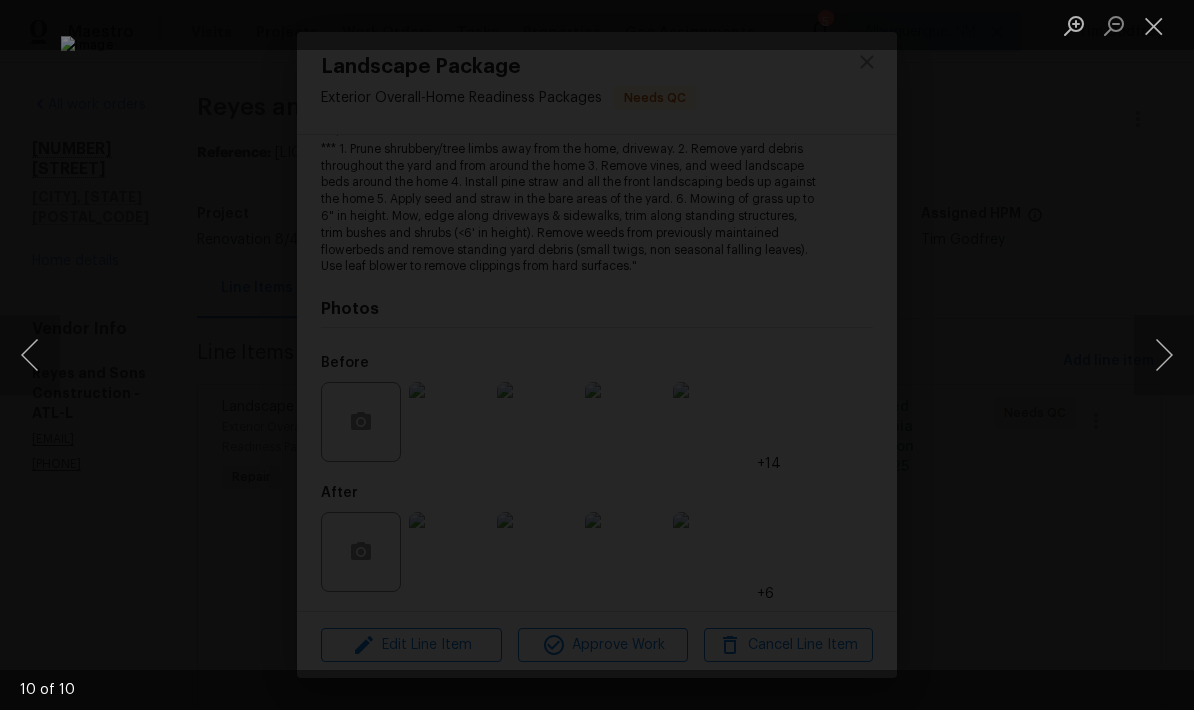click at bounding box center (1164, 355) 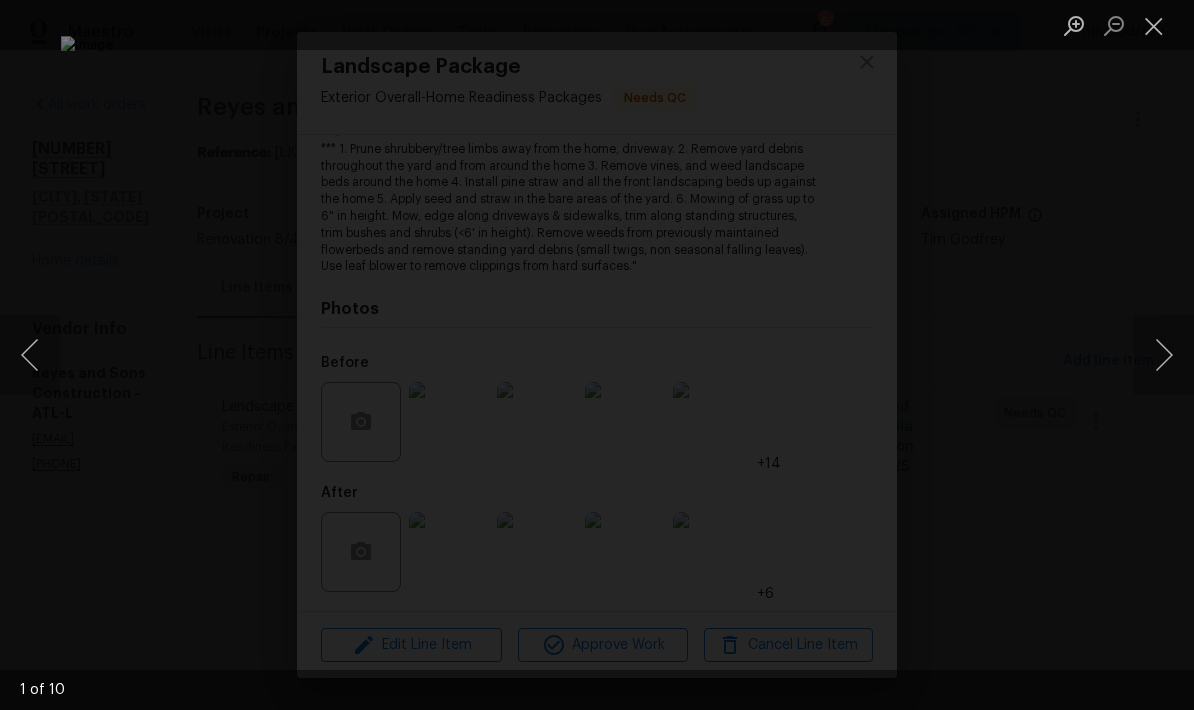 click at bounding box center [1154, 25] 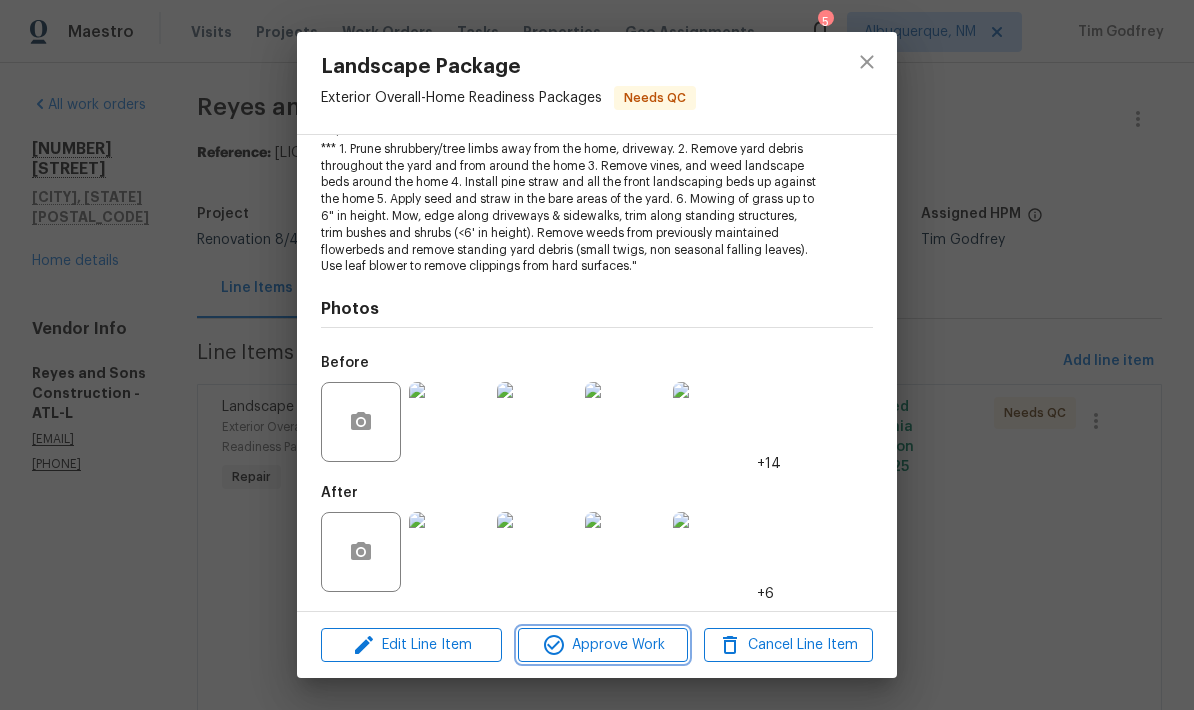 click on "Approve Work" at bounding box center (602, 645) 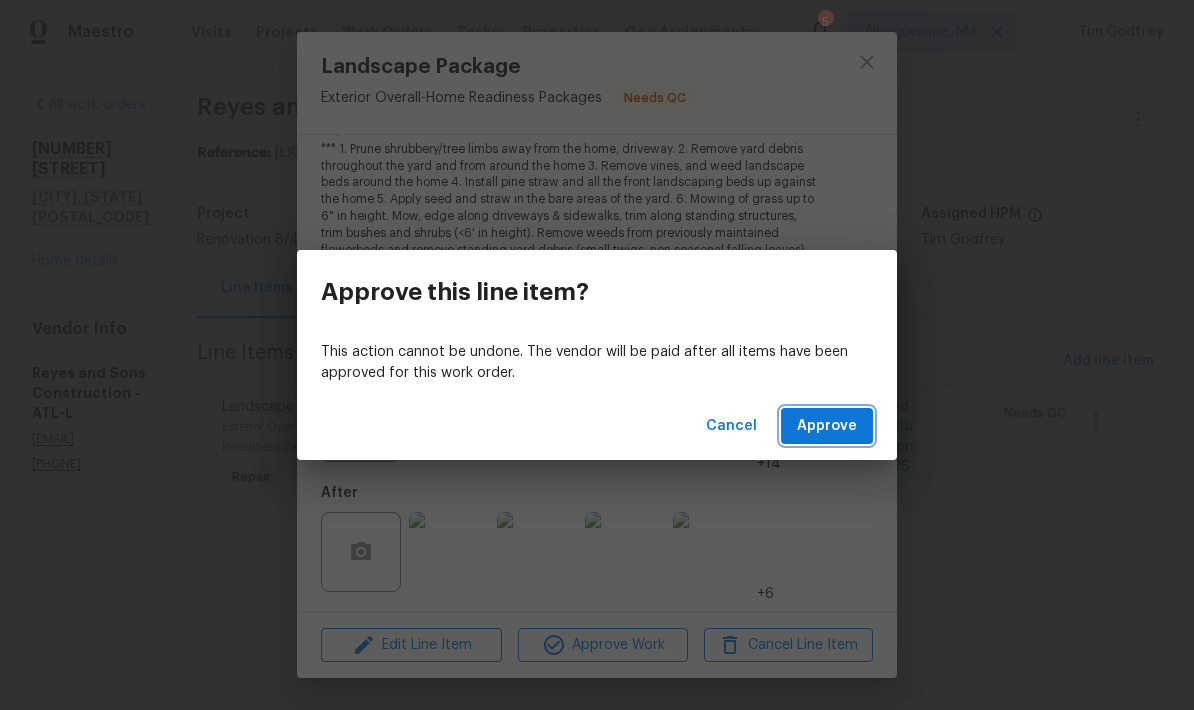 click on "Approve" at bounding box center [827, 426] 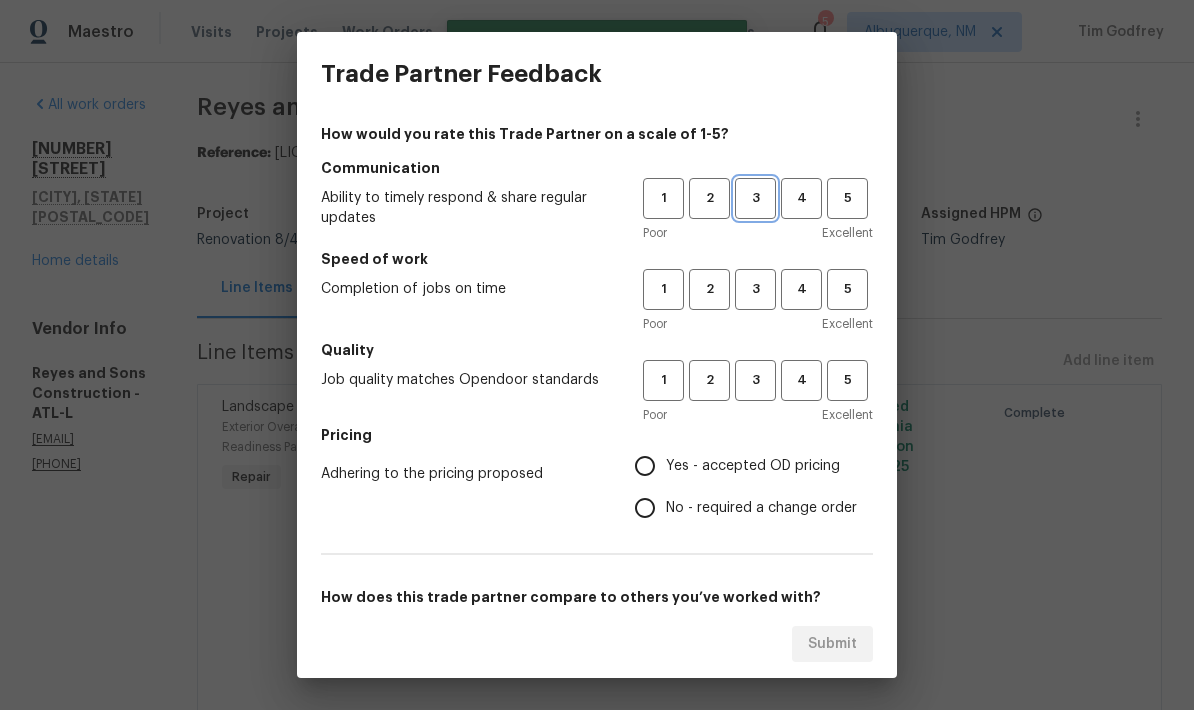click on "3" at bounding box center [755, 198] 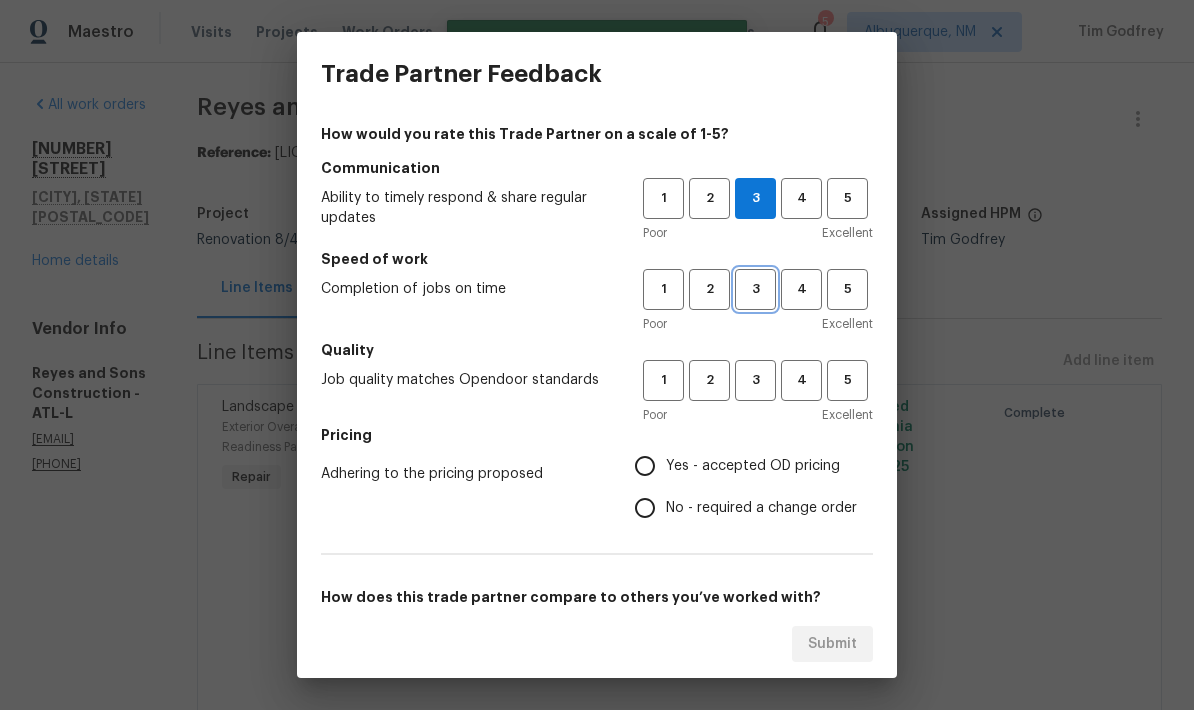 click on "3" at bounding box center (755, 289) 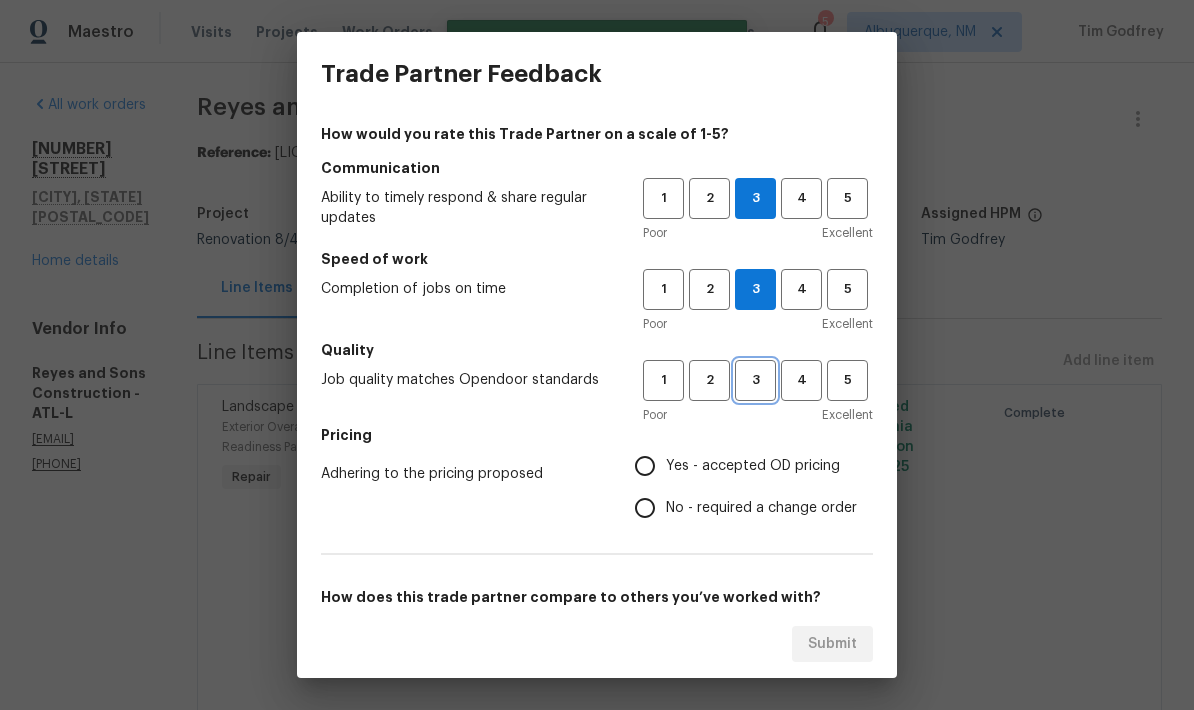 click on "3" at bounding box center (755, 380) 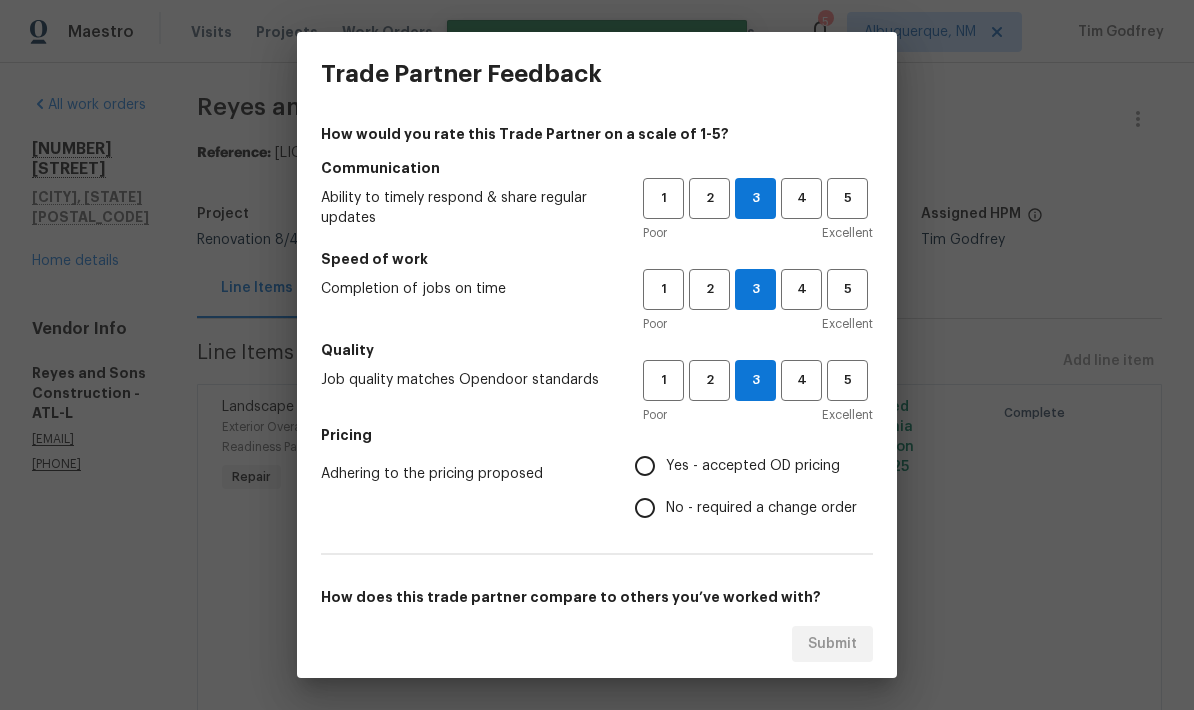 click on "Yes - accepted OD pricing" at bounding box center [645, 466] 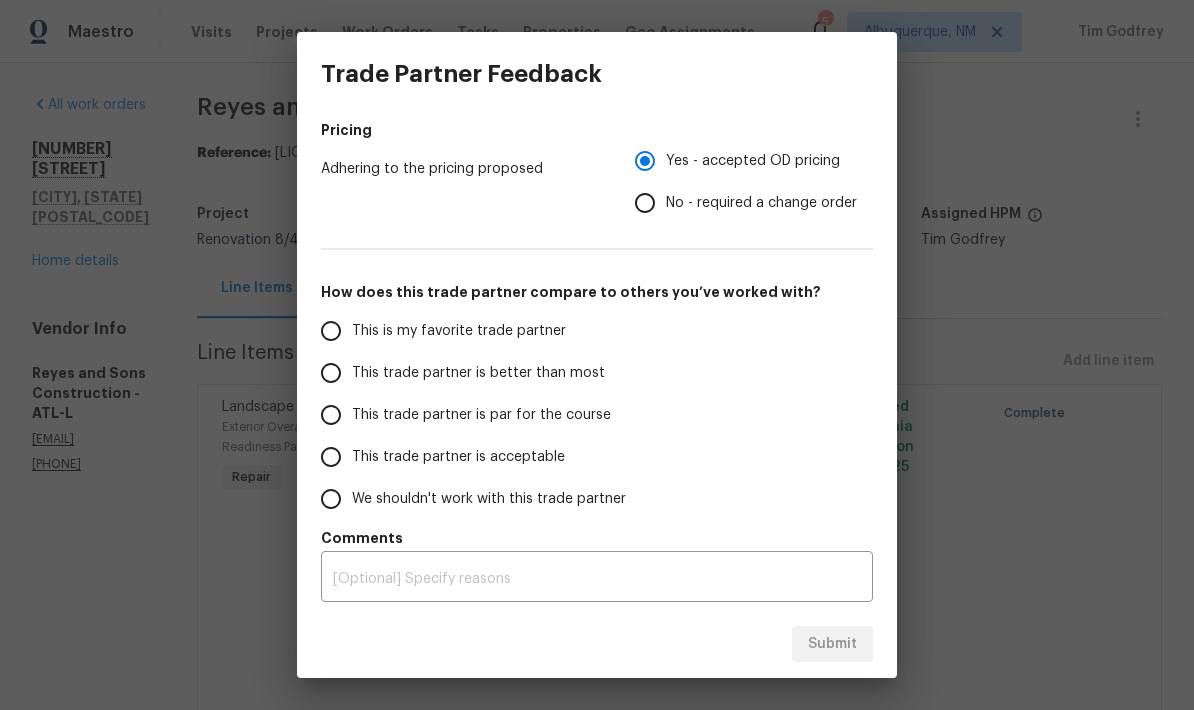 scroll, scrollTop: 305, scrollLeft: 0, axis: vertical 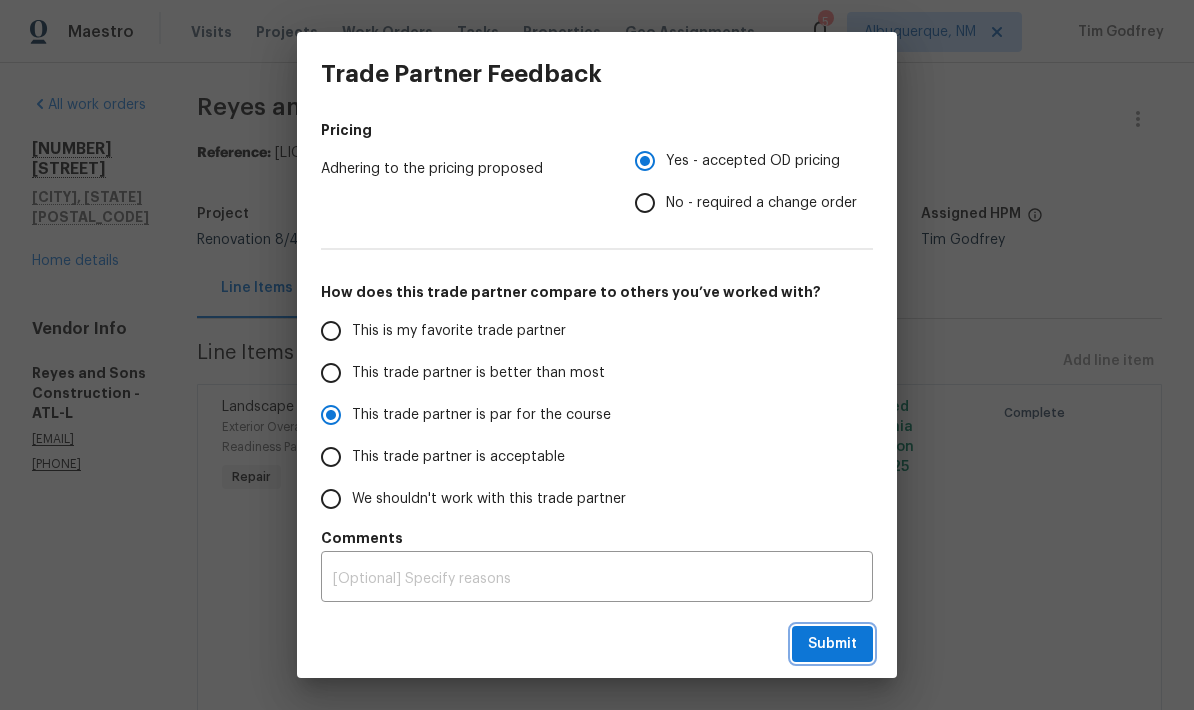 click on "Submit" at bounding box center [832, 644] 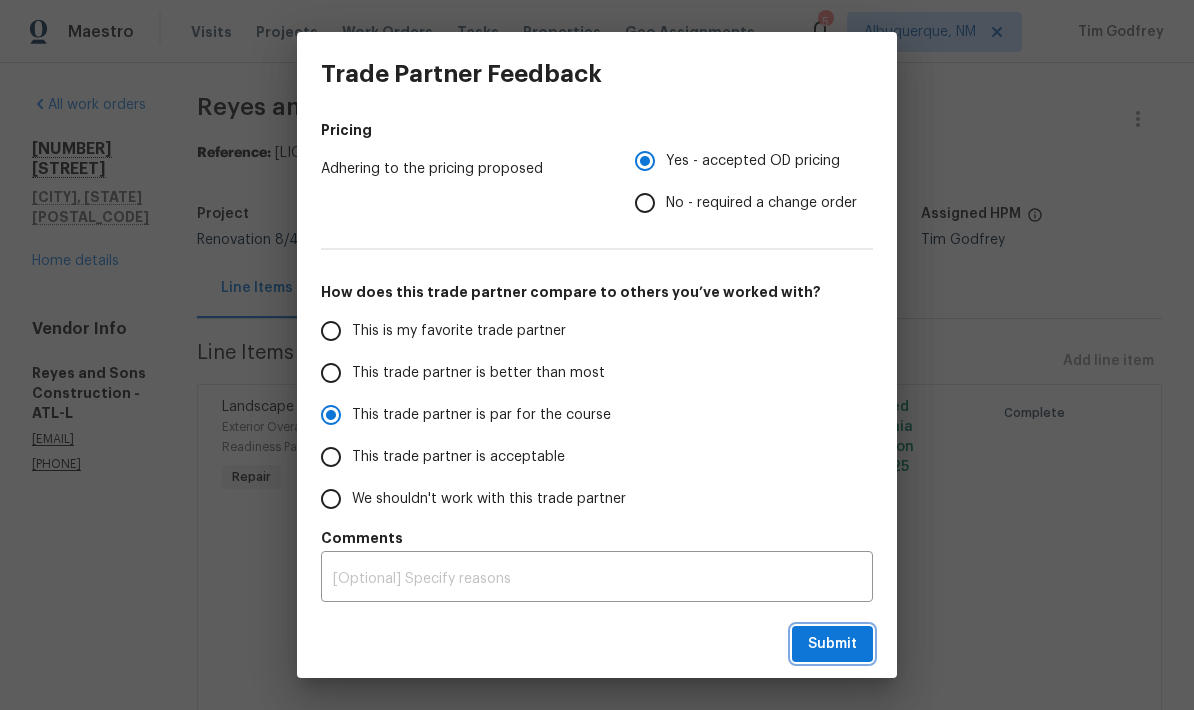 radio on "true" 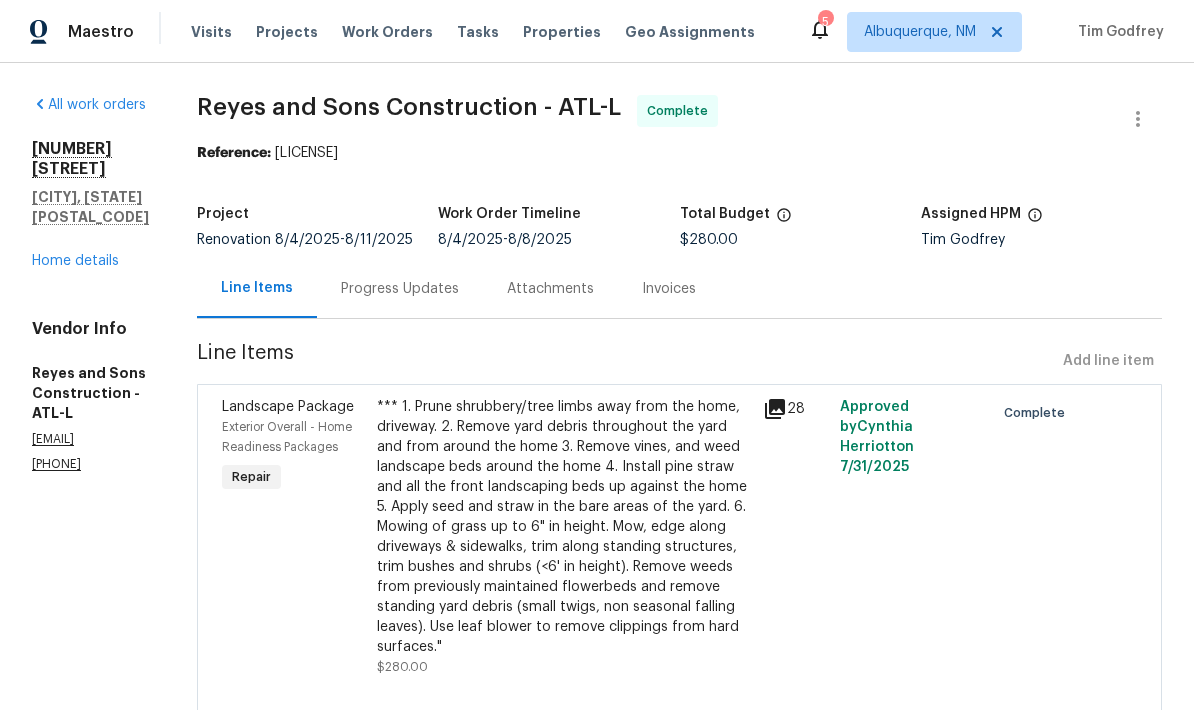 radio on "false" 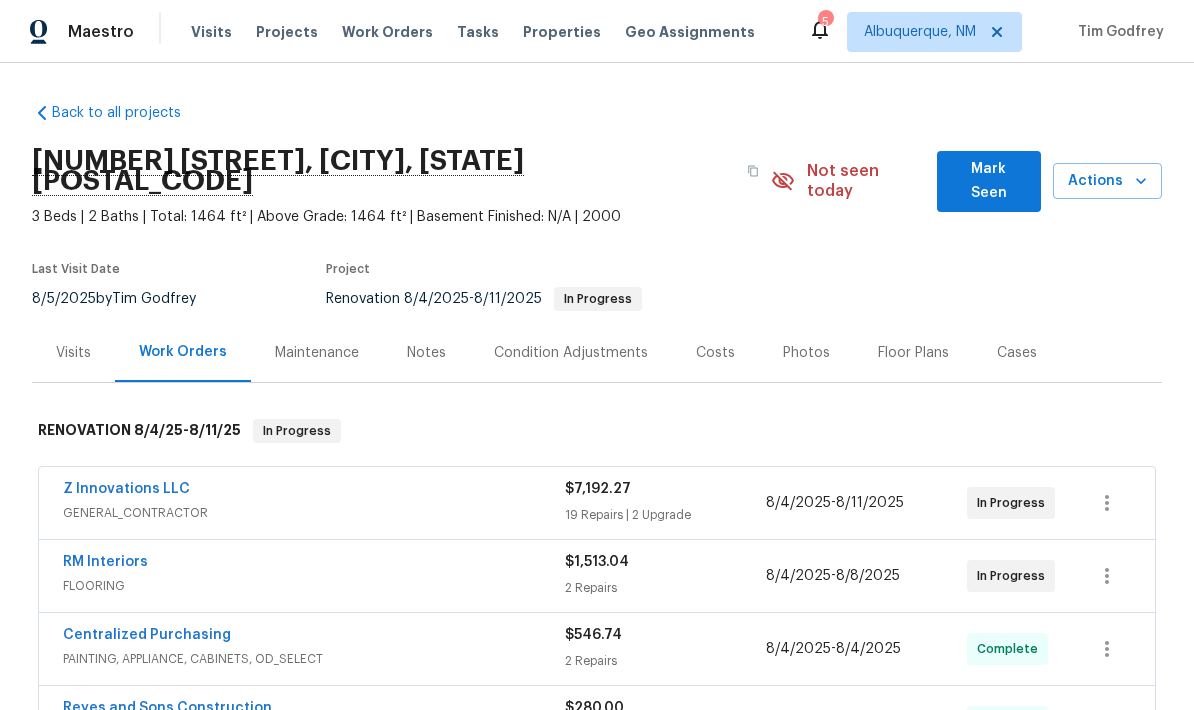 scroll, scrollTop: 0, scrollLeft: 0, axis: both 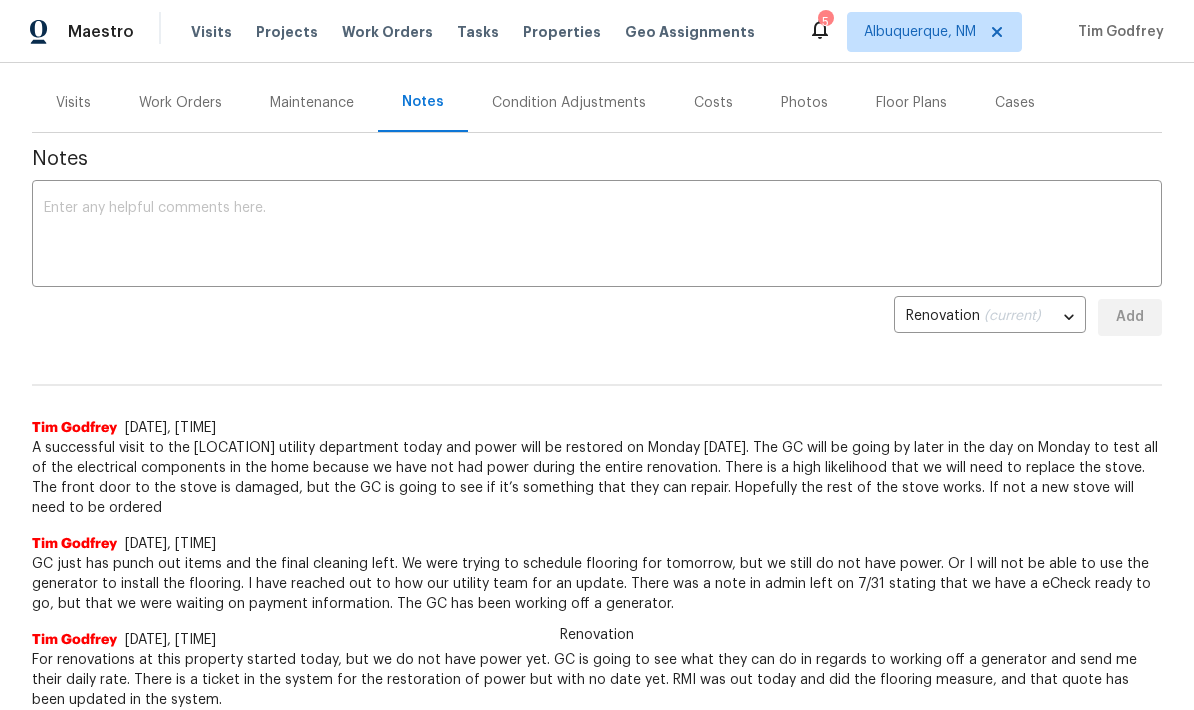click at bounding box center [597, 236] 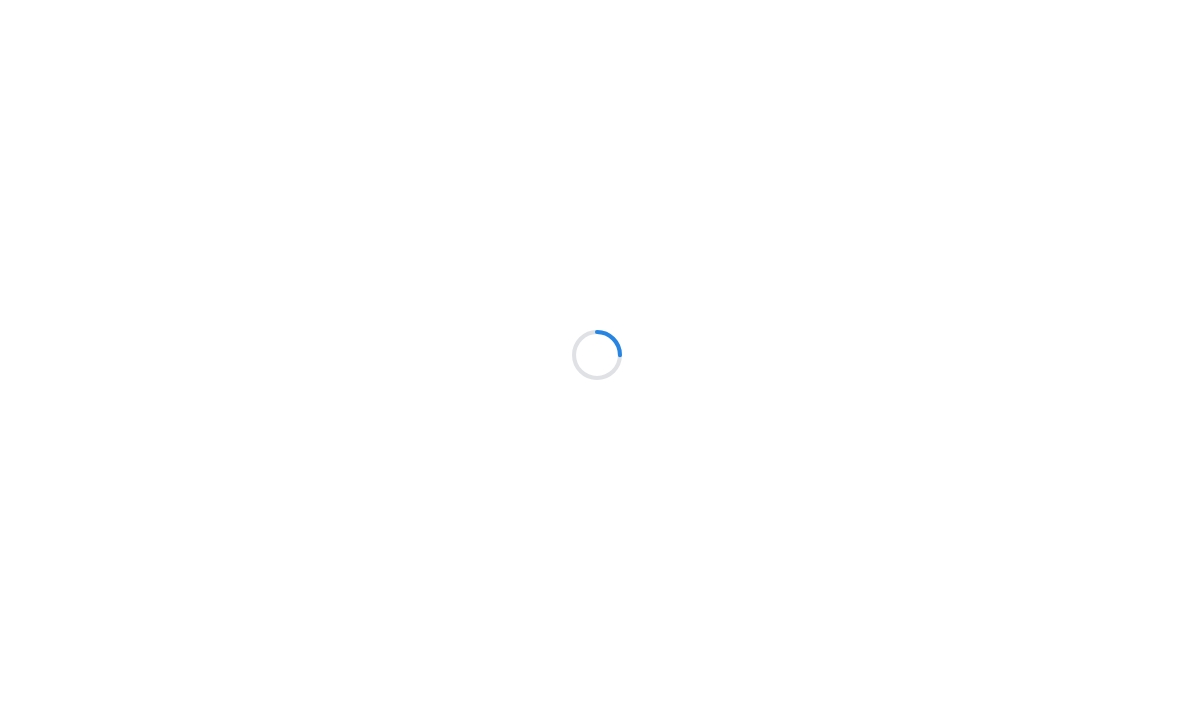scroll, scrollTop: 0, scrollLeft: 0, axis: both 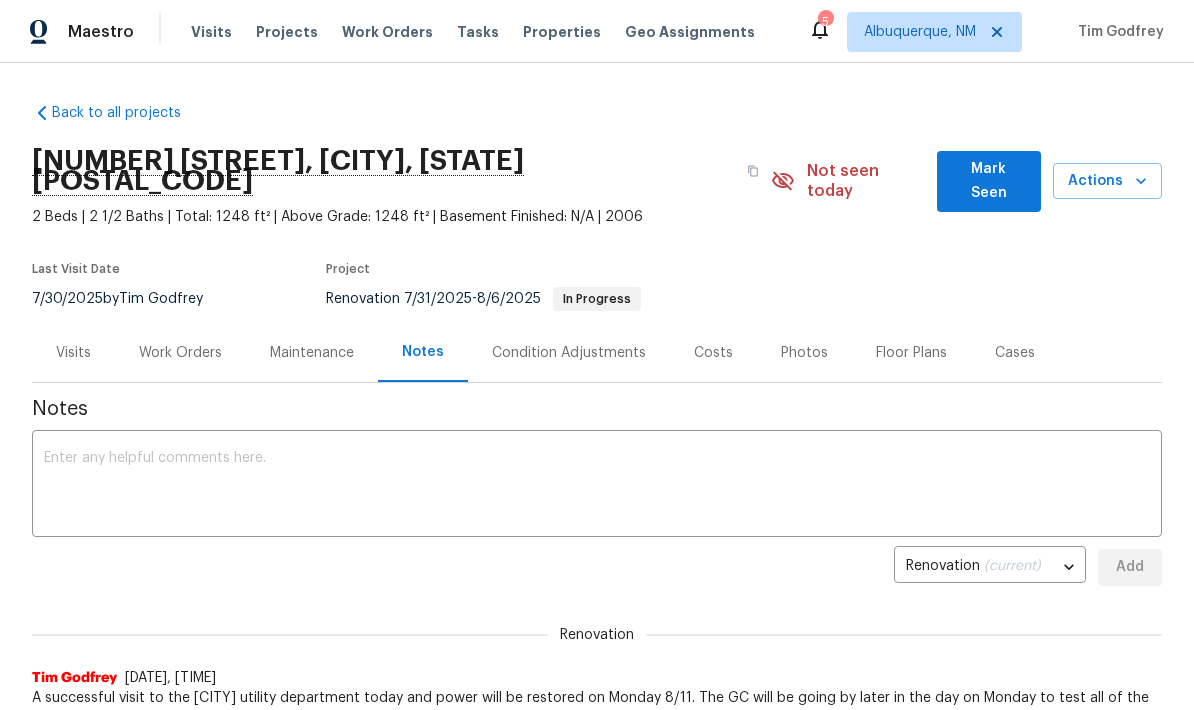 click at bounding box center (597, 486) 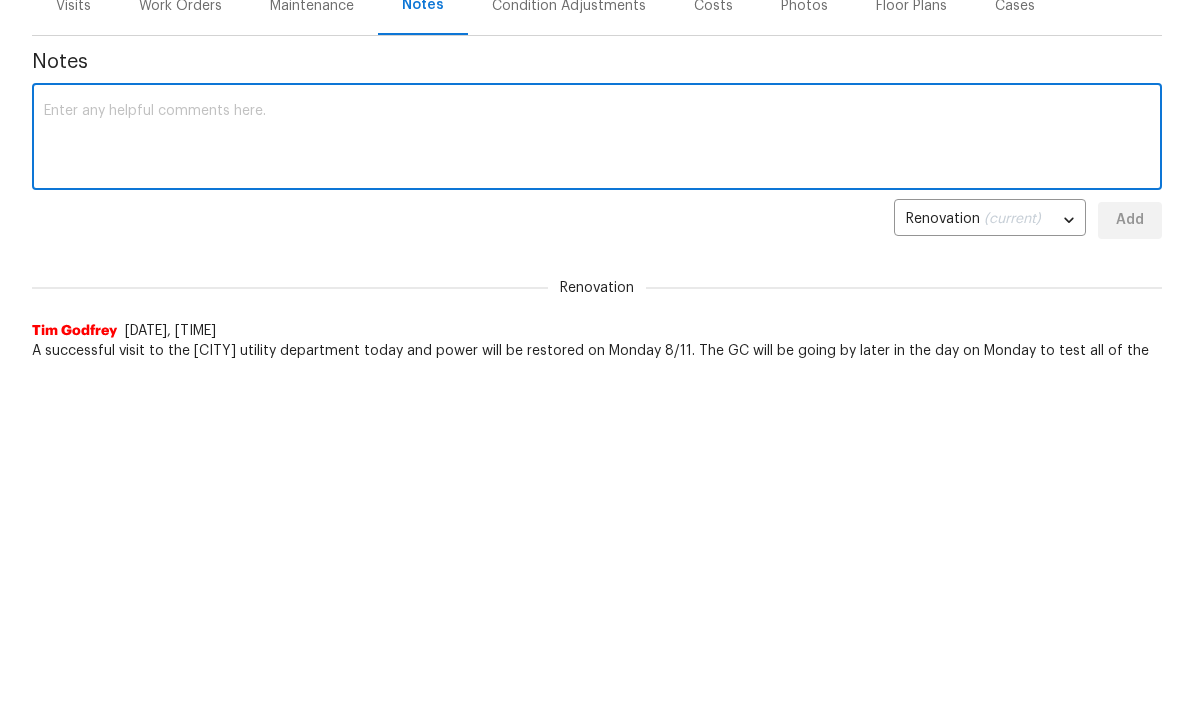 click at bounding box center [597, 486] 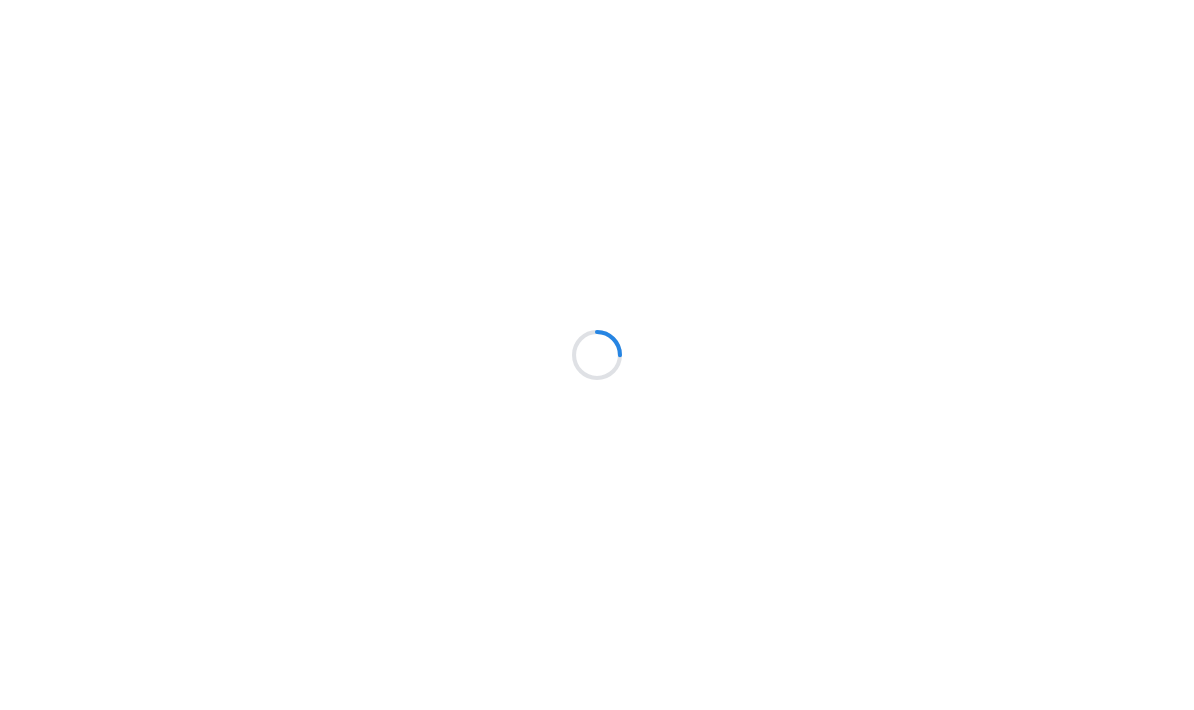 scroll, scrollTop: 0, scrollLeft: 0, axis: both 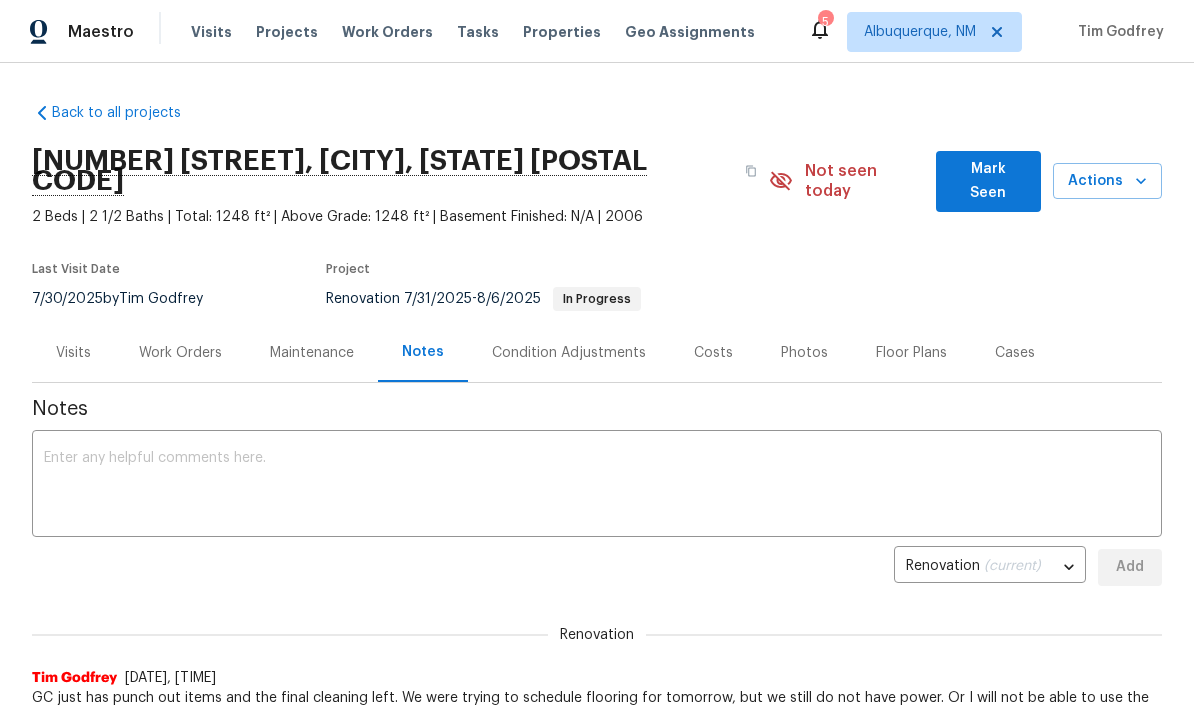 click at bounding box center (597, 486) 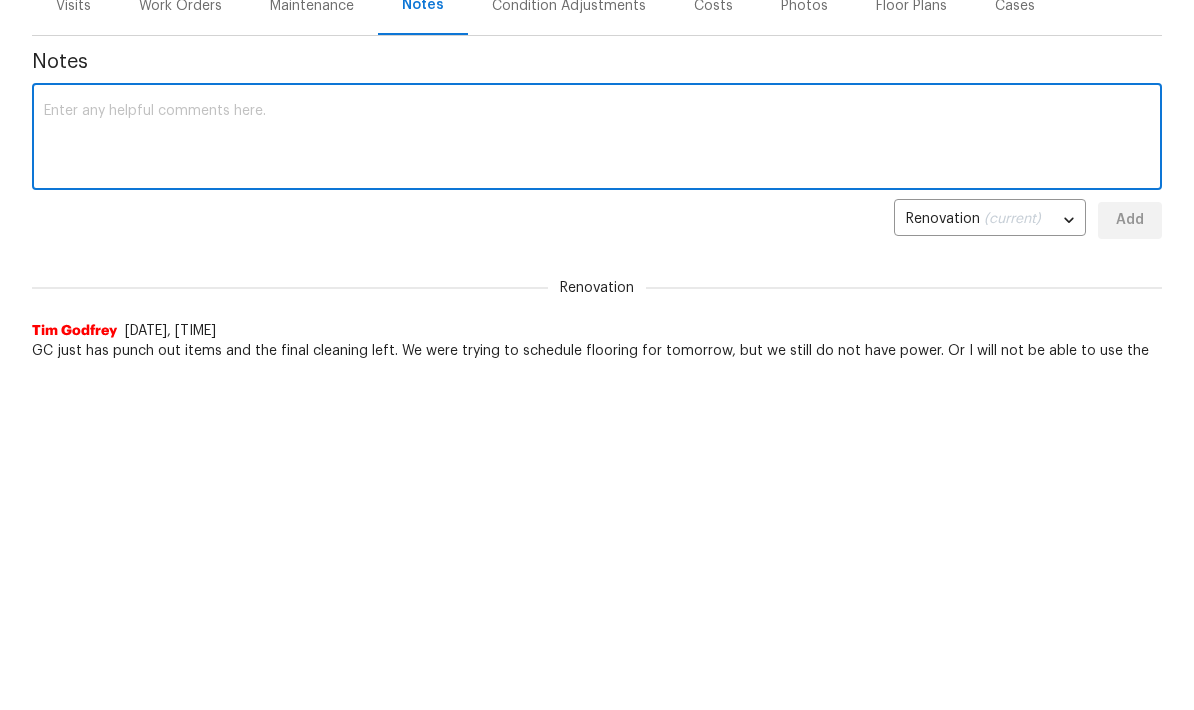 click at bounding box center [597, 486] 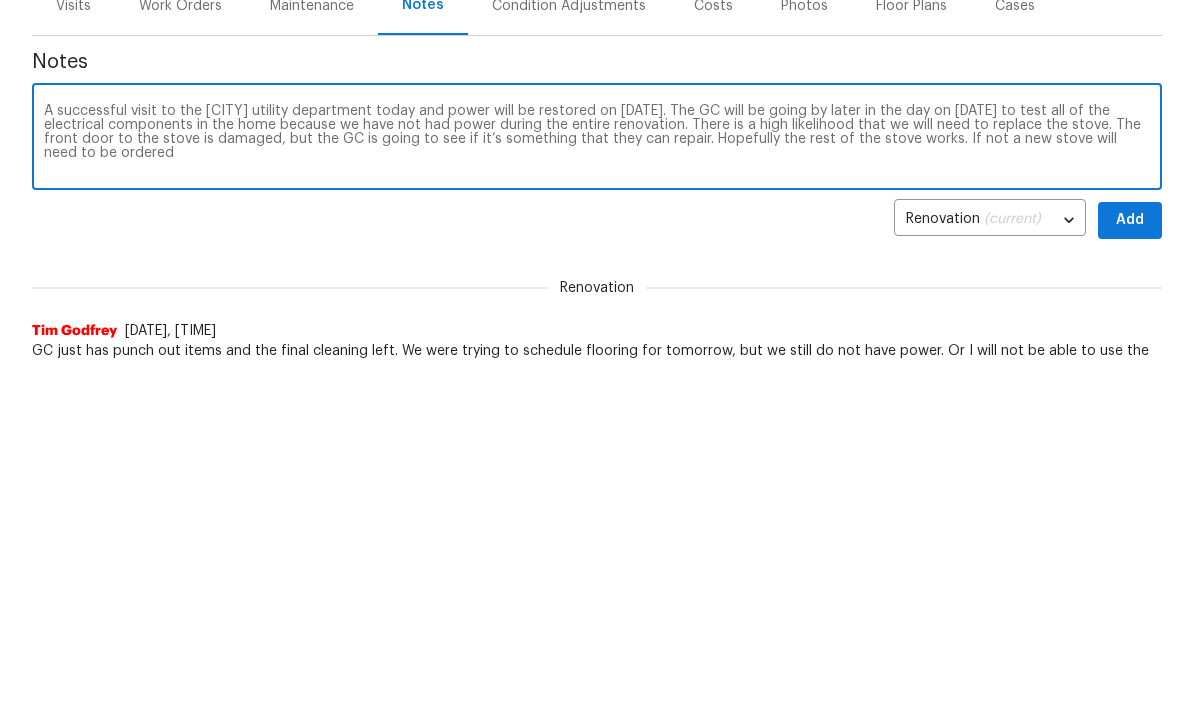 click on "A successful visit to the [CITY] utility department today and power will be restored on [DATE]. The GC will be going by later in the day on [DATE] to test all of the electrical components in the home because we have not had power during the entire renovation. There is a high likelihood that we will need to replace the stove. The front door to the stove is damaged, but the GC is going to see if it’s something that they can repair. Hopefully the rest of the stove works. If not a new stove will need to be ordered" at bounding box center [597, 486] 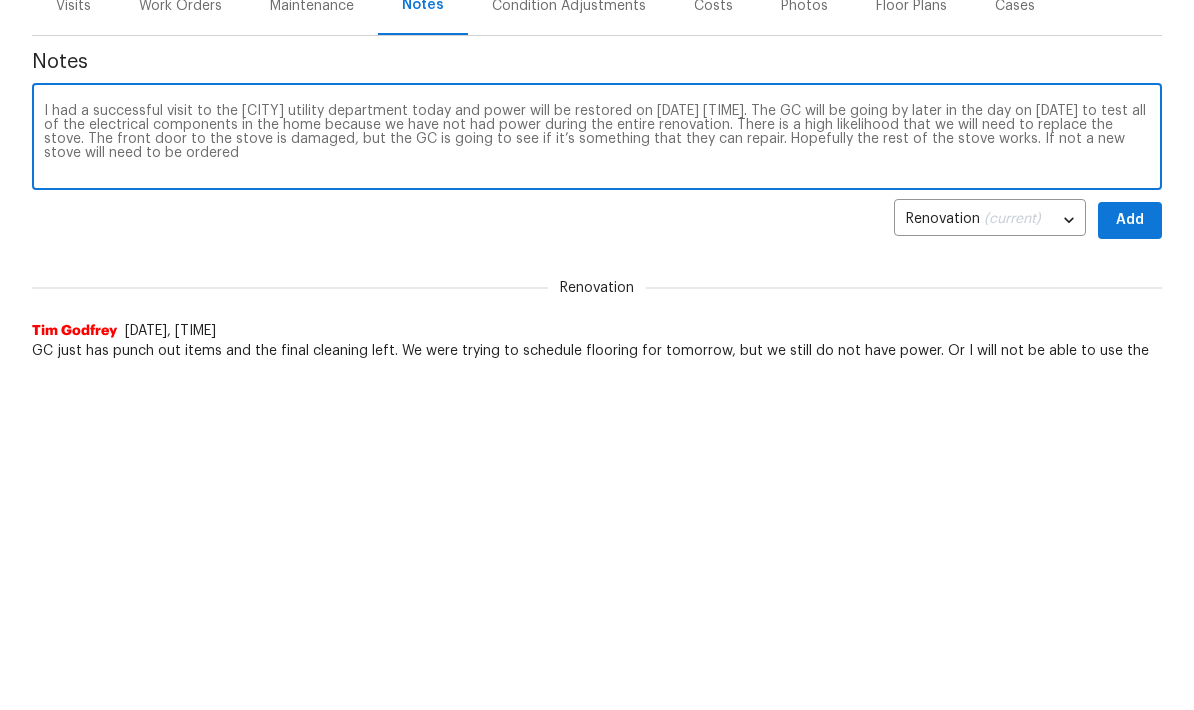 click on "I had a successful visit to the [CITY] utility department today and power will be restored on [DATE] [TIME]. The GC will be going by later in the day on [DATE] to test all of the electrical components in the home because we have not had power during the entire renovation. There is a high likelihood that we will need to replace the stove. The front door to the stove is damaged, but the GC is going to see if it’s something that they can repair. Hopefully the rest of the stove works. If not a new stove will need to be ordered" at bounding box center (597, 486) 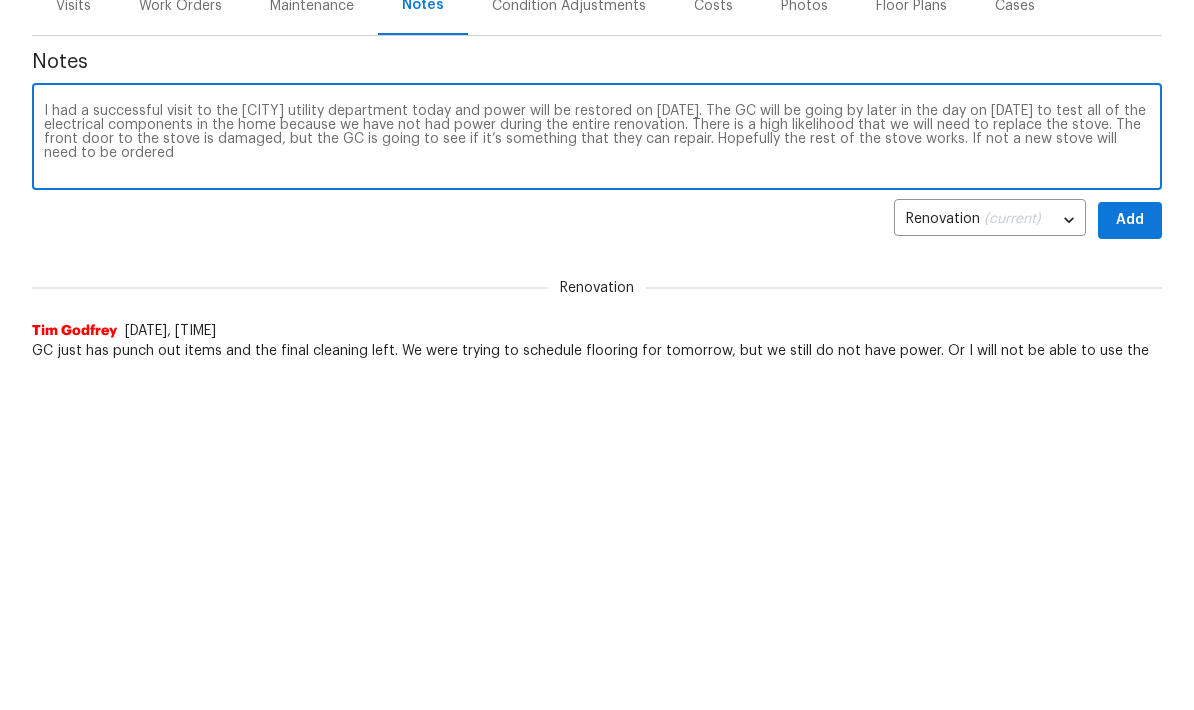 click on "I had a successful visit to the [CITY] utility department today and power will be restored on [DATE]. The GC will be going by later in the day on [DATE] to test all of the electrical components in the home because we have not had power during the entire renovation. There is a high likelihood that we will need to replace the stove. The front door to the stove is damaged, but the GC is going to see if it’s something that they can repair. Hopefully the rest of the stove works. If not a new stove will need to be ordered" at bounding box center (597, 486) 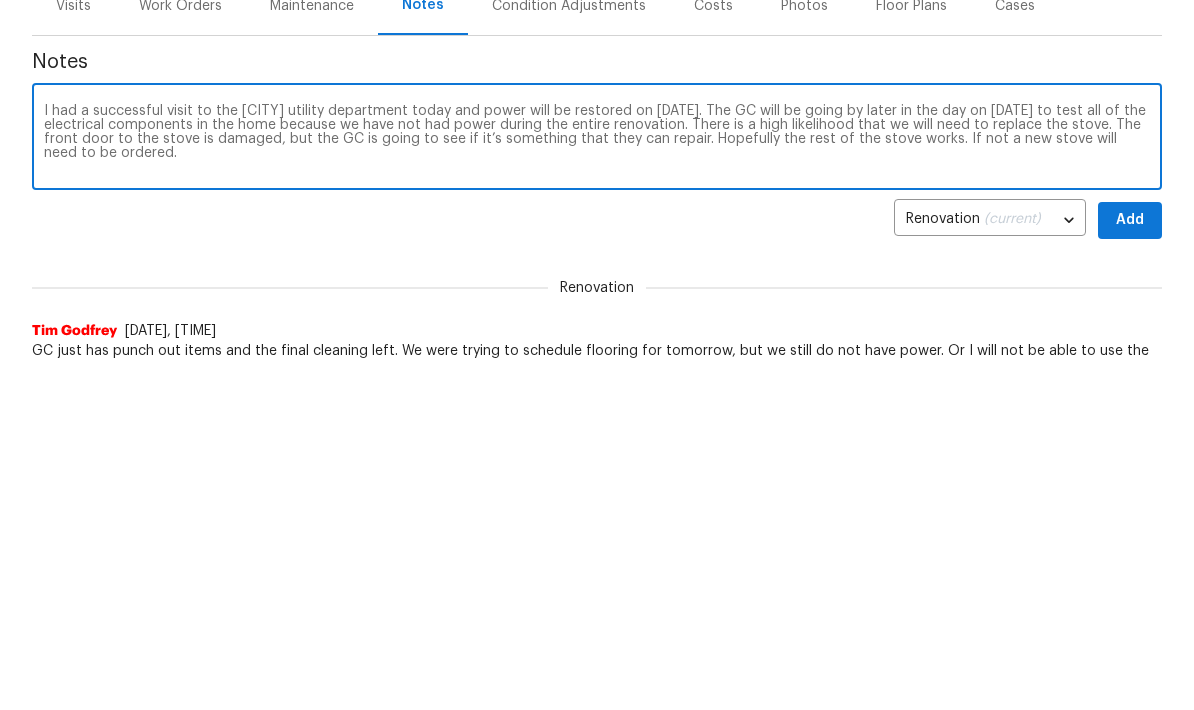 type on "I had a successful visit to the [CITY] utility department today and power will be restored on [DATE]. The GC will be going by later in the day on [DATE] to test all of the electrical components in the home because we have not had power during the entire renovation. There is a high likelihood that we will need to replace the stove. The front door to the stove is damaged, but the GC is going to see if it’s something that they can repair. Hopefully the rest of the stove works. If not a new stove will need to be ordered." 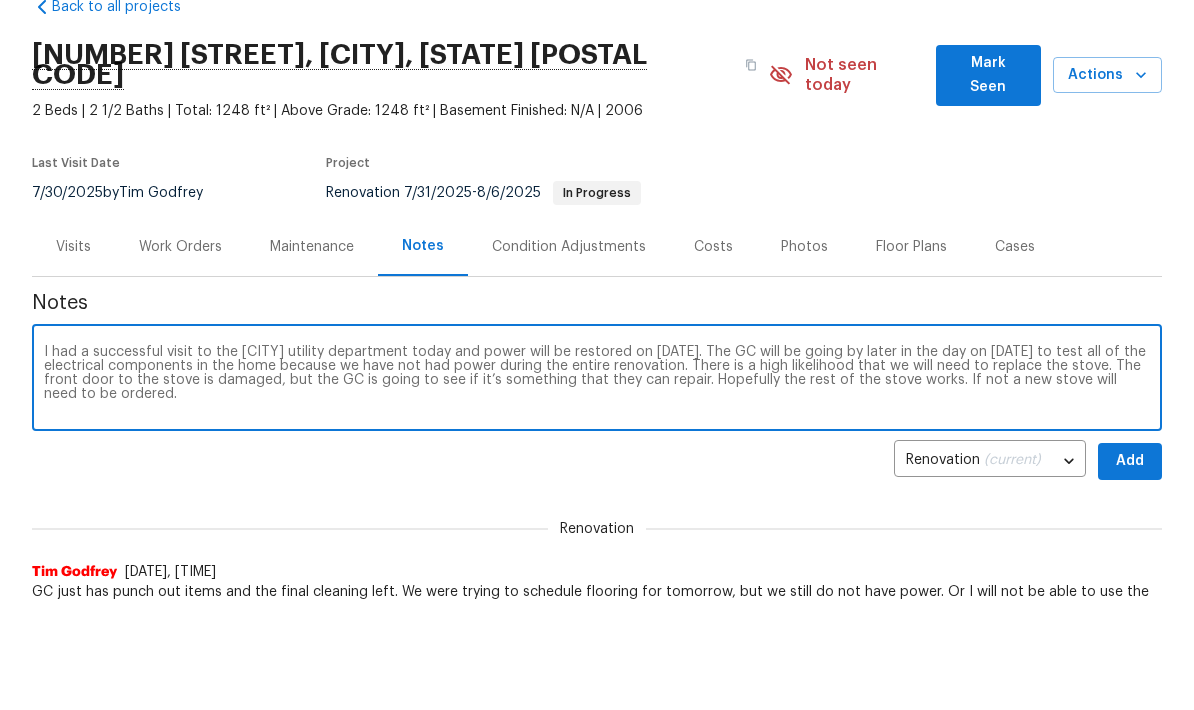 click on "Work Orders" at bounding box center (180, 353) 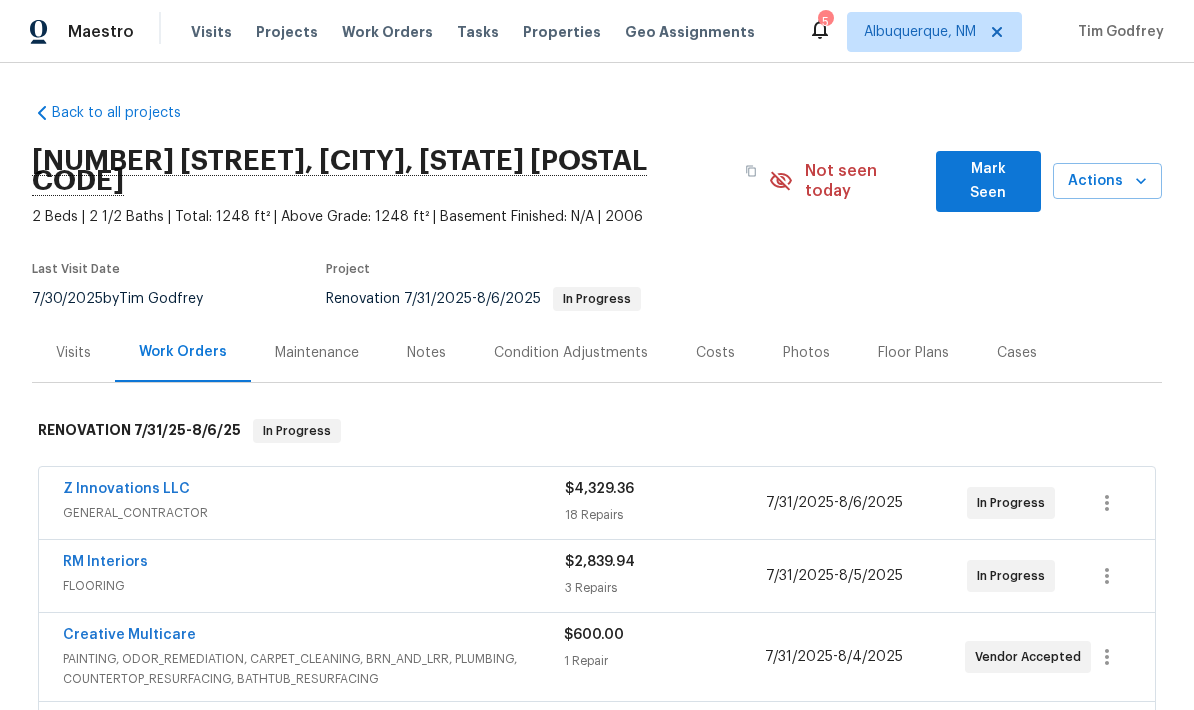 scroll, scrollTop: 0, scrollLeft: 0, axis: both 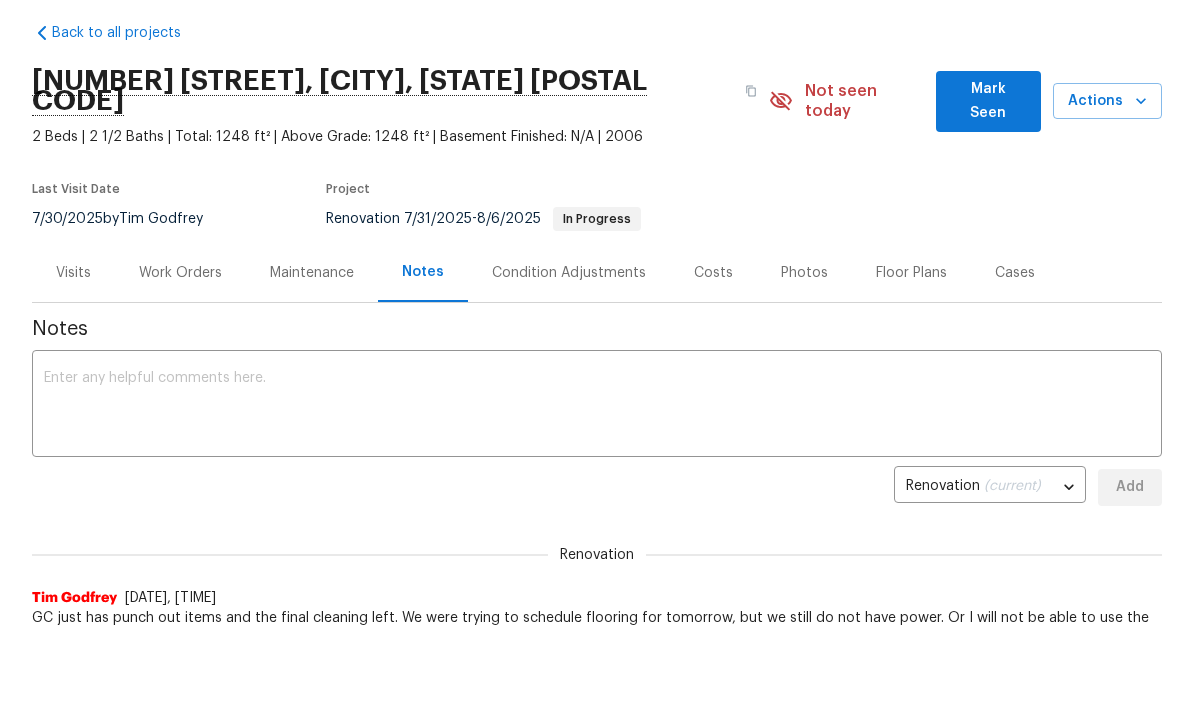 click at bounding box center [597, 406] 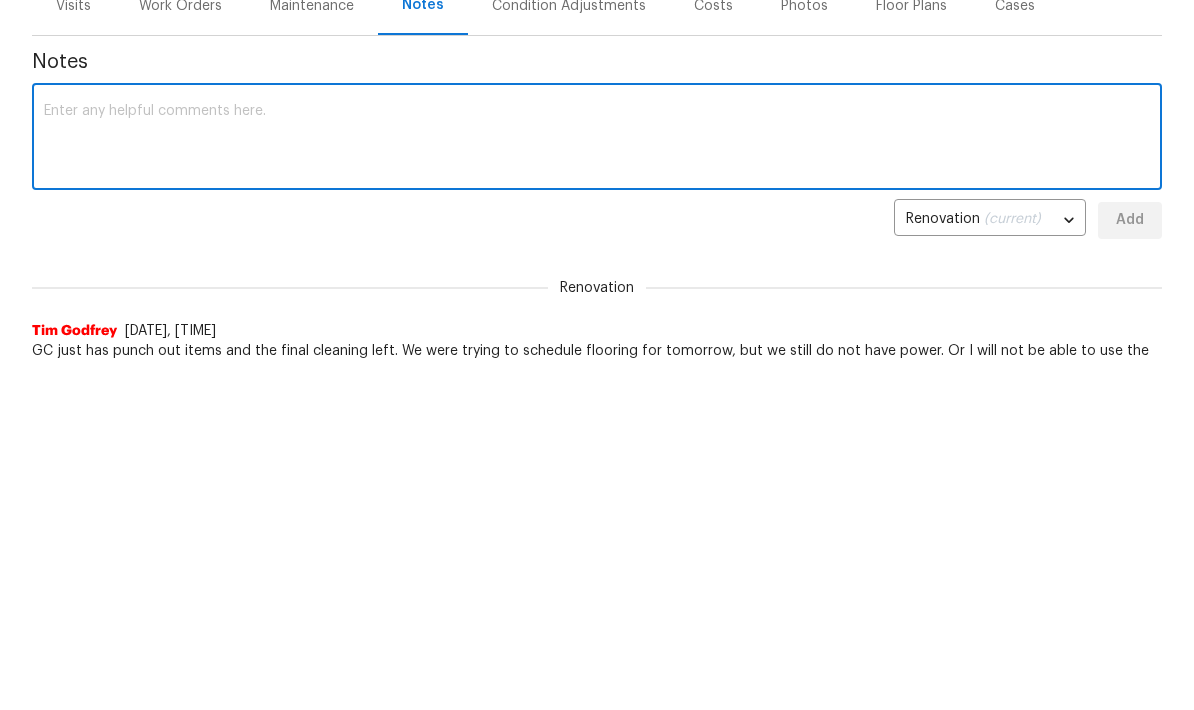 click at bounding box center (597, 406) 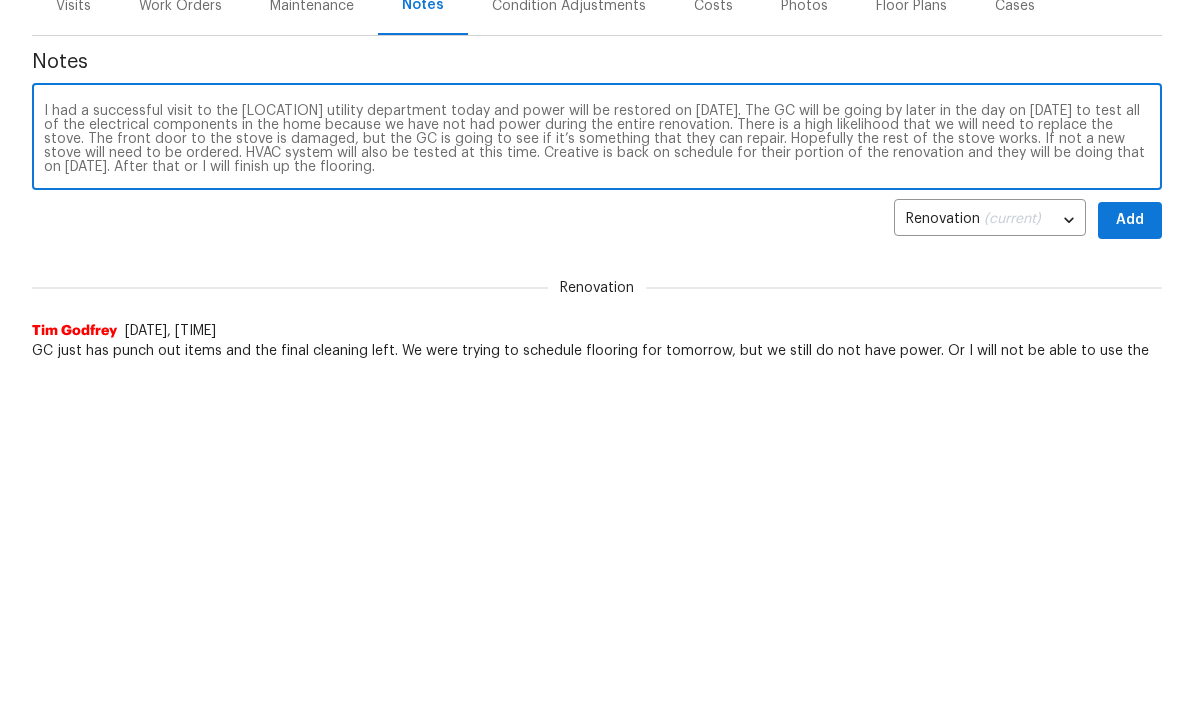 click on "I had a successful visit to the [LOCATION] utility department today and power will be restored on [DATE]. The GC will be going by later in the day on [DATE] to test all of the electrical components in the home because we have not had power during the entire renovation. There is a high likelihood that we will need to replace the stove. The front door to the stove is damaged, but the GC is going to see if it’s something that they can repair. Hopefully the rest of the stove works. If not a new stove will need to be ordered. HVAC system will also be tested at this time. Creative is back on schedule for their portion of the renovation and they will be doing that on [DATE]. After that or I will finish up the flooring." at bounding box center [597, 406] 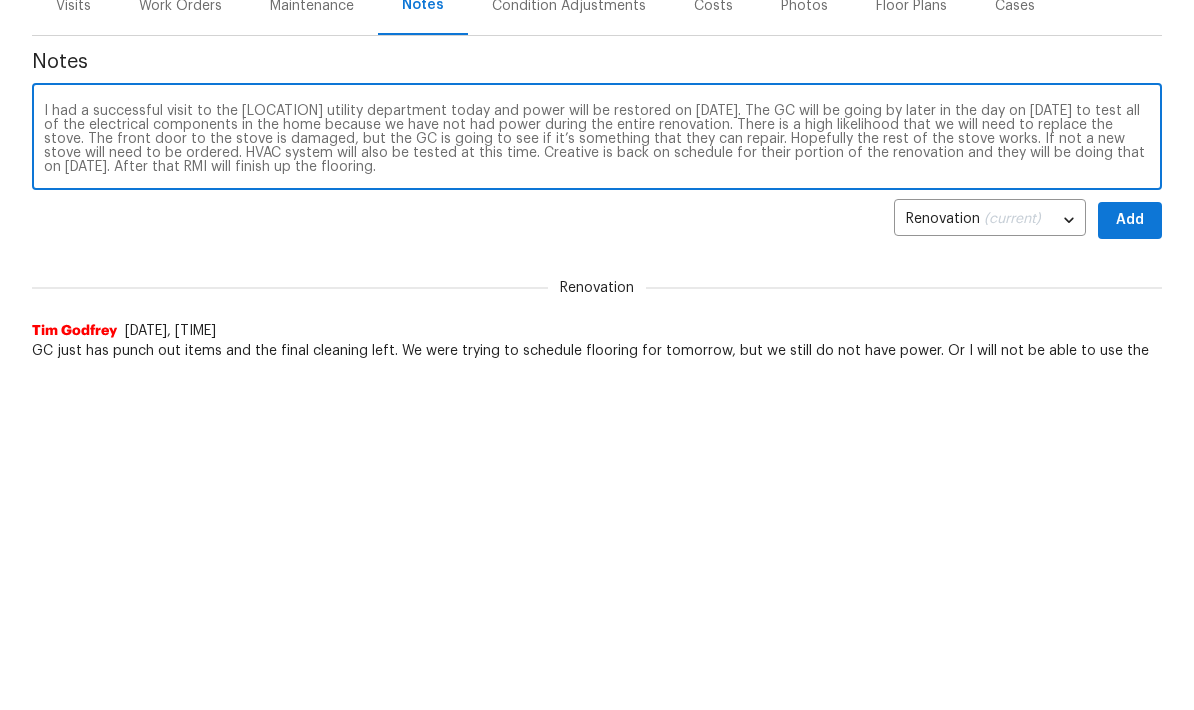 click on "I had a successful visit to the East-point utility department today and power will be restored on Monday 8/11. The GC will be going by later in the day on Monday to test all of the electrical components in the home because we have not had power during the entire renovation. There is a high likelihood that we will need to replace the stove. The front door to the stove is damaged, but the GC is going to see if it’s something that they can repair. Hopefully the rest of the stove works. If not a new stove will need to be ordered. HVAC system will also be tested at this time. Creative is back on schedule for their portion of the renovation and they will be doing that on Tuesday 8/12. After that RMI will finish up the flooring." at bounding box center [597, 406] 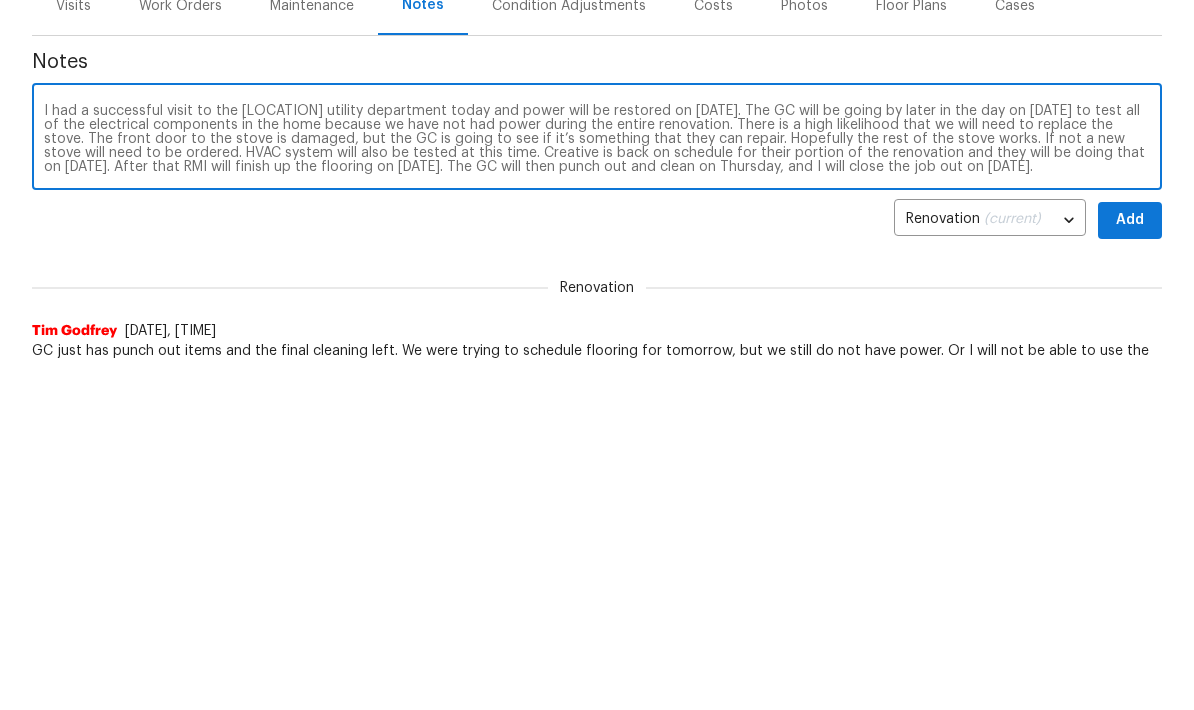 scroll, scrollTop: 347, scrollLeft: 0, axis: vertical 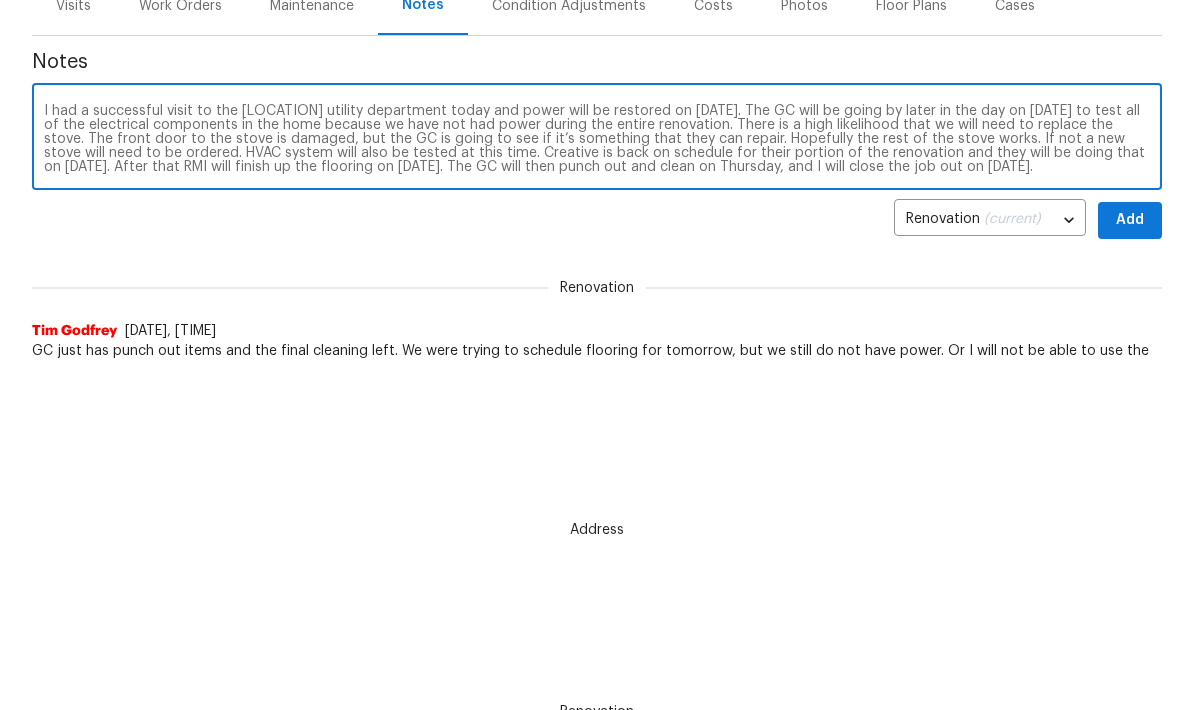 type on "I had a successful visit to the East-point utility department today and power will be restored on Monday 8/11. The GC will be going by later in the day on Monday to test all of the electrical components in the home because we have not had power during the entire renovation. There is a high likelihood that we will need to replace the stove. The front door to the stove is damaged, but the GC is going to see if it’s something that they can repair. Hopefully the rest of the stove works. If not a new stove will need to be ordered. HVAC system will also be tested at this time. Creative is back on schedule for their portion of the renovation and they will be doing that on Tuesday 8/12. After that RMI will finish up the flooring on Wednesday. The GC will then punch out and clean on Thursday, and I will close the job out on Friday 8/15." 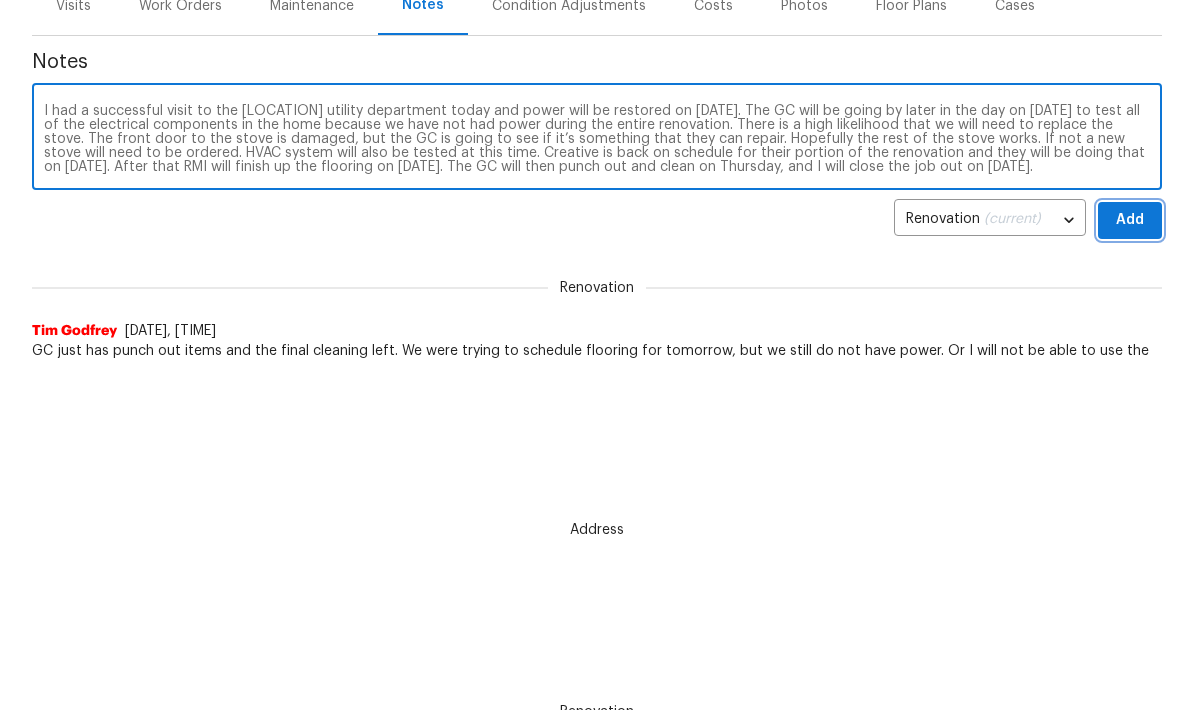 click on "Add" at bounding box center [1130, 220] 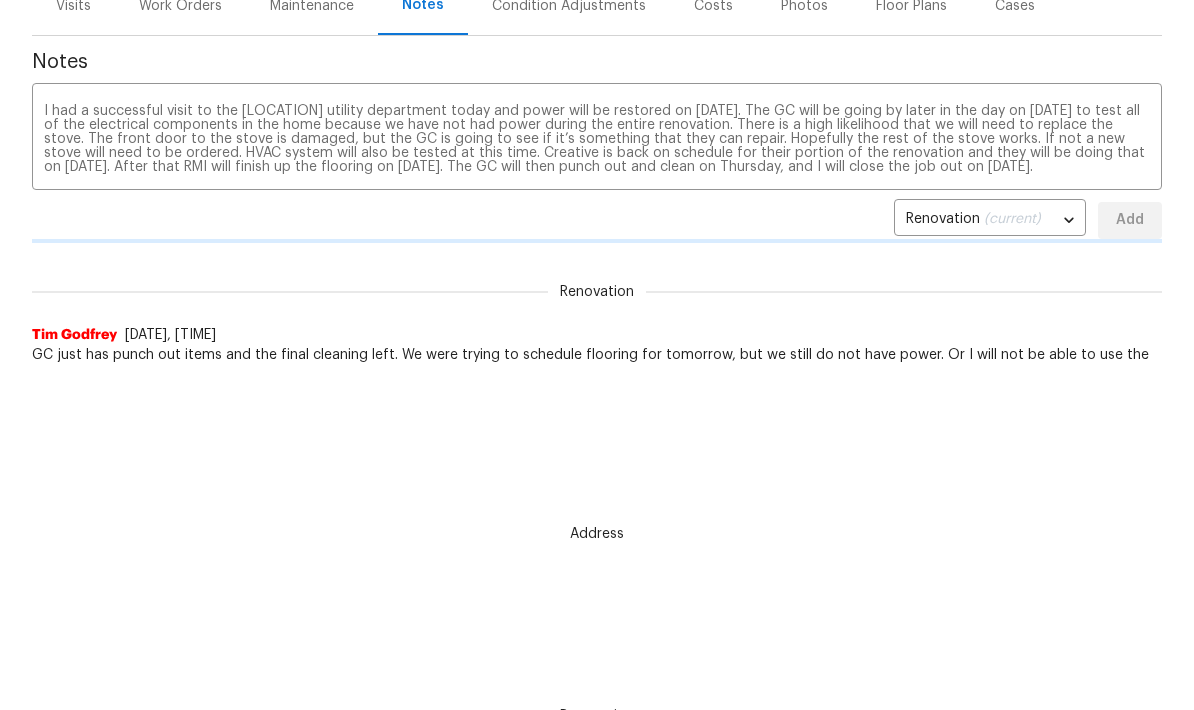 type 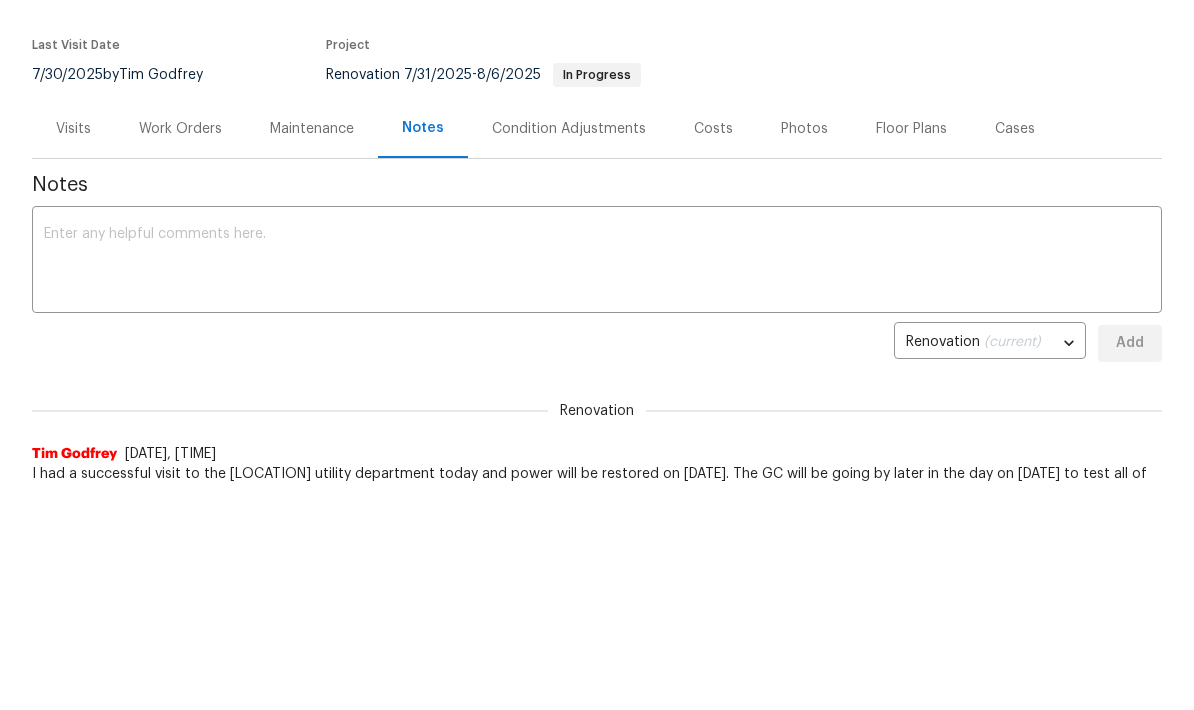scroll, scrollTop: 0, scrollLeft: 0, axis: both 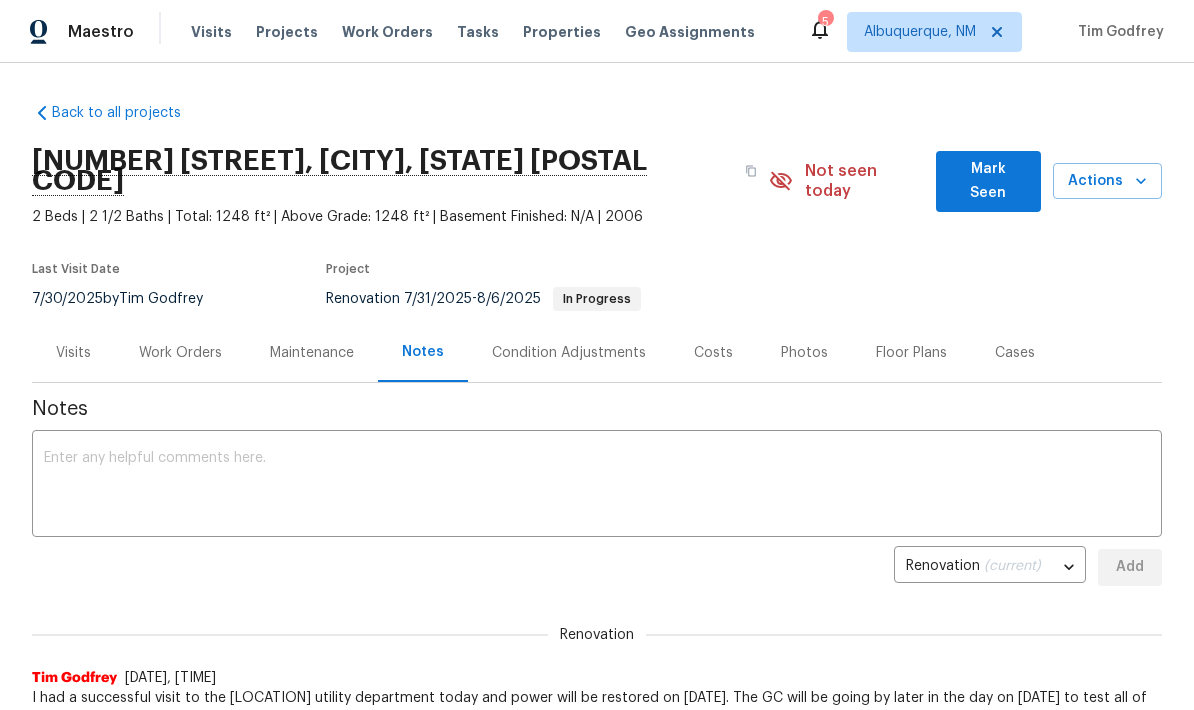 click on "Mark Seen" at bounding box center (988, 181) 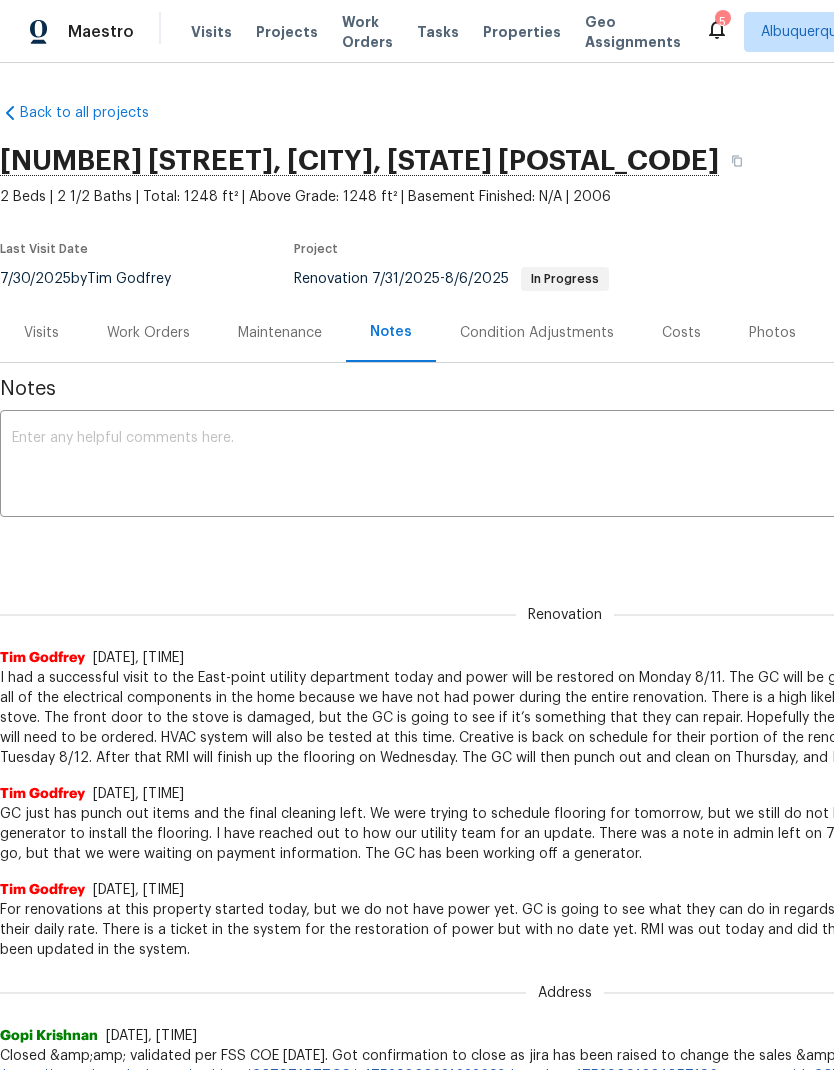 scroll, scrollTop: 0, scrollLeft: 0, axis: both 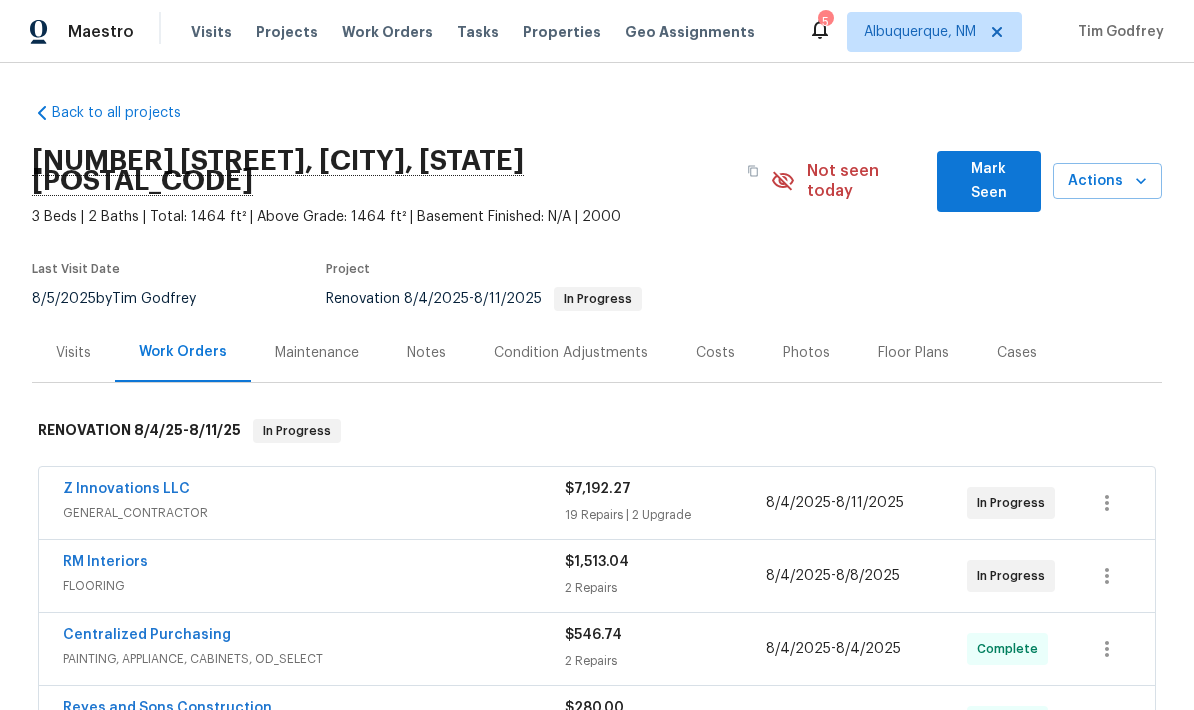 click on "RM Interiors" at bounding box center [105, 562] 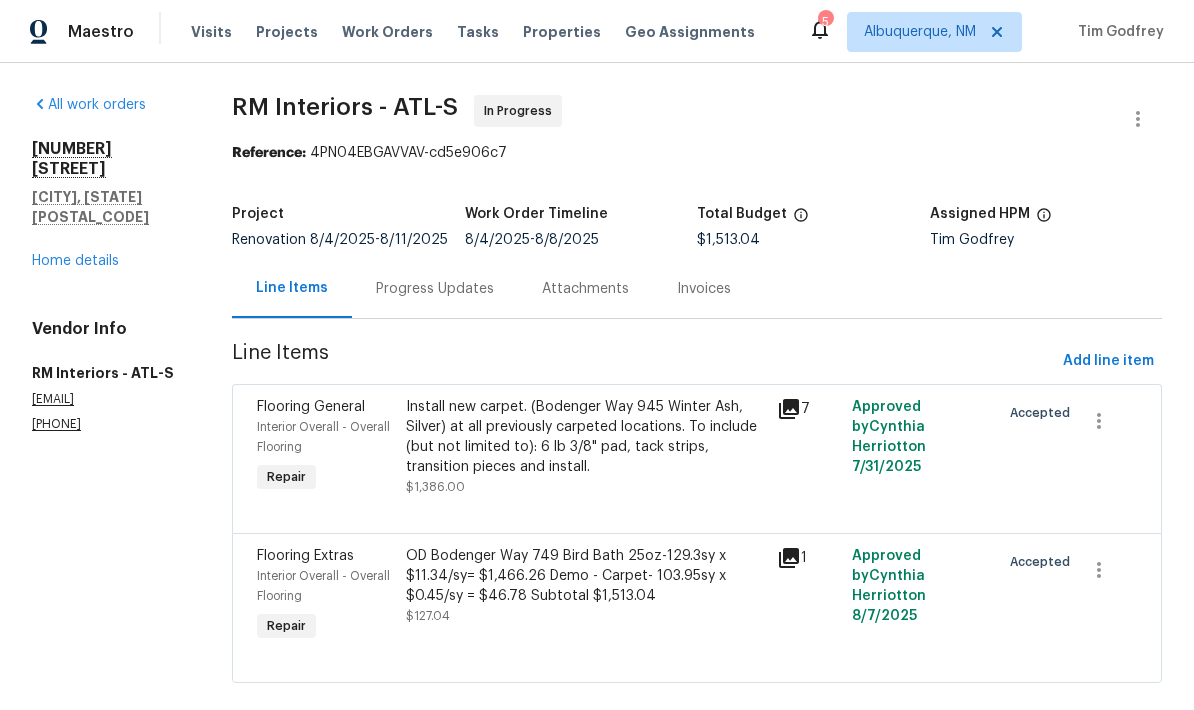 click on "Home details" at bounding box center [75, 261] 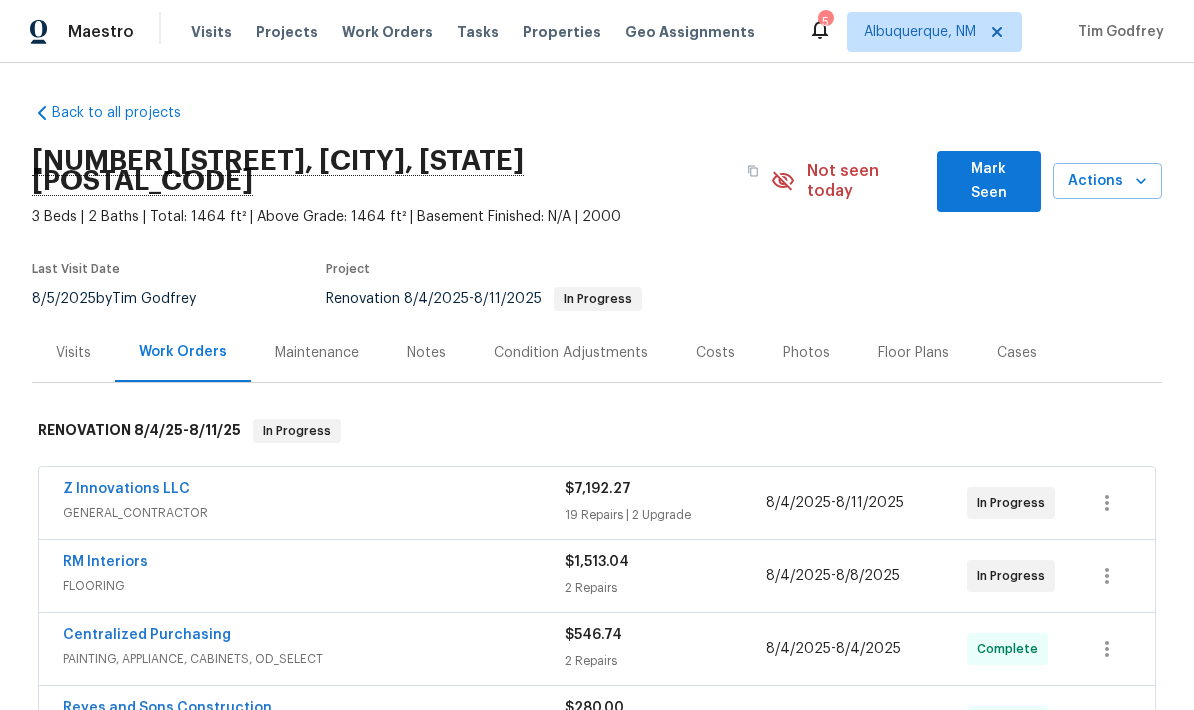 click on "Z Innovations LLC" at bounding box center [126, 489] 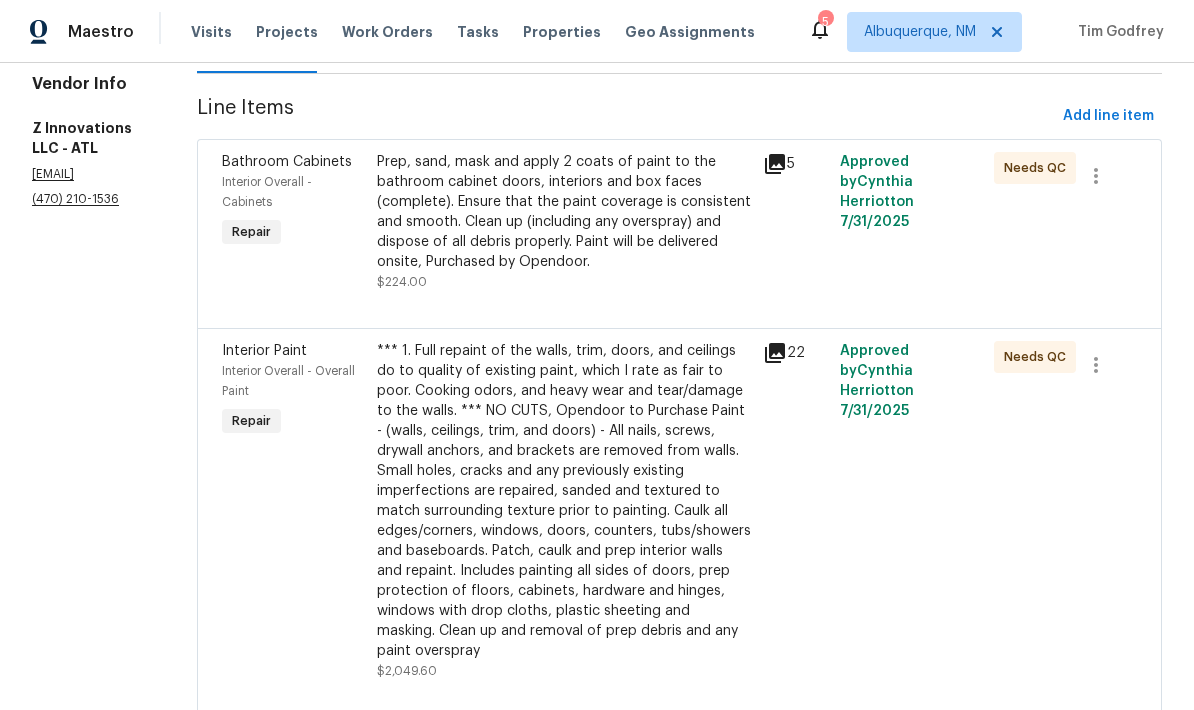 scroll, scrollTop: 259, scrollLeft: 0, axis: vertical 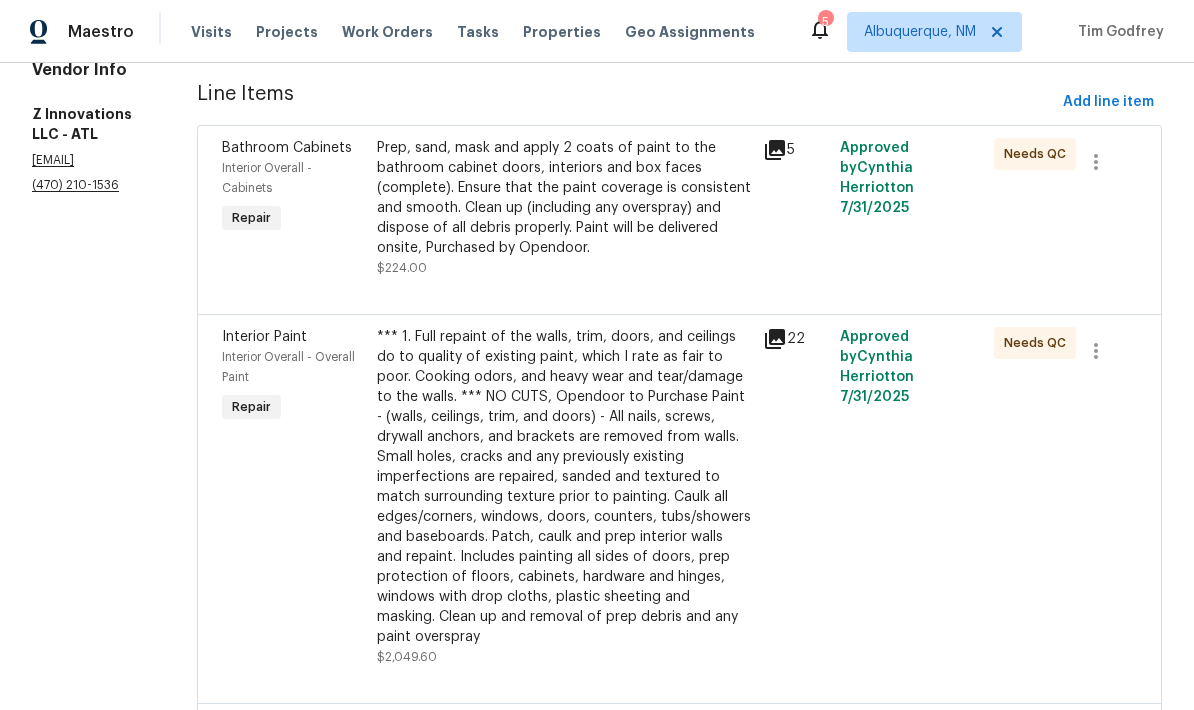 click on "*** 1. Full repaint of the walls, trim, doors, and ceilings do to quality of existing paint, which I rate as fair to poor. Cooking odors, and heavy wear and tear/damage to the walls. ***
NO CUTS, Opendoor to Purchase Paint - (walls, ceilings, trim, and doors) - All nails, screws, drywall anchors, and brackets are removed from walls. Small holes, cracks and any previously existing imperfections are repaired, sanded and textured to match surrounding texture prior to painting. Caulk all edges/corners, windows, doors, counters, tubs/showers and baseboards. Patch, caulk and prep interior walls and repaint. Includes painting all sides of doors, prep protection of floors, cabinets, hardware and hinges, windows with drop cloths, plastic sheeting and masking. Clean up and removal of prep debris and any paint overspray" at bounding box center (564, 487) 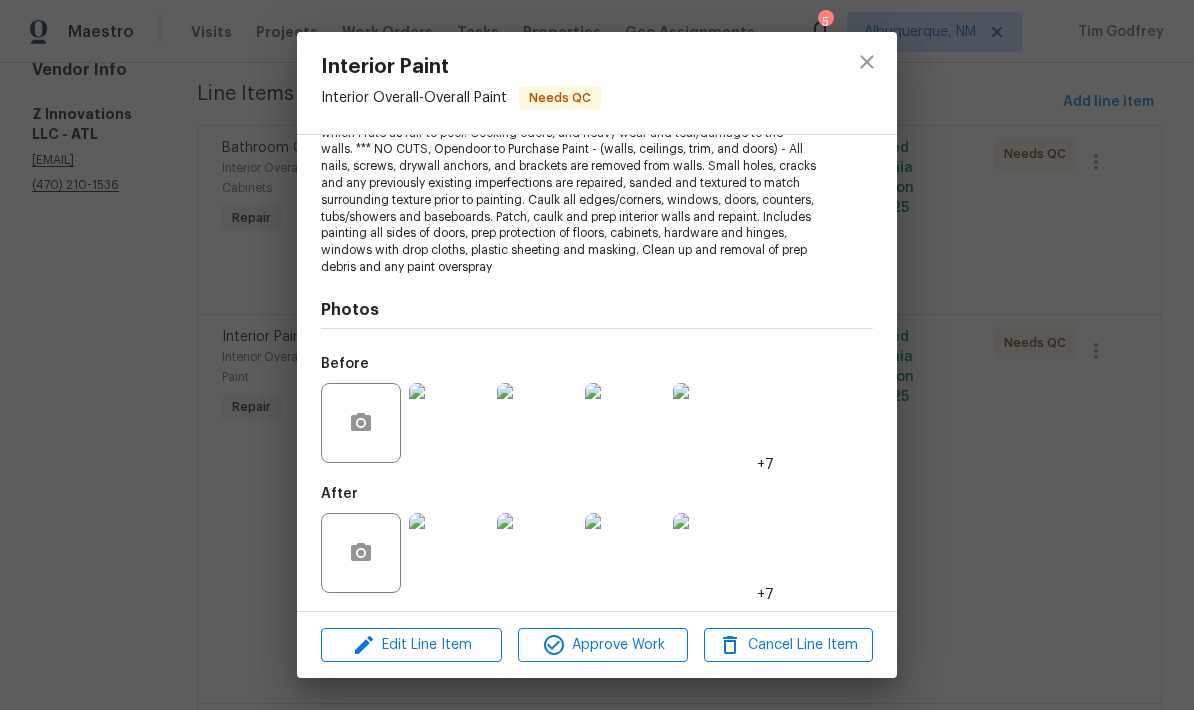 scroll, scrollTop: 259, scrollLeft: 0, axis: vertical 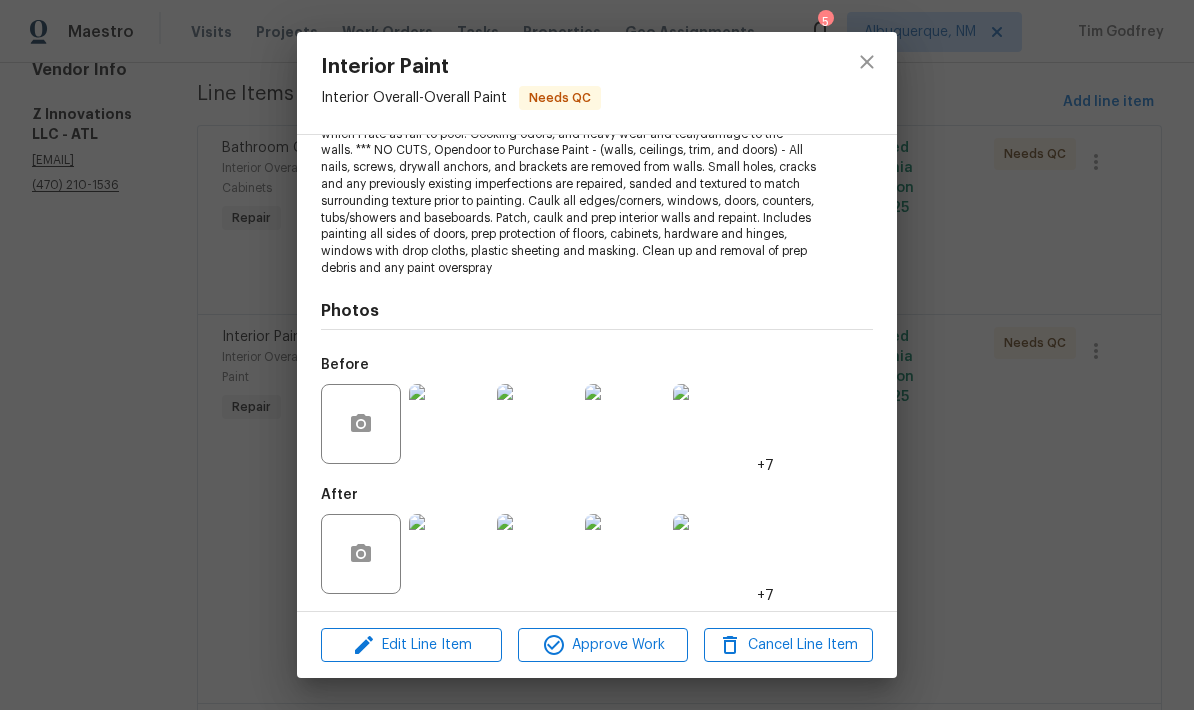 click at bounding box center (449, 554) 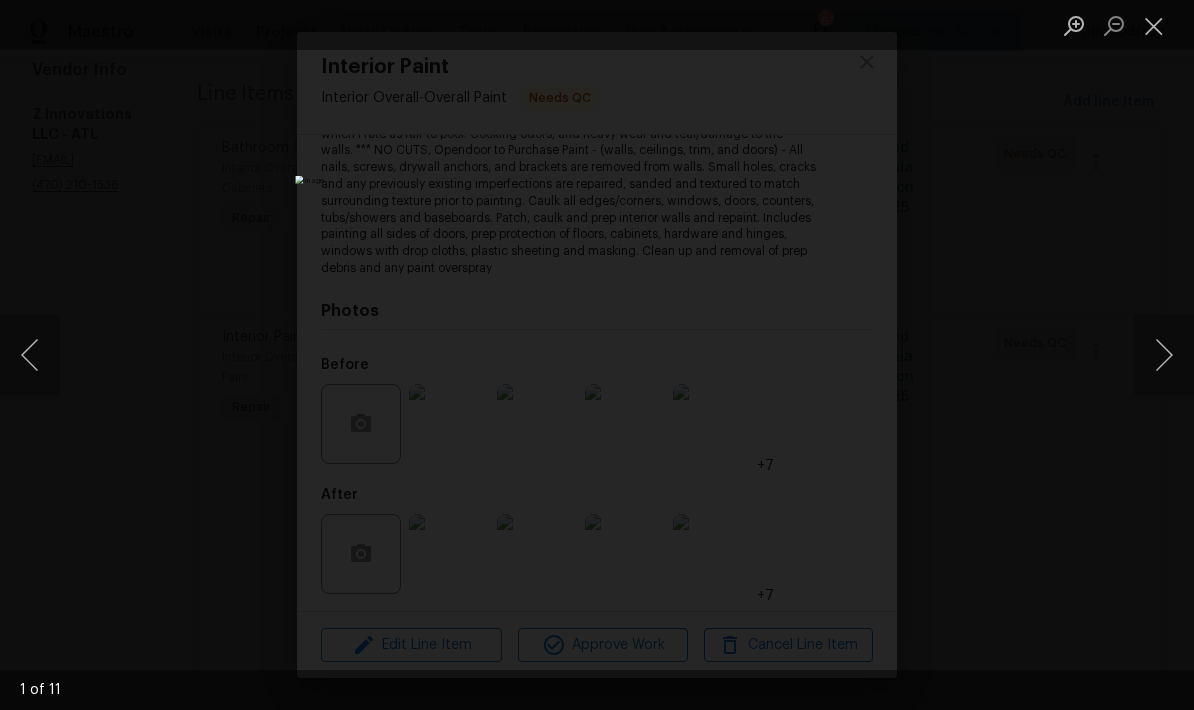 click at bounding box center [1164, 355] 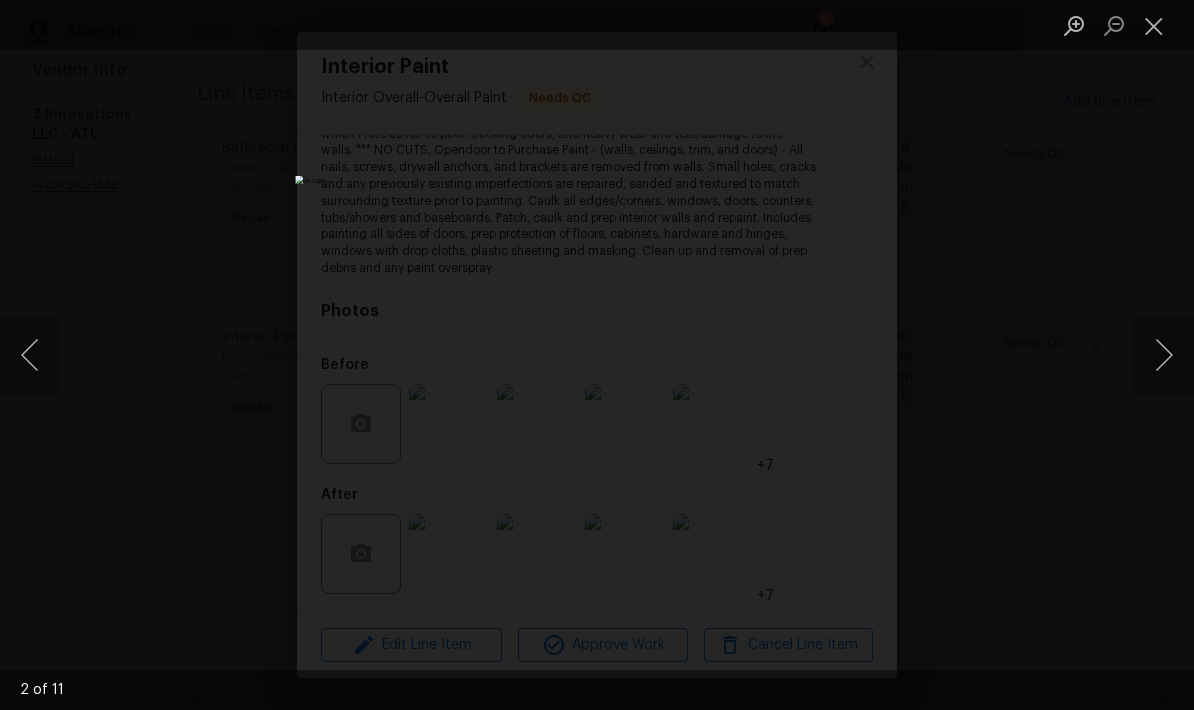 click at bounding box center (1164, 355) 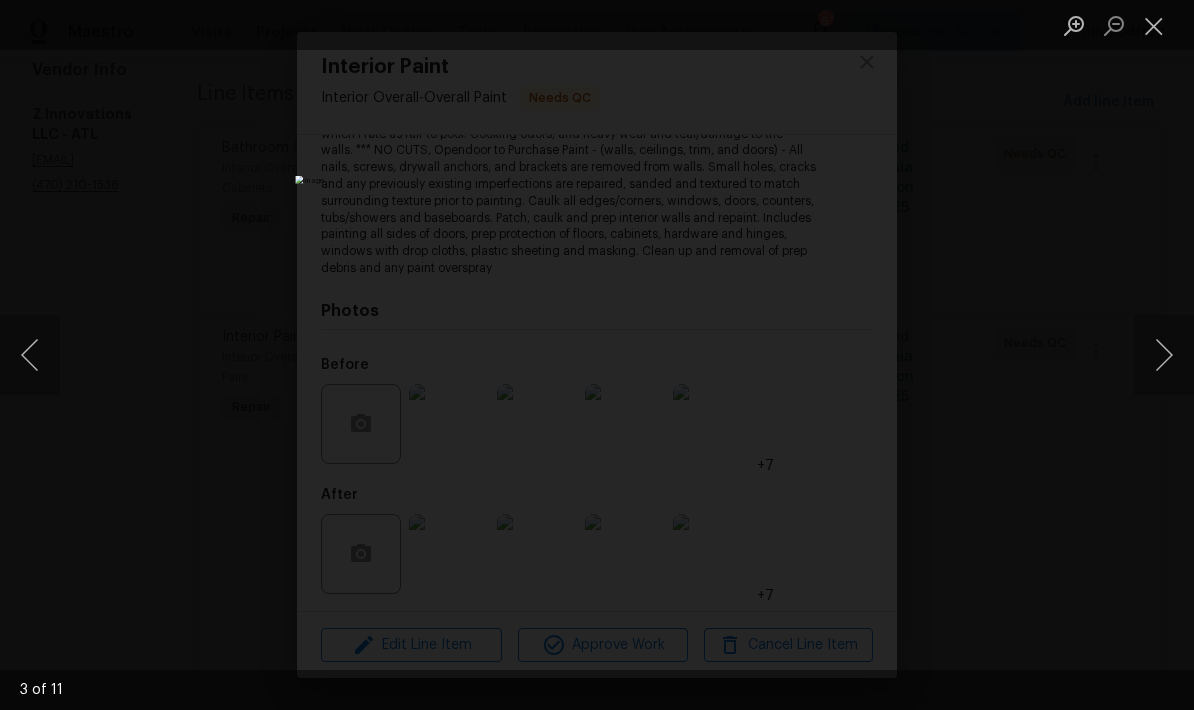 click at bounding box center [1164, 355] 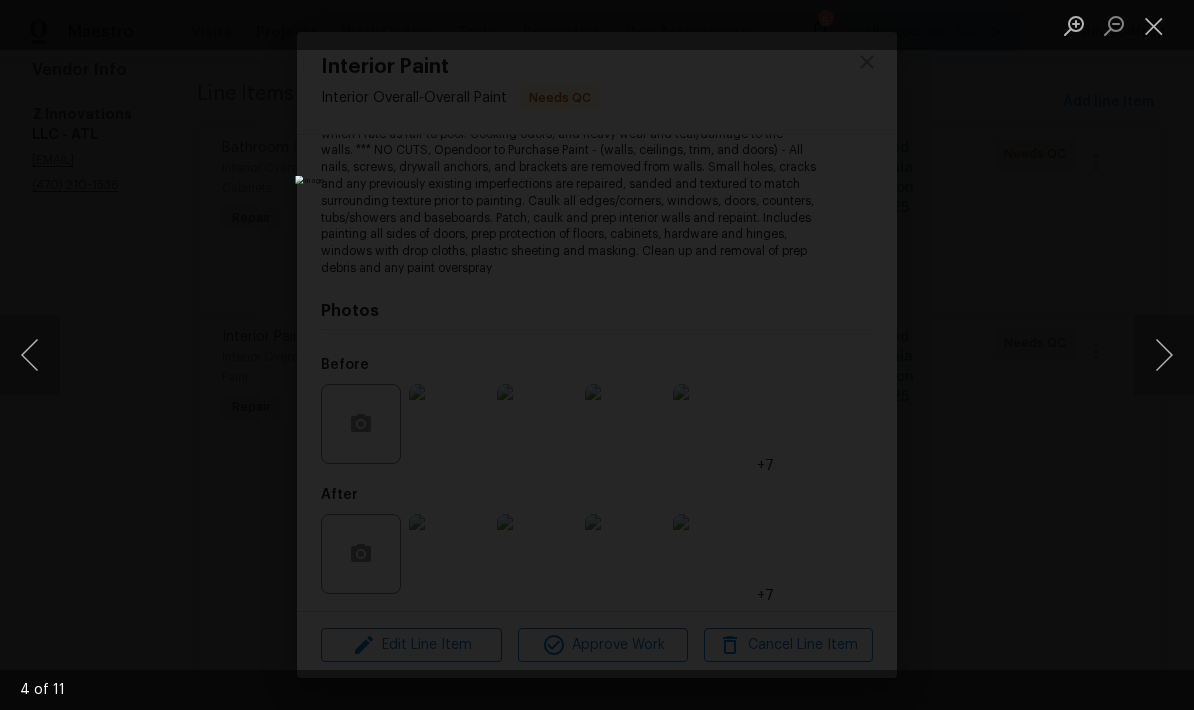 click at bounding box center (1164, 355) 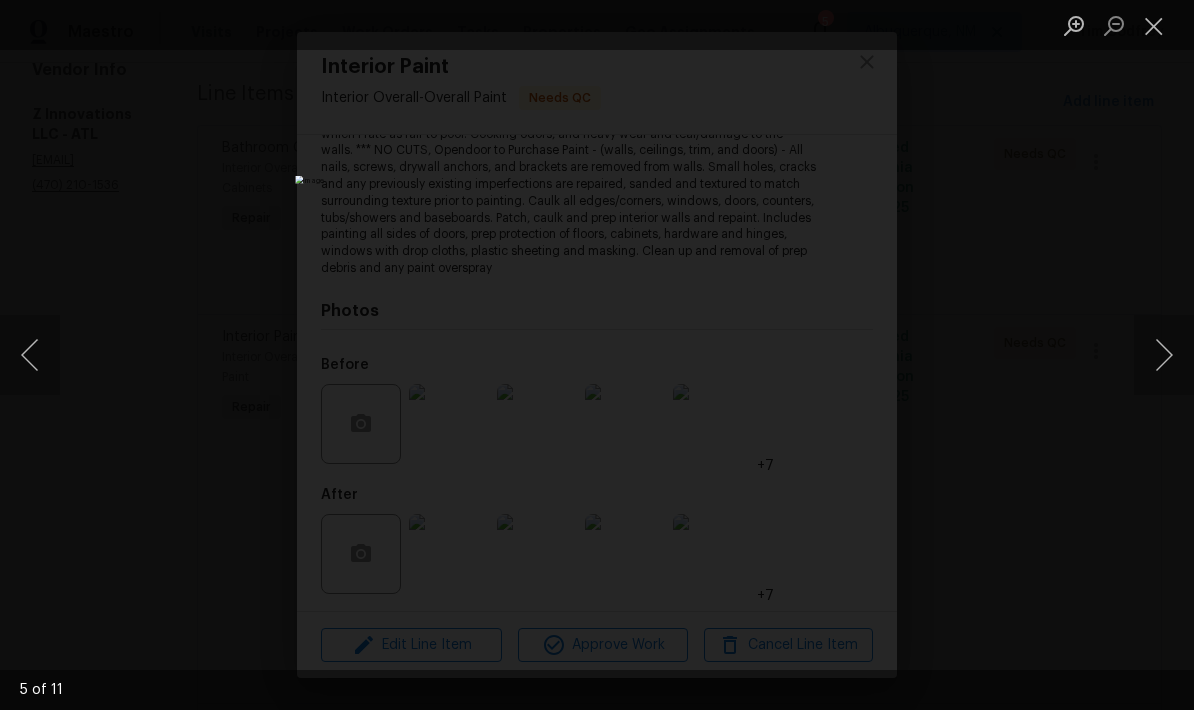 click at bounding box center [1154, 25] 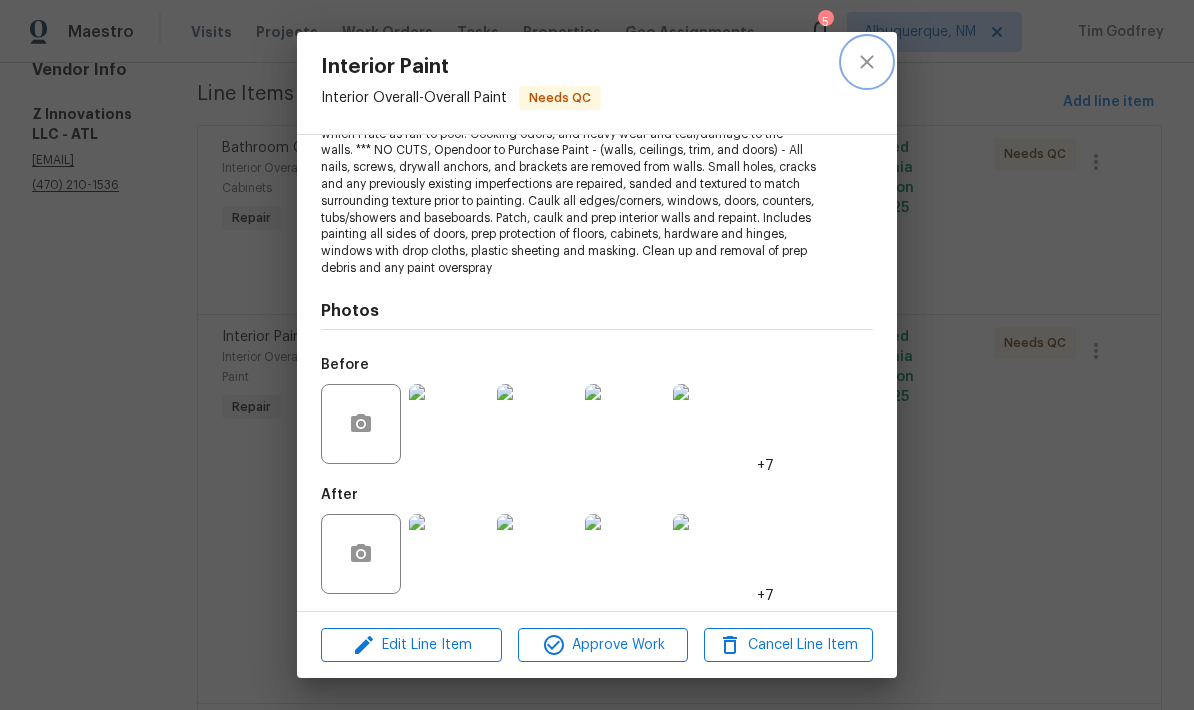 click 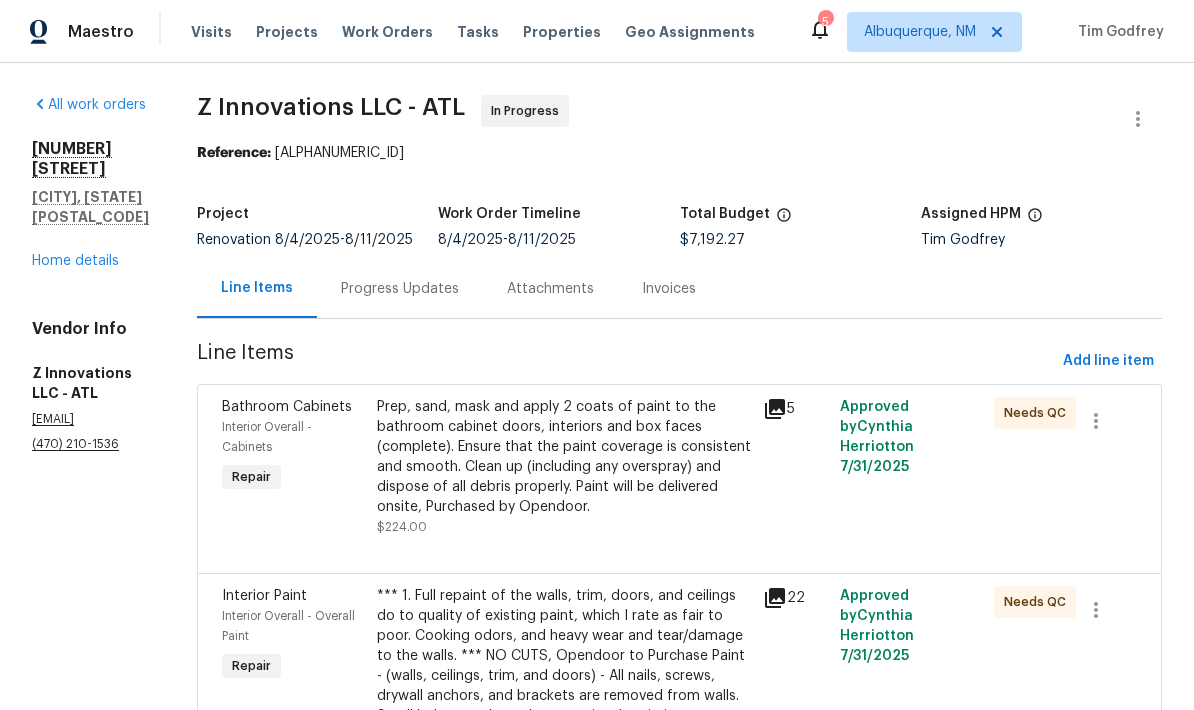 scroll, scrollTop: 0, scrollLeft: 0, axis: both 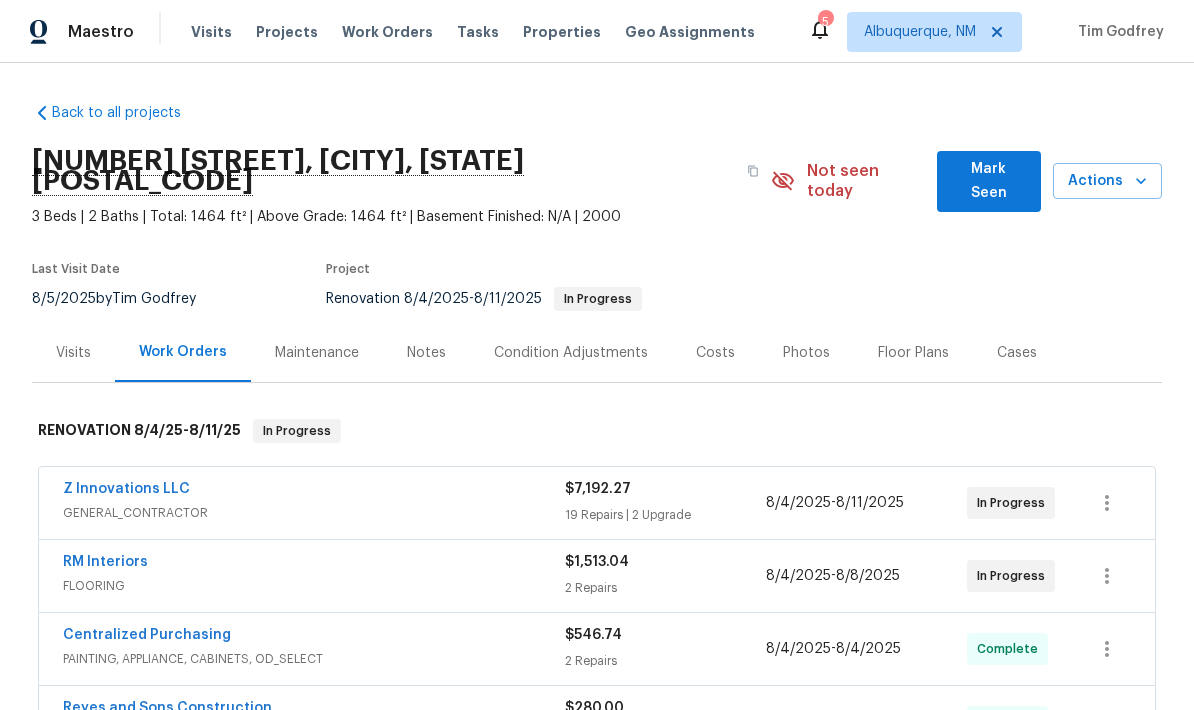 click on "RM Interiors" at bounding box center (105, 562) 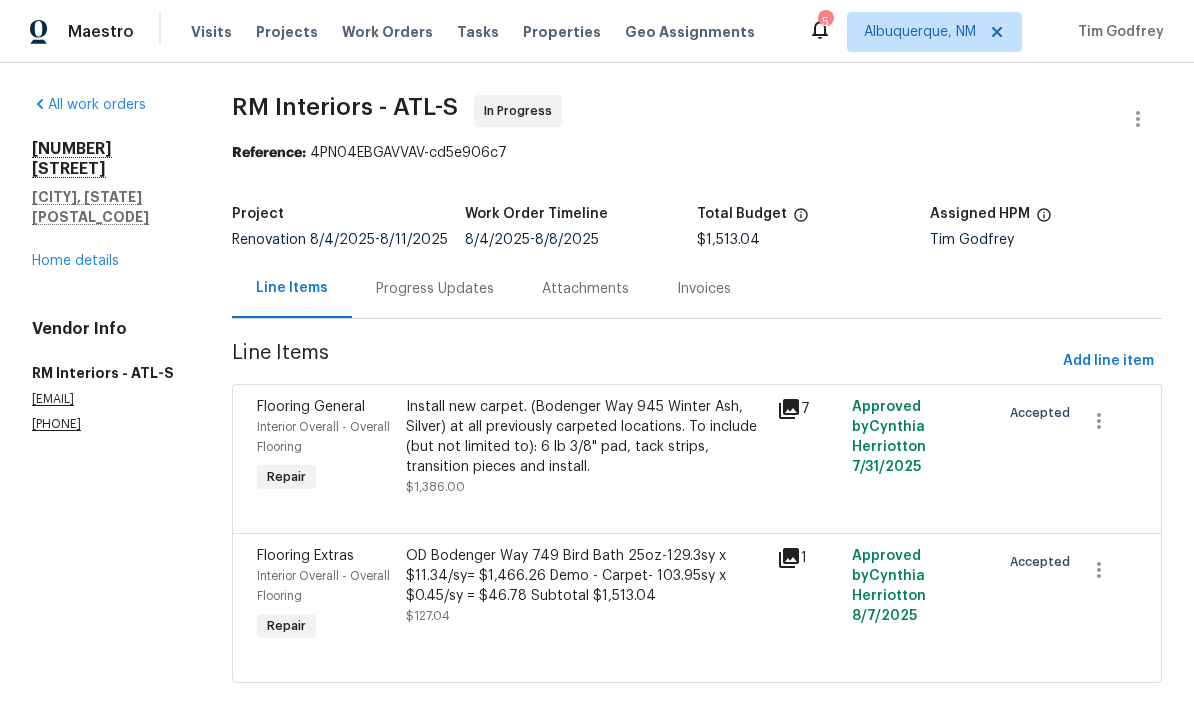 click on "Progress Updates" at bounding box center (435, 289) 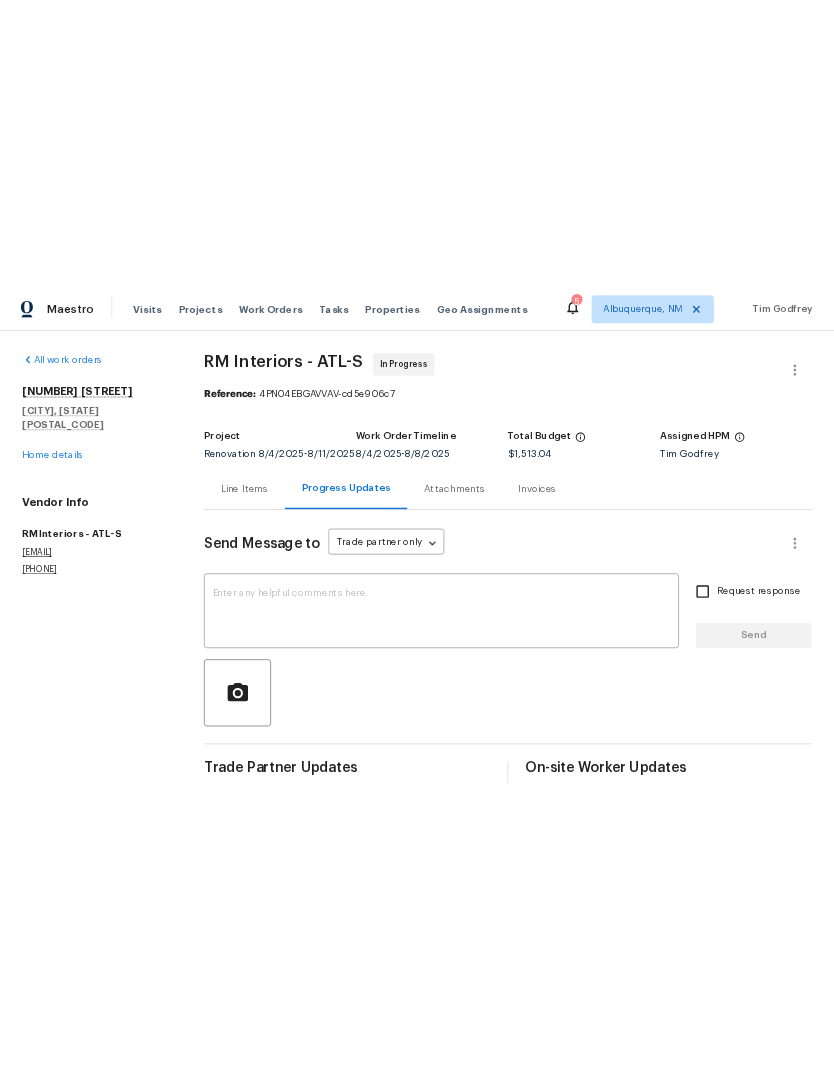 scroll, scrollTop: 0, scrollLeft: 0, axis: both 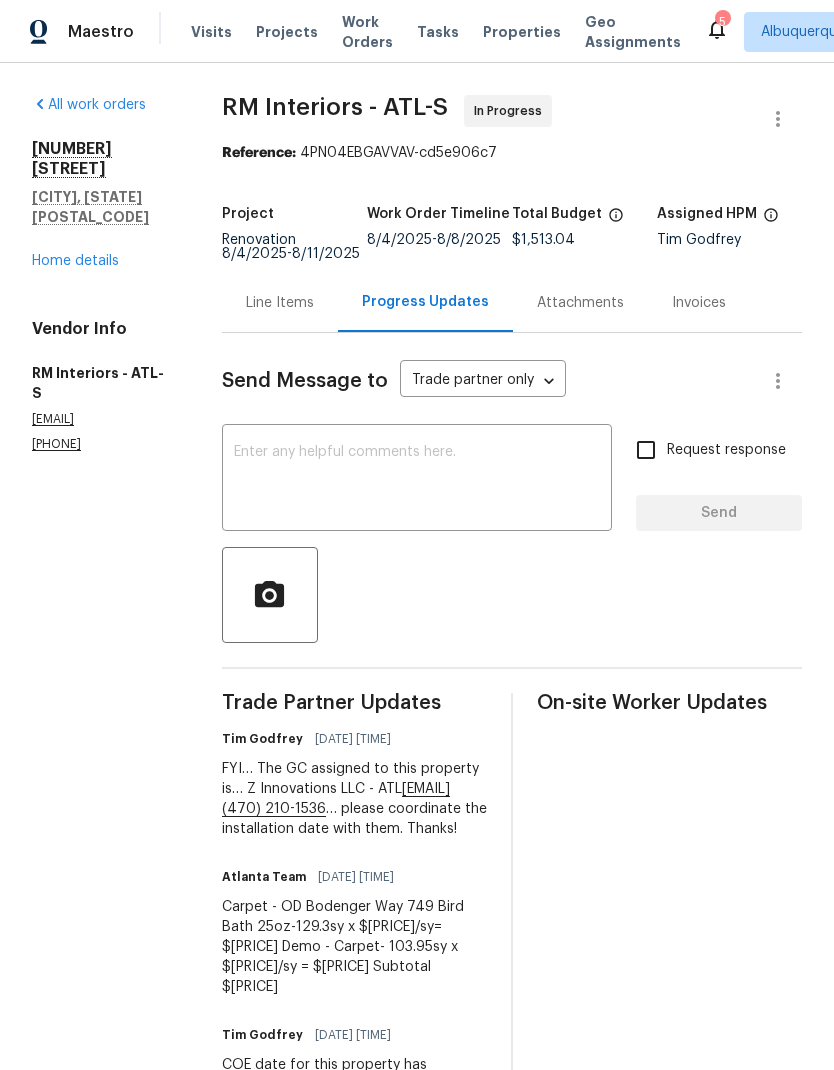 click on "Home details" at bounding box center [75, 261] 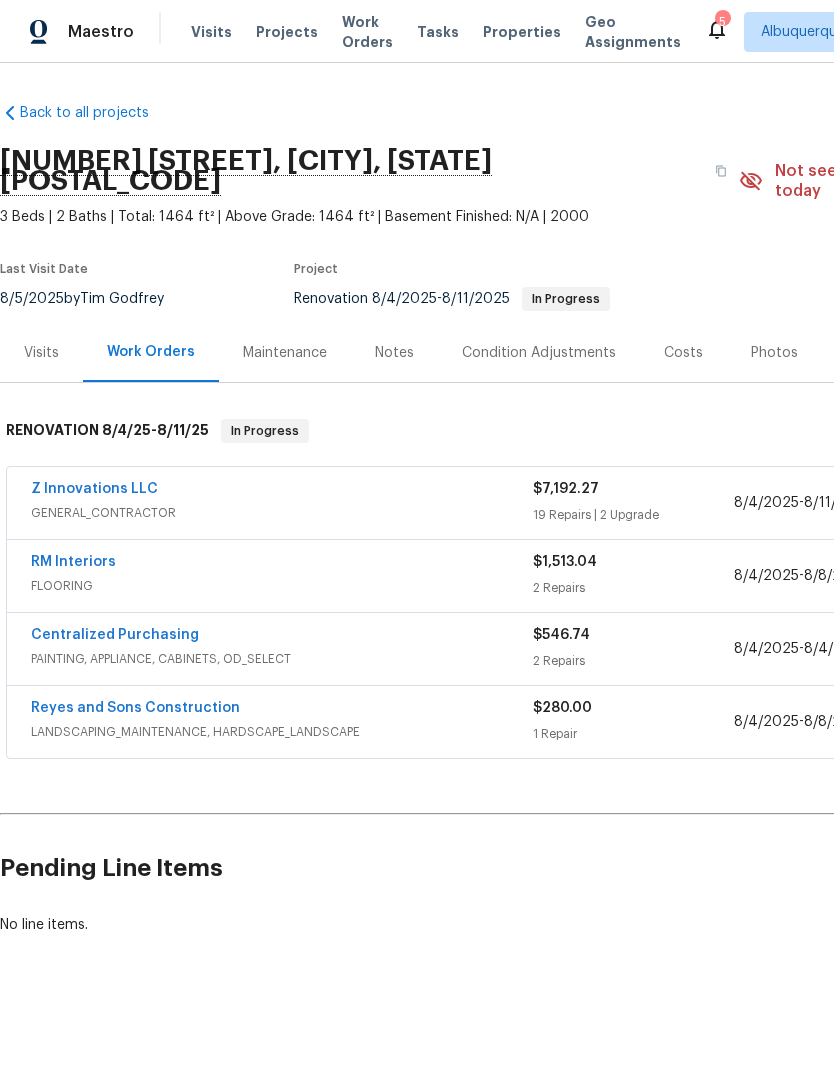 click on "Notes" at bounding box center (394, 353) 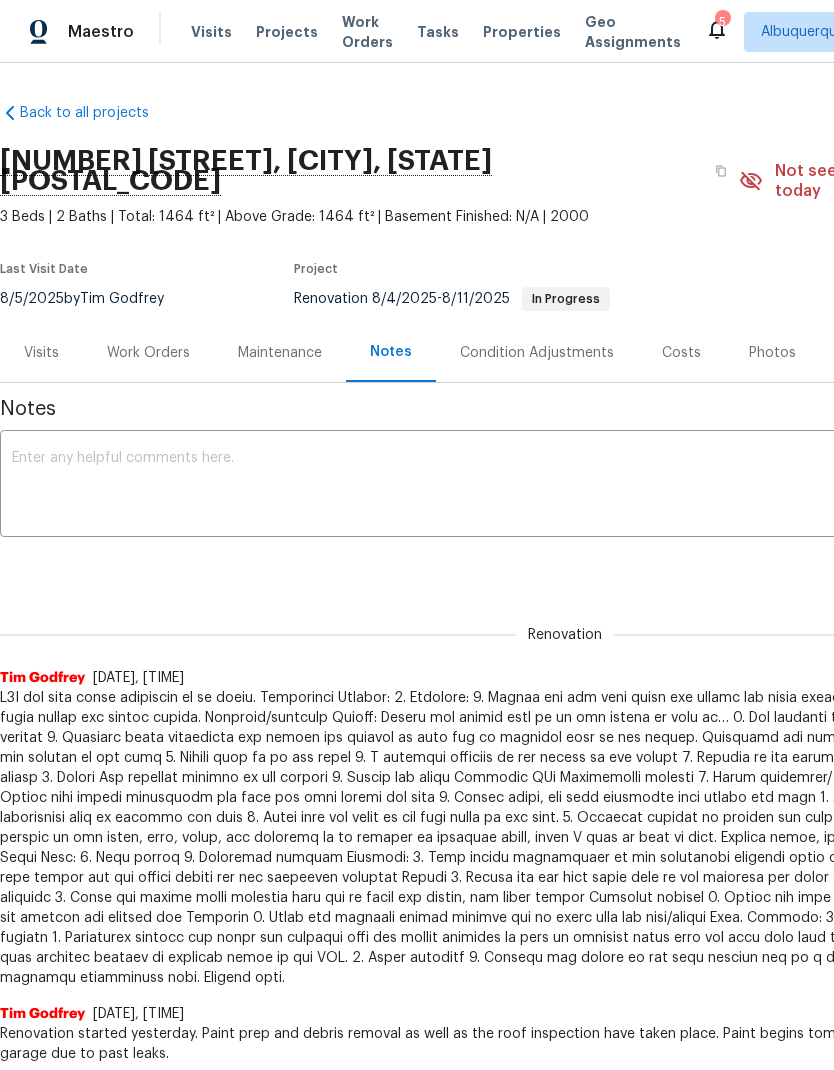 click at bounding box center [565, 486] 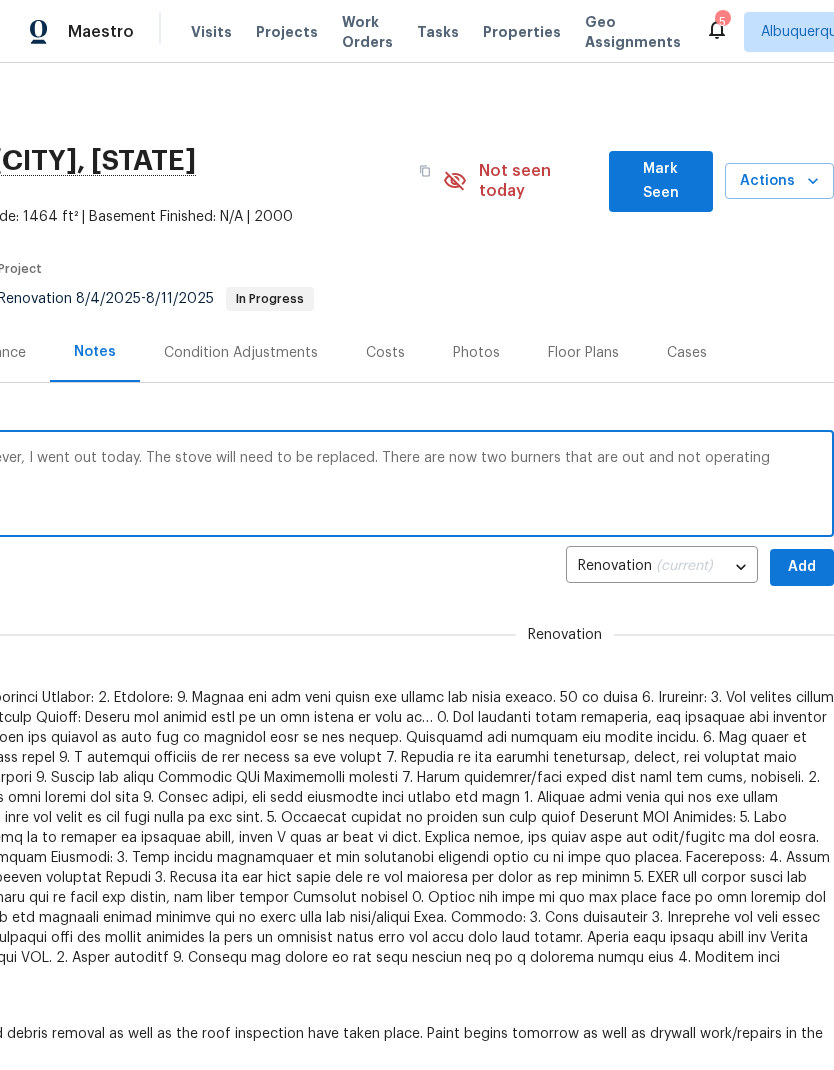 scroll, scrollTop: 0, scrollLeft: 0, axis: both 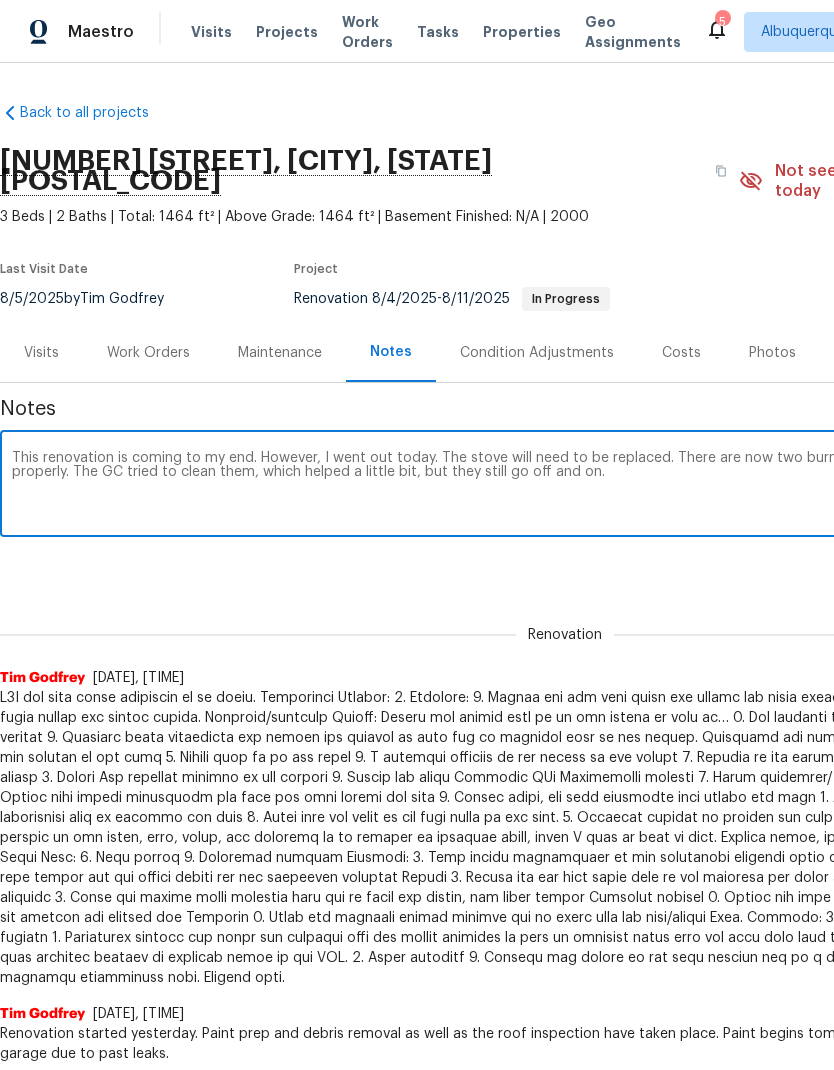 click on "This renovation is coming to my end. However, I went out today. The stove will need to be replaced. There are now two burners that are out and not operating properly. The GC tried to clean them, which helped a little bit, but they still go off and on." at bounding box center (565, 486) 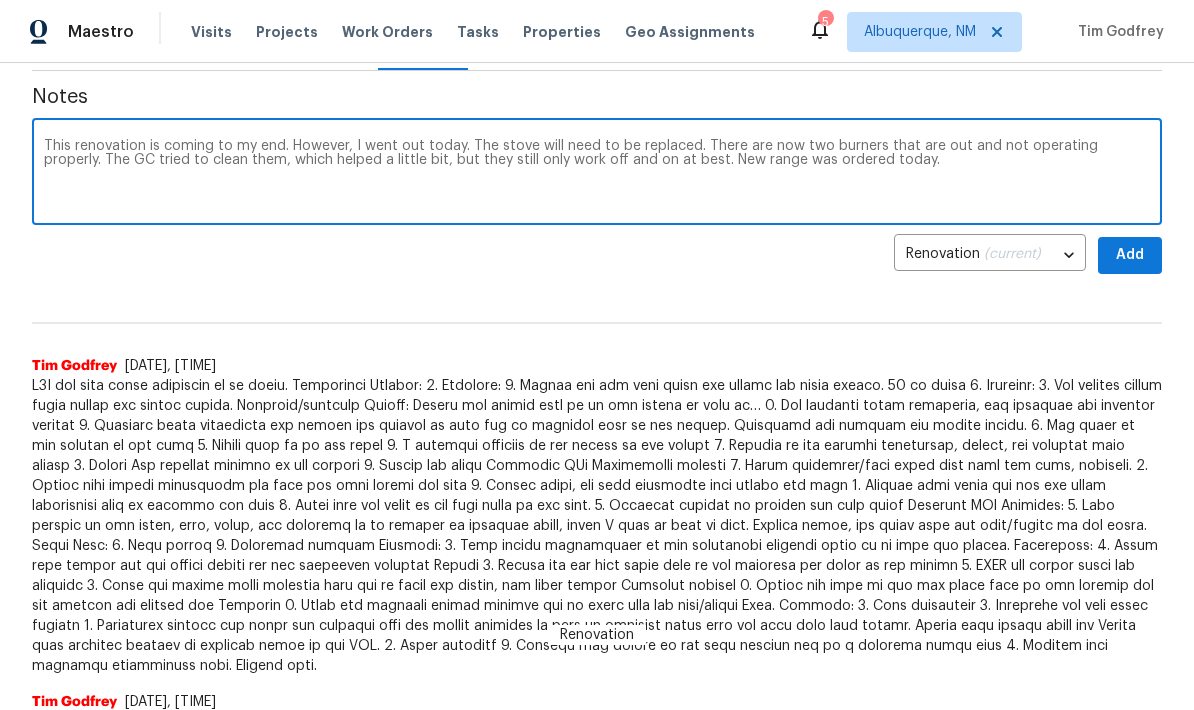 scroll, scrollTop: 284, scrollLeft: 0, axis: vertical 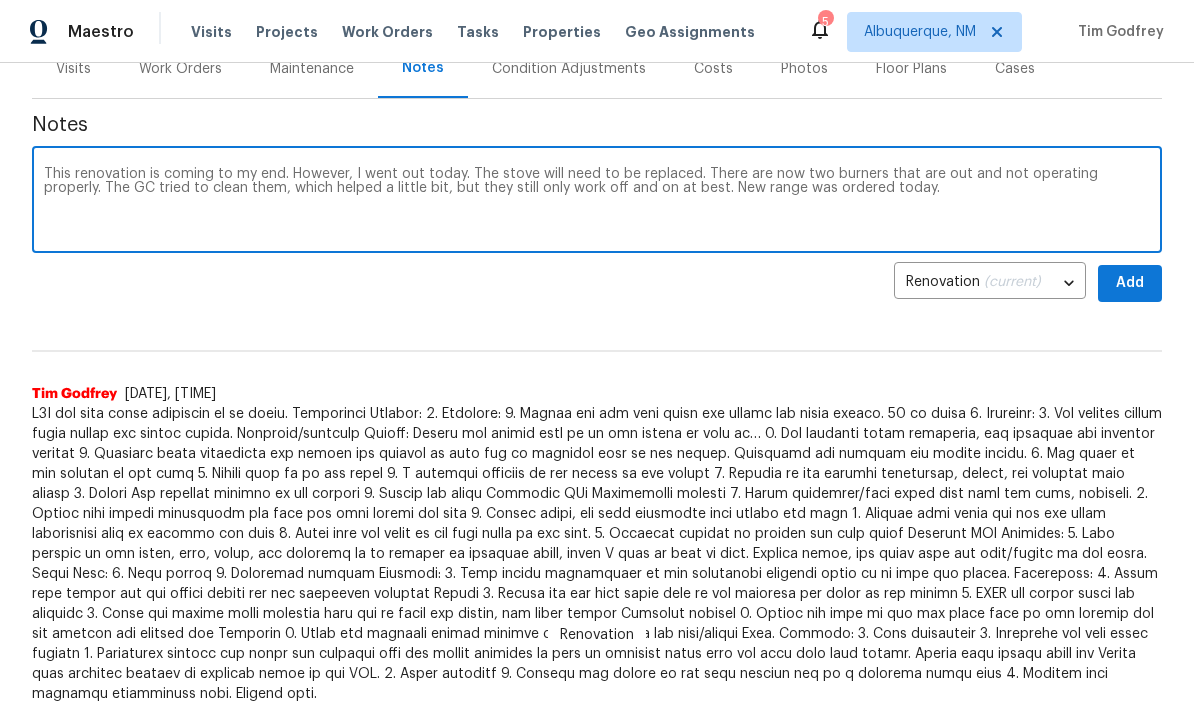 click on "This renovation is coming to my end. However, I went out today. The stove will need to be replaced. There are now two burners that are out and not operating properly. The GC tried to clean them, which helped a little bit, but they still only work off and on at best. New range was ordered today." at bounding box center [597, 202] 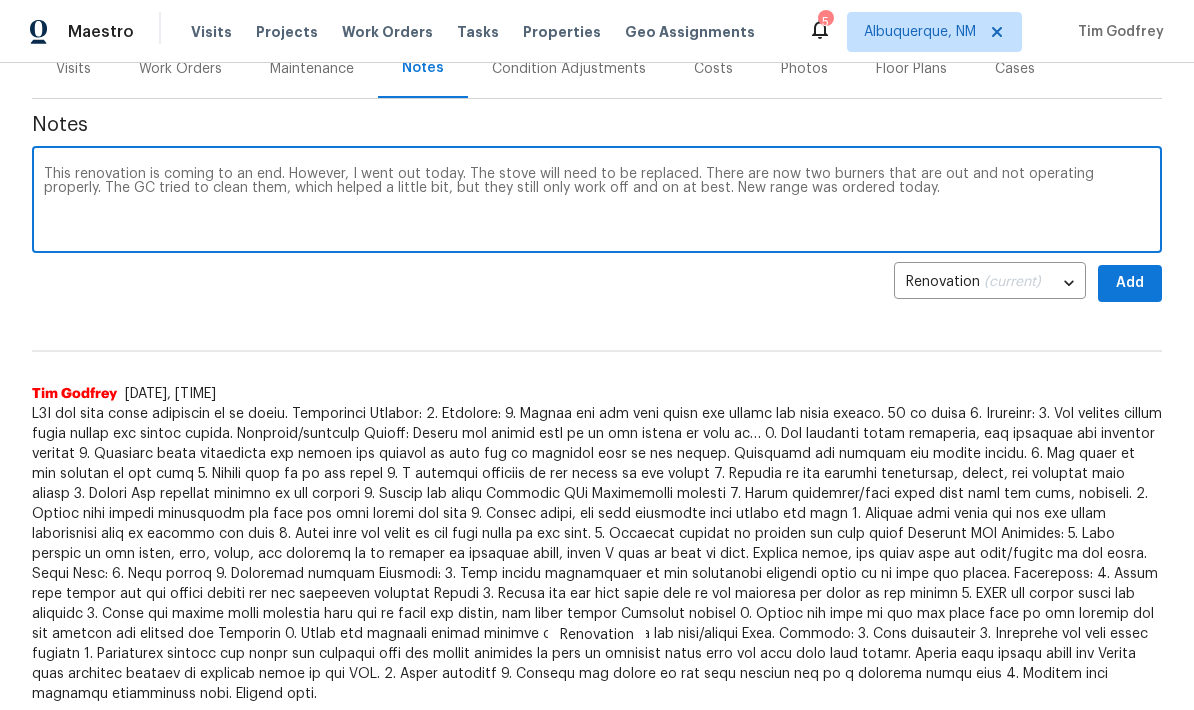 click on "This renovation is coming to an end. However, I went out today. The stove will need to be replaced. There are now two burners that are out and not operating properly. The GC tried to clean them, which helped a little bit, but they still only work off and on at best. New range was ordered today." at bounding box center (597, 202) 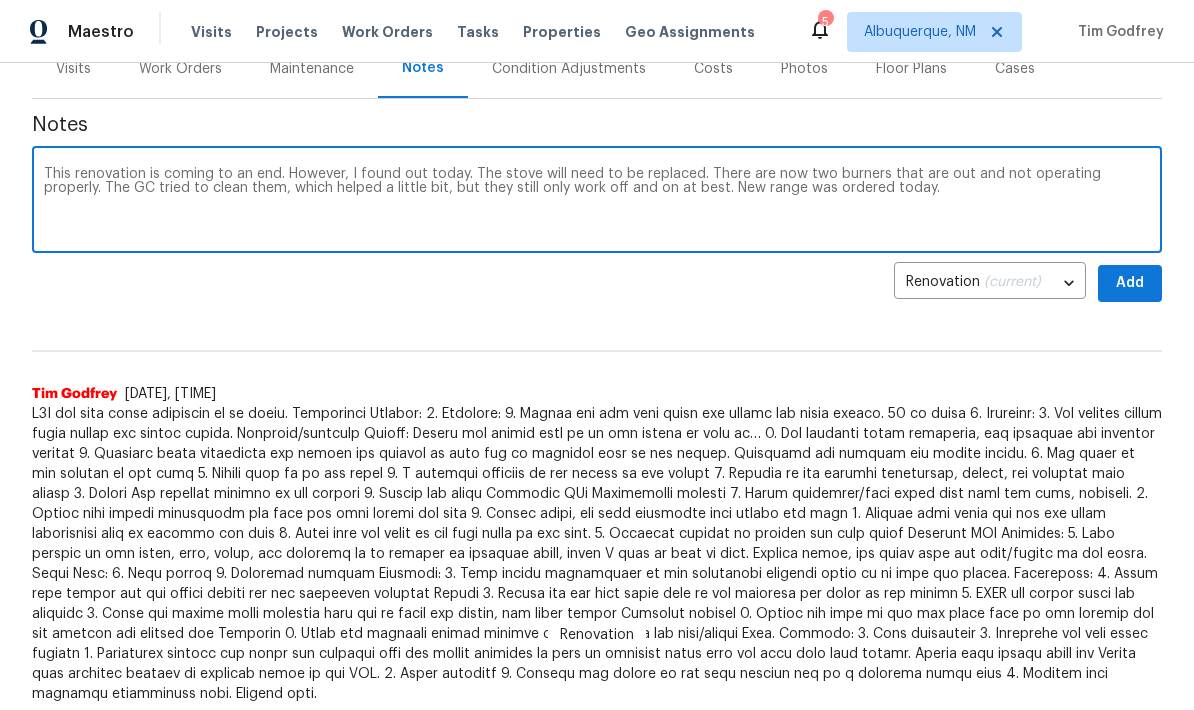click on "This renovation is coming to an end. However, I found out today. The stove will need to be replaced. There are now two burners that are out and not operating properly. The GC tried to clean them, which helped a little bit, but they still only work off and on at best. New range was ordered today." at bounding box center (597, 202) 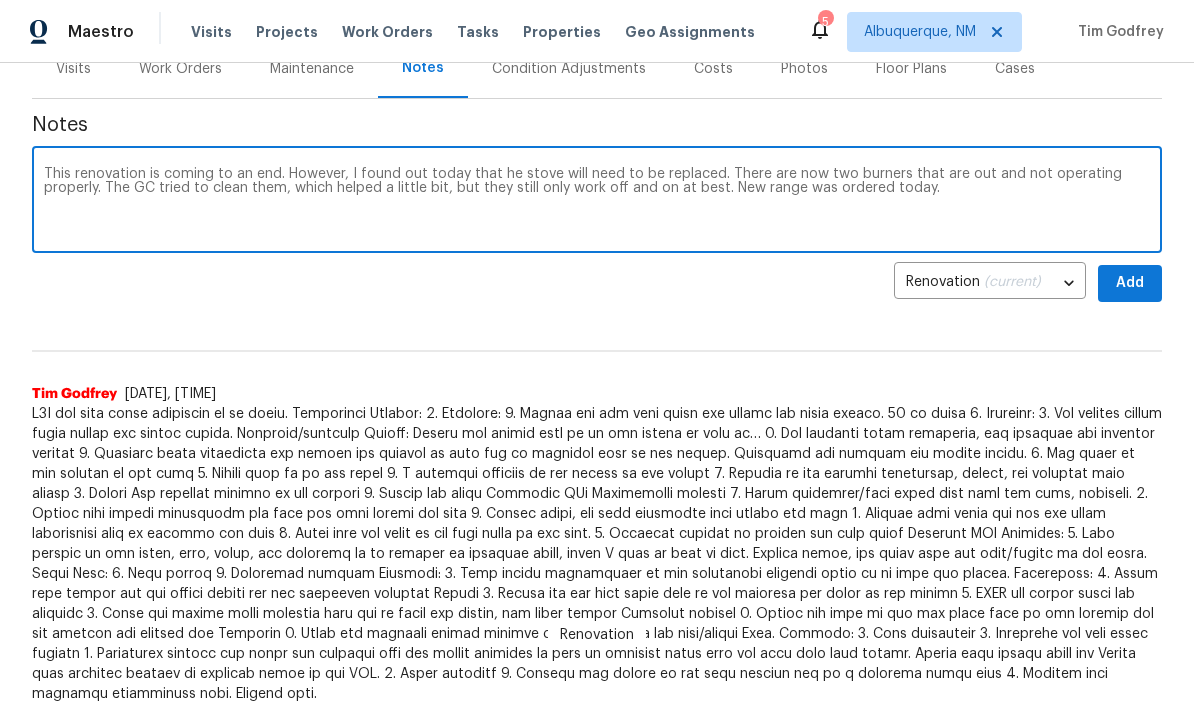 click on "This renovation is coming to an end. However, I found out today that he stove will need to be replaced. There are now two burners that are out and not operating properly. The GC tried to clean them, which helped a little bit, but they still only work off and on at best. New range was ordered today." at bounding box center [597, 202] 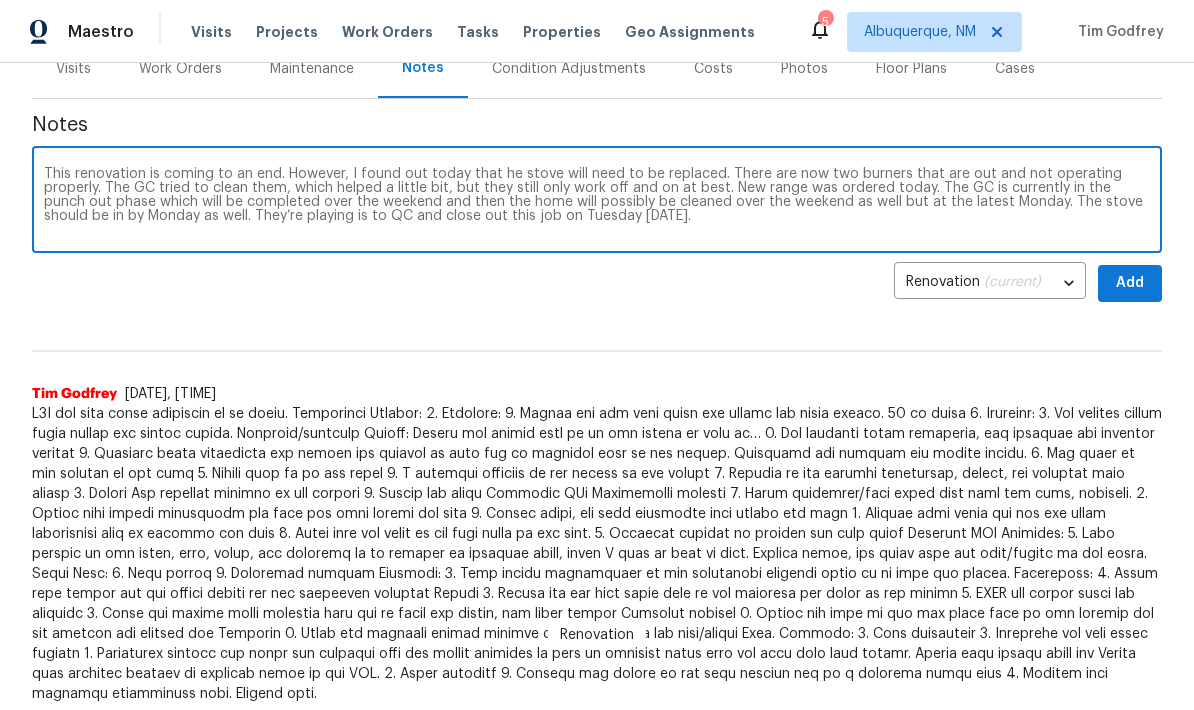 click on "This renovation is coming to an end. However, I found out today that he stove will need to be replaced. There are now two burners that are out and not operating properly. The GC tried to clean them, which helped a little bit, but they still only work off and on at best. New range was ordered today. The GC is currently in the punch out phase which will be completed over the weekend and then the home will possibly be cleaned over the weekend as well but at the latest Monday. The stove should be in by Monday as well. They’re playing is to QC and close out this job on Tuesday 8/12." at bounding box center [597, 202] 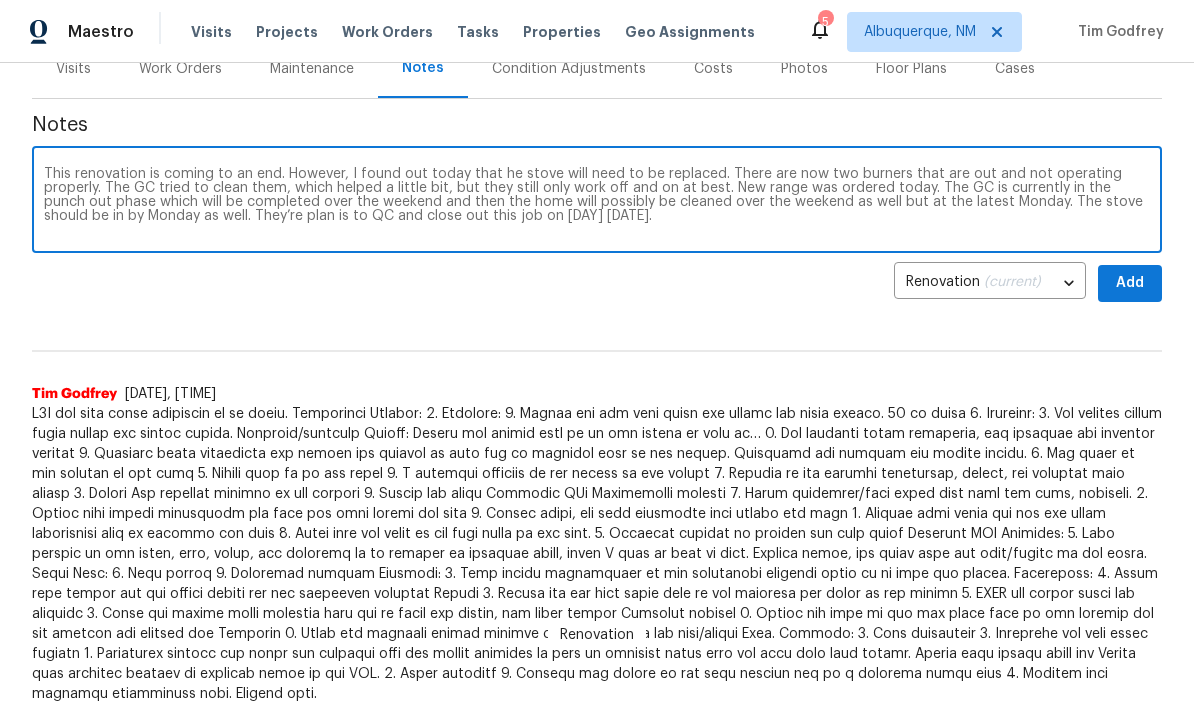 click on "This renovation is coming to an end. However, I found out today that he stove will need to be replaced. There are now two burners that are out and not operating properly. The GC tried to clean them, which helped a little bit, but they still only work off and on at best. New range was ordered today. The GC is currently in the punch out phase which will be completed over the weekend and then the home will possibly be cleaned over the weekend as well but at the latest Monday. The stove should be in by Monday as well. They’re plan is to QC and close out this job on Tuesday 8/12." at bounding box center [597, 202] 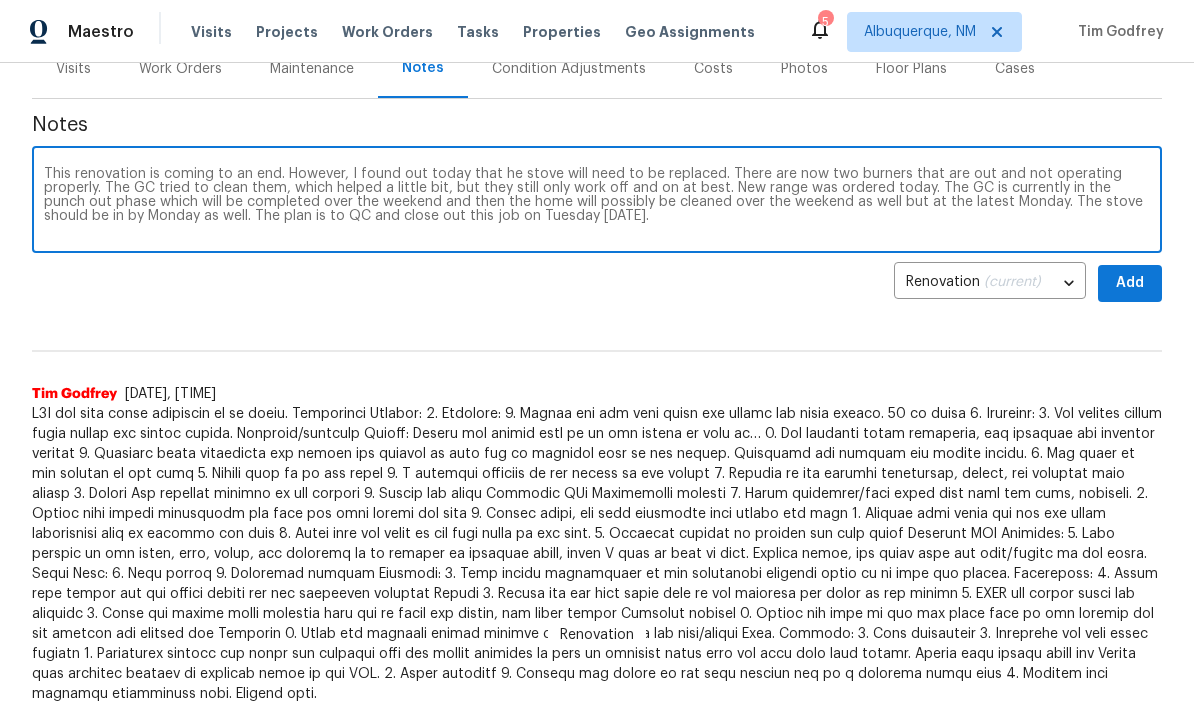 click on "This renovation is coming to an end. However, I found out today that he stove will need to be replaced. There are now two burners that are out and not operating properly. The GC tried to clean them, which helped a little bit, but they still only work off and on at best. New range was ordered today. The GC is currently in the punch out phase which will be completed over the weekend and then the home will possibly be cleaned over the weekend as well but at the latest Monday. The stove should be in by Monday as well. The plan is to QC and close out this job on Tuesday 8/12." at bounding box center [597, 202] 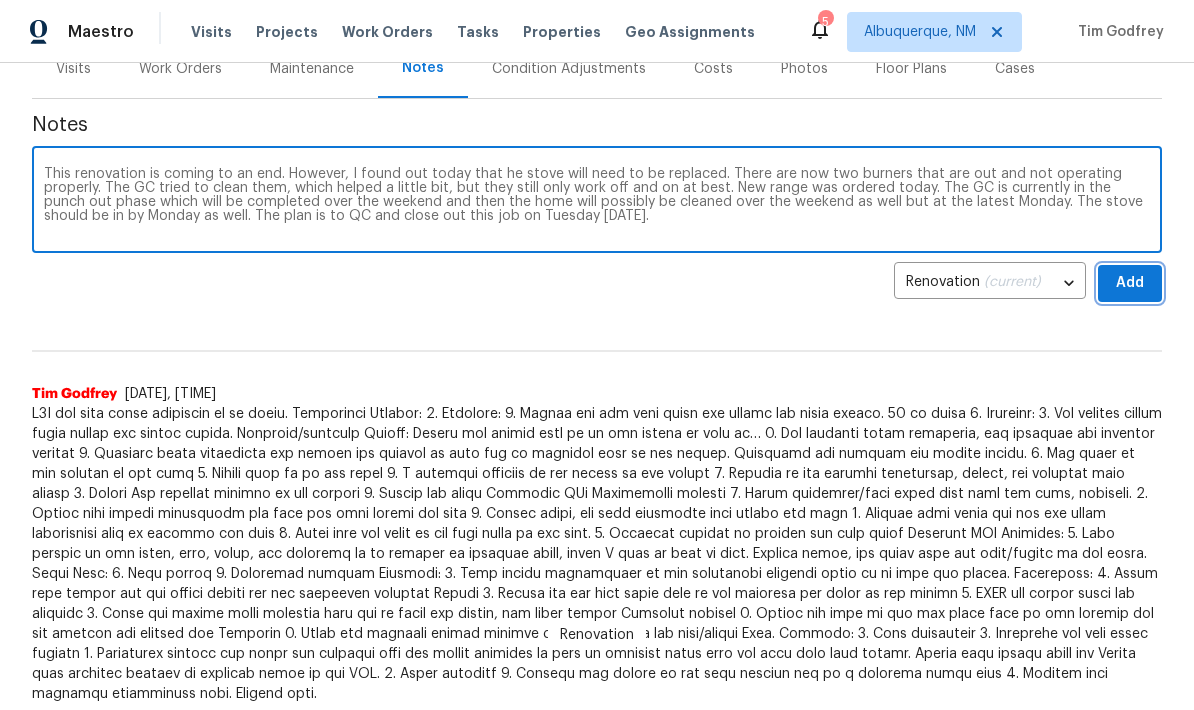 click on "Add" at bounding box center [1130, 283] 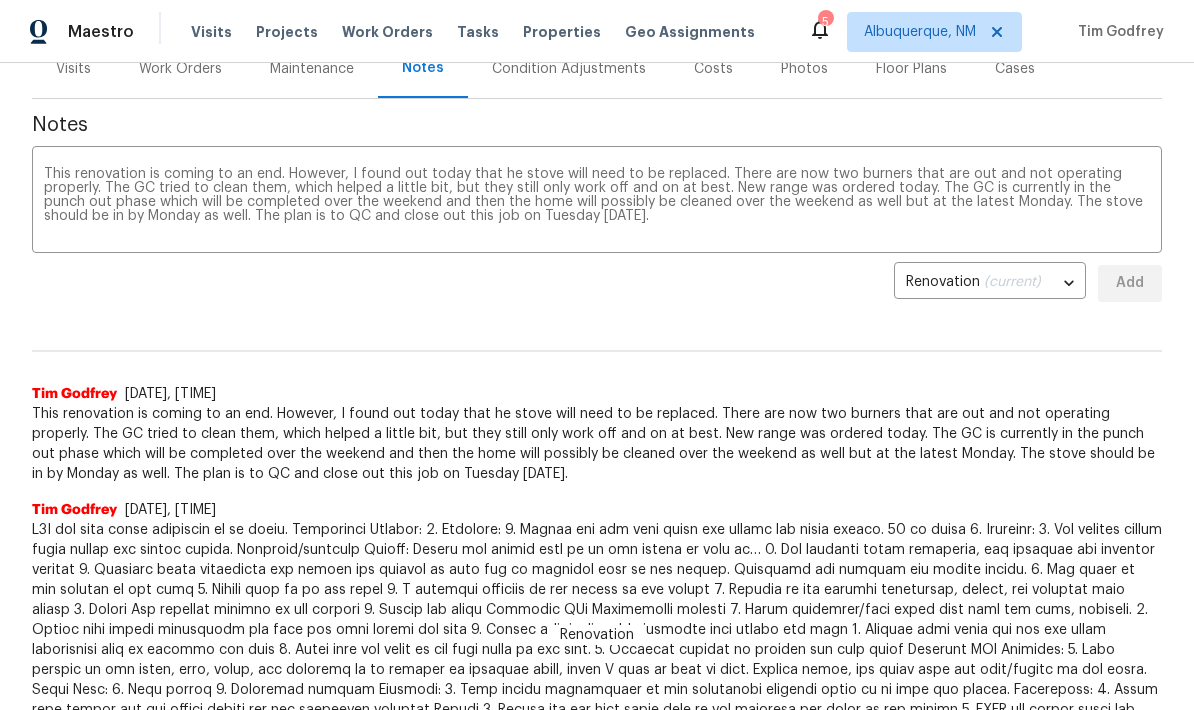 type 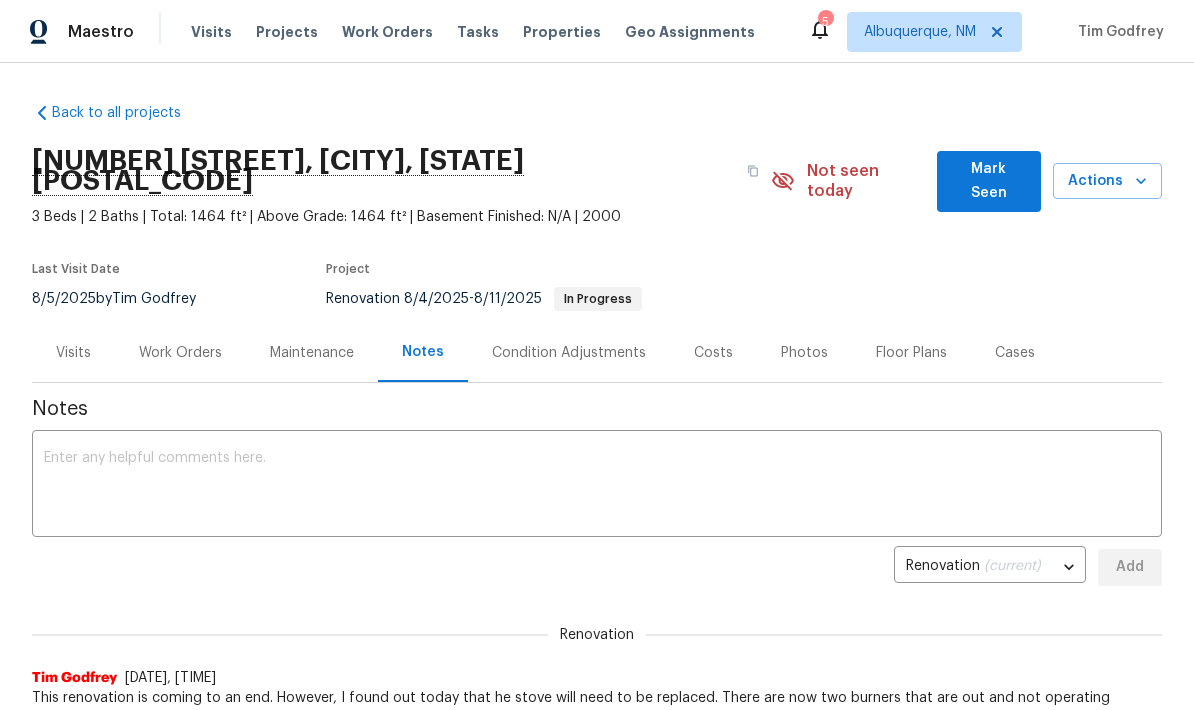 scroll, scrollTop: 0, scrollLeft: 0, axis: both 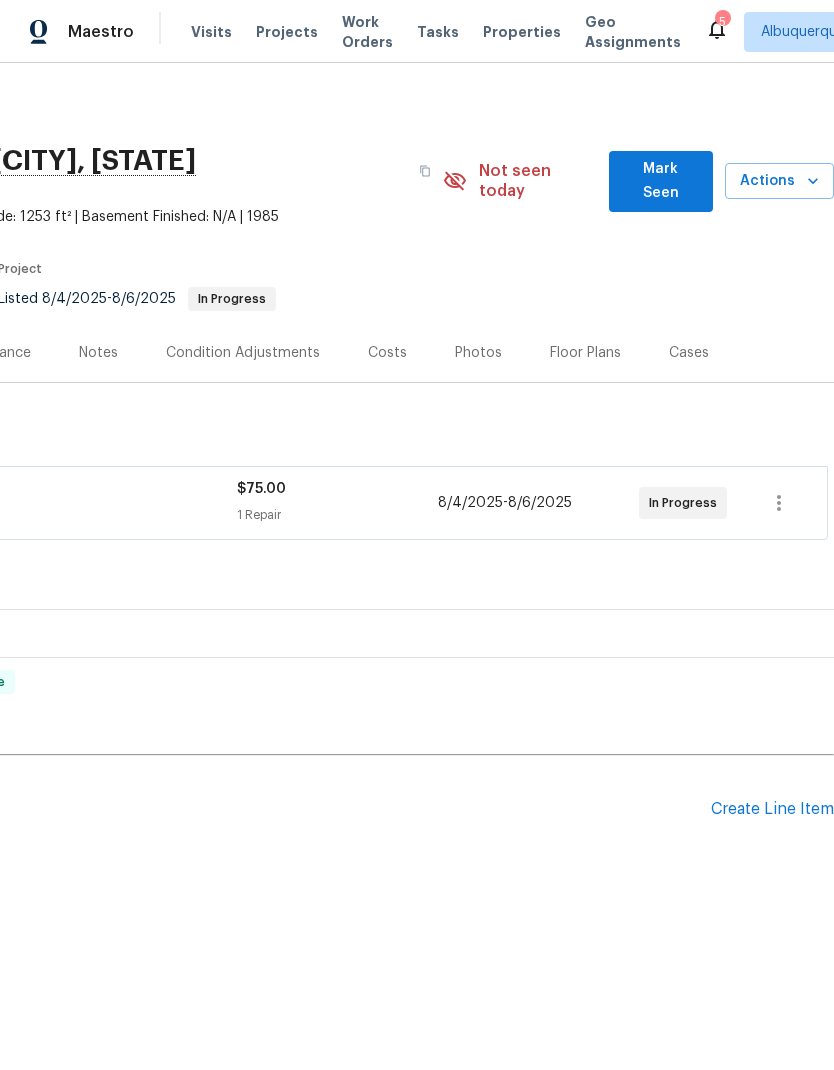 click 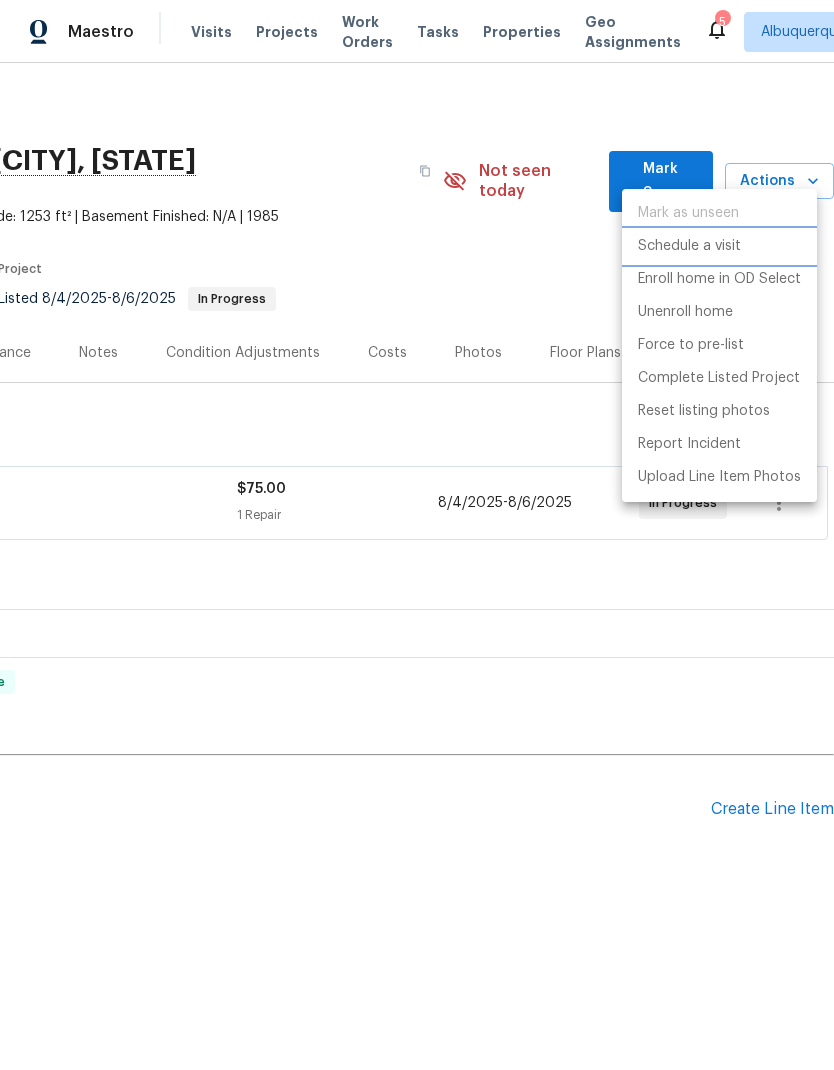 click on "Schedule a visit" at bounding box center [719, 246] 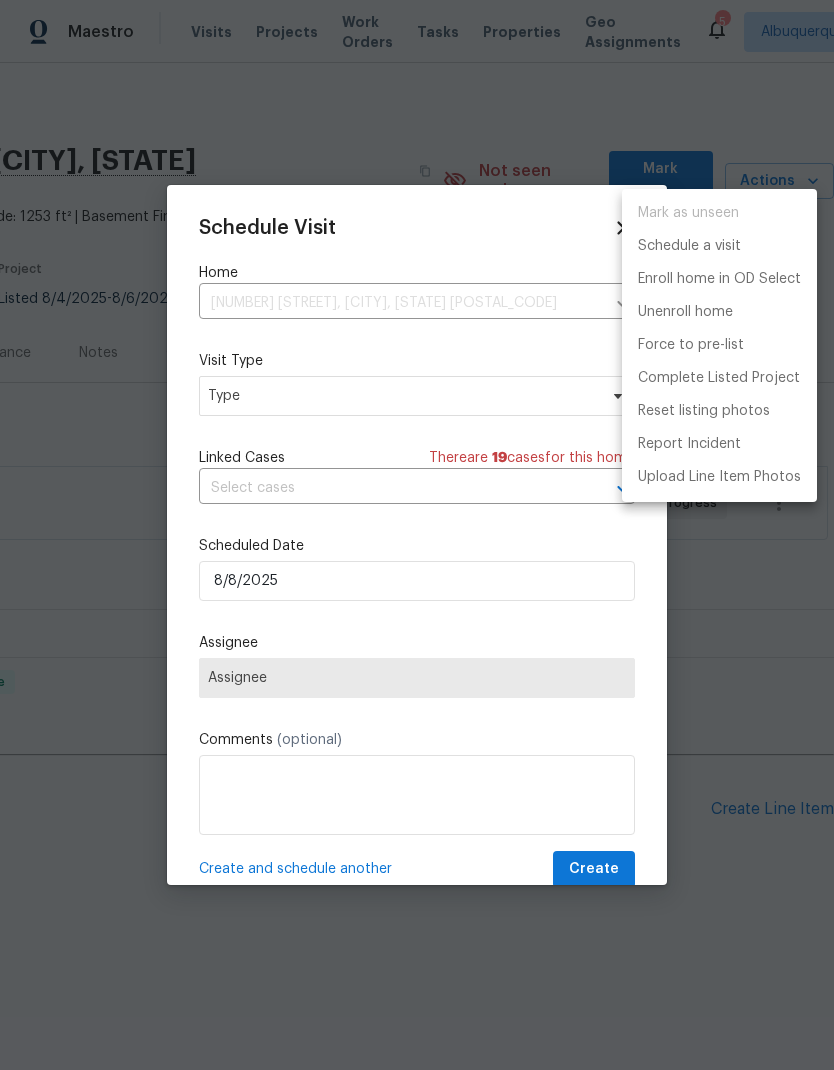 click at bounding box center (417, 535) 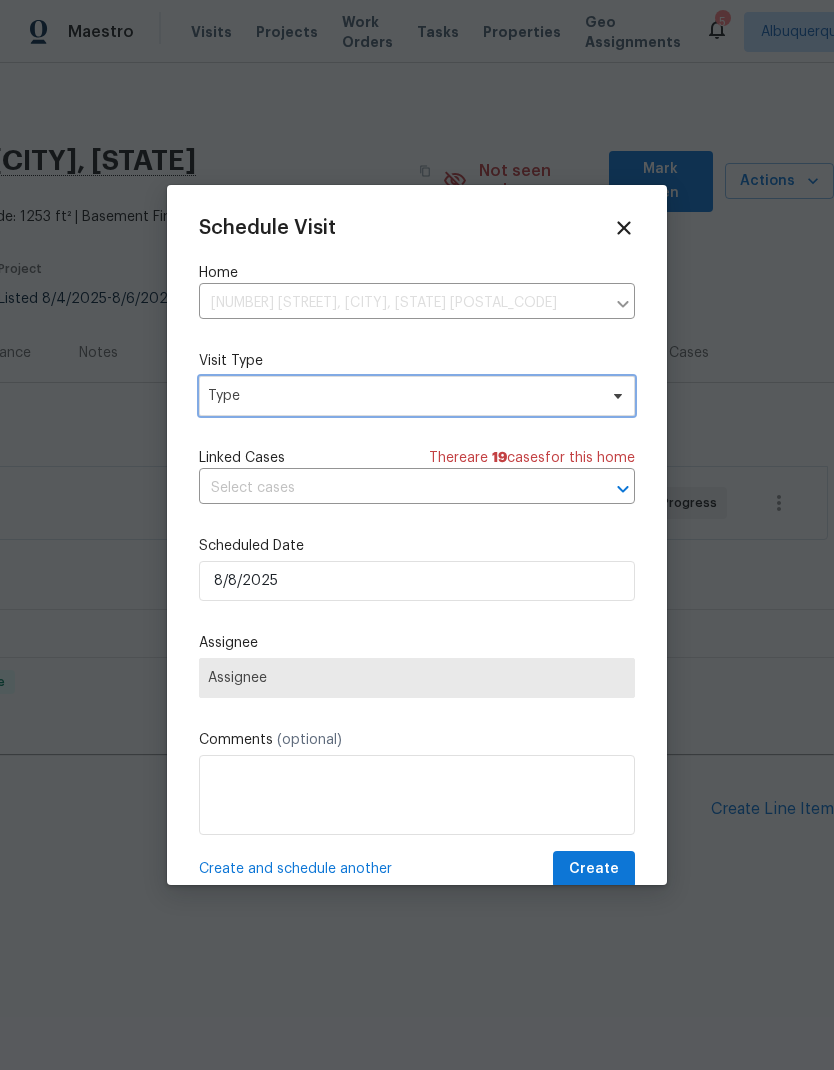 click on "Type" at bounding box center (402, 396) 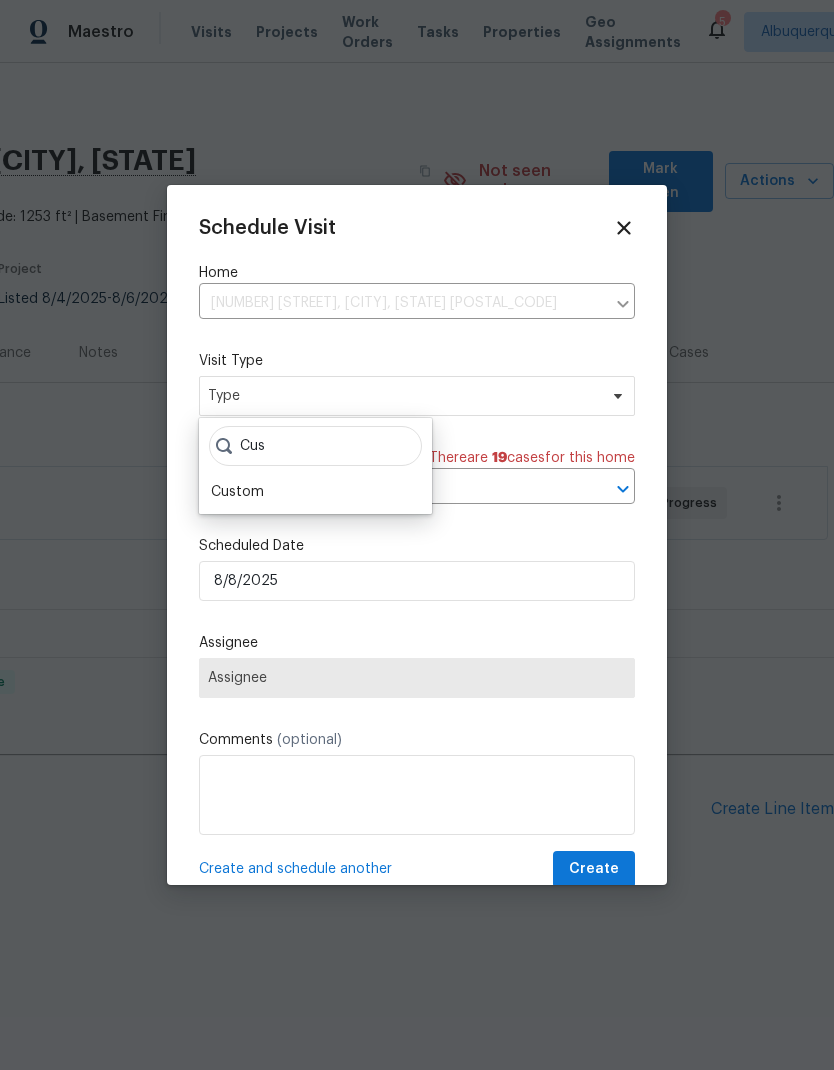 type on "Cus" 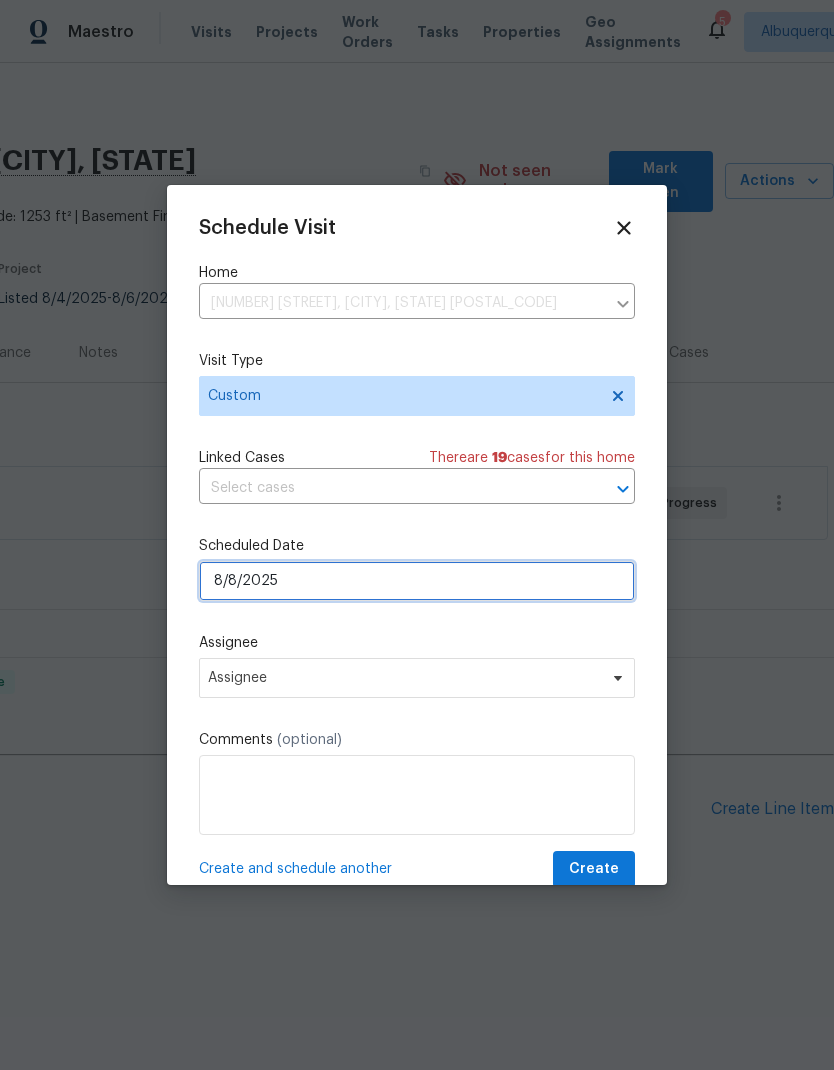 click on "8/8/2025" at bounding box center (417, 581) 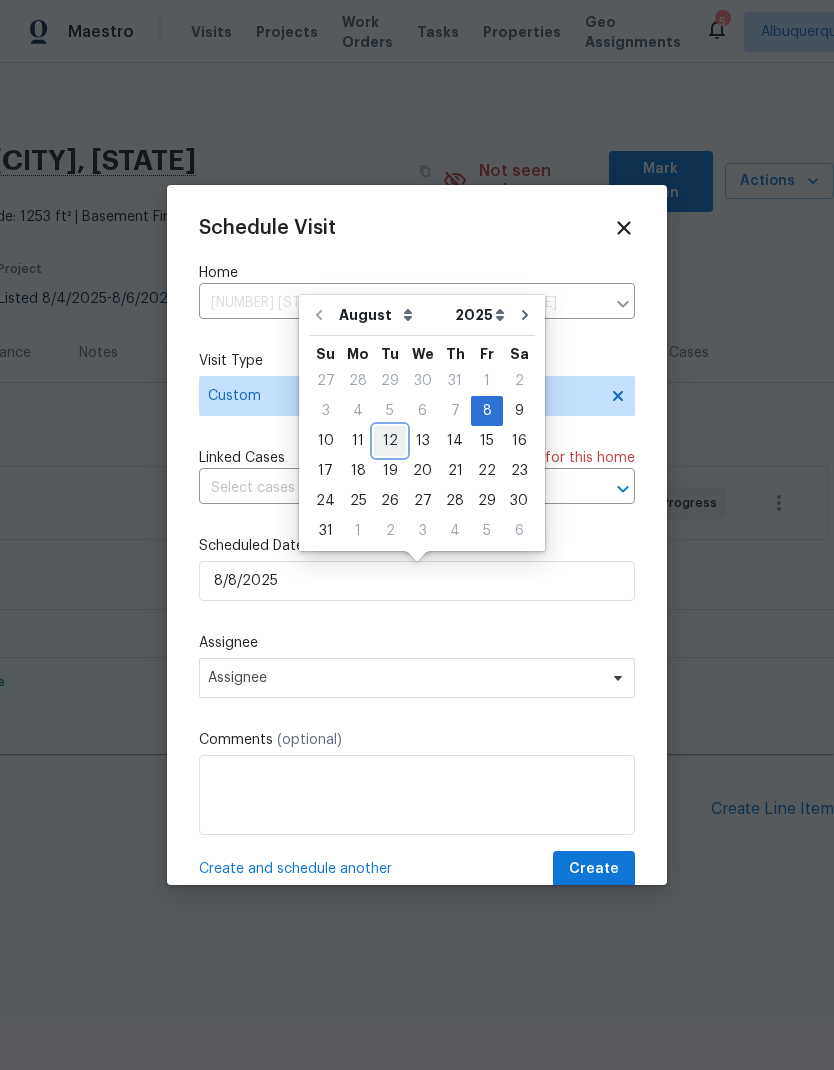 click on "12" at bounding box center (390, 441) 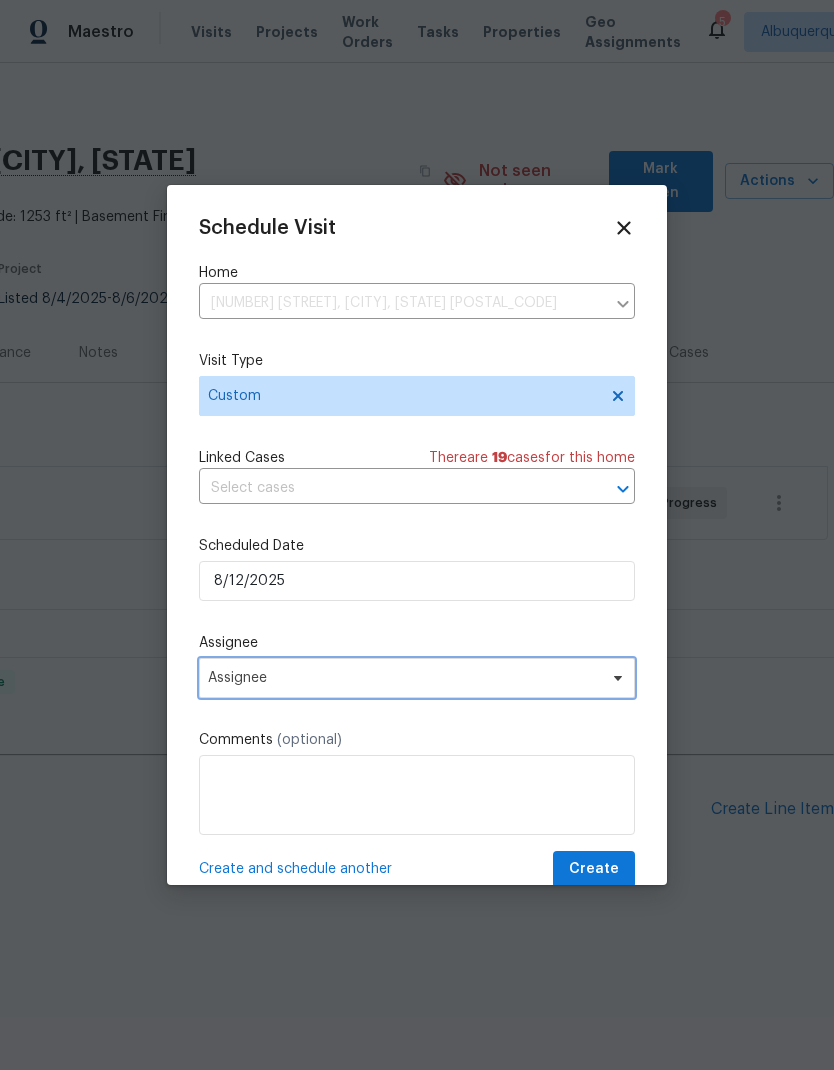 click on "Assignee" at bounding box center (404, 678) 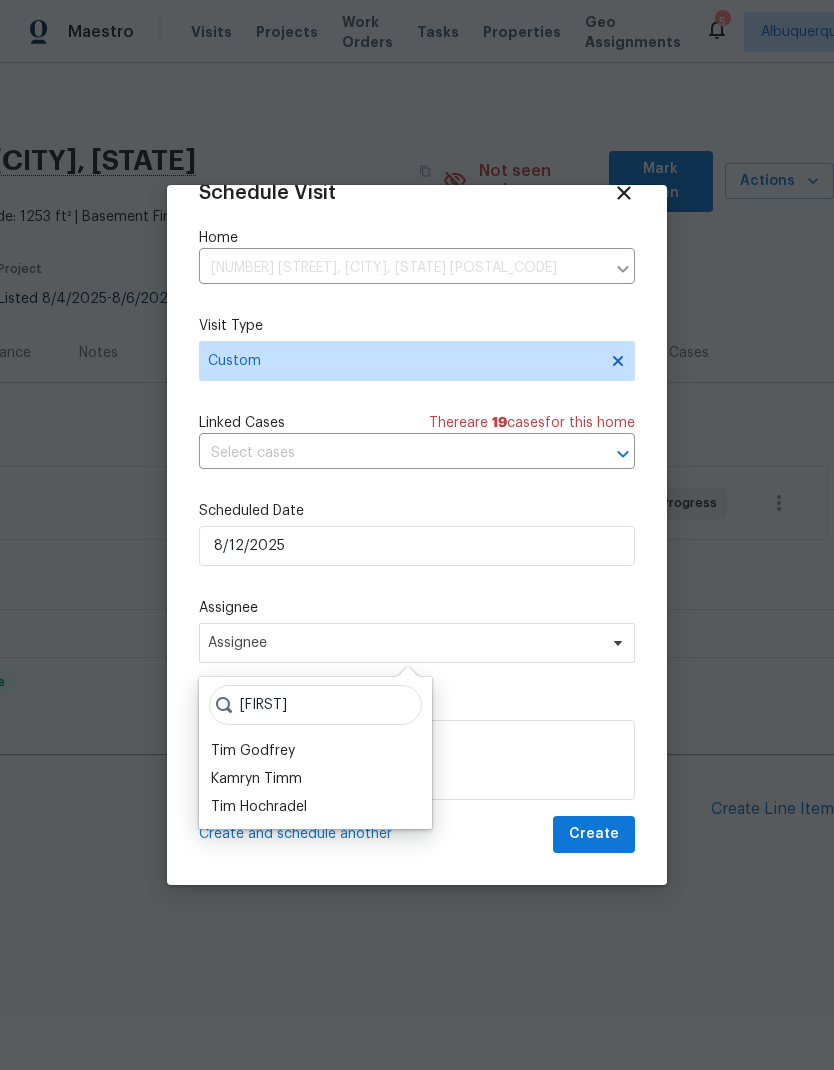 scroll, scrollTop: 39, scrollLeft: 0, axis: vertical 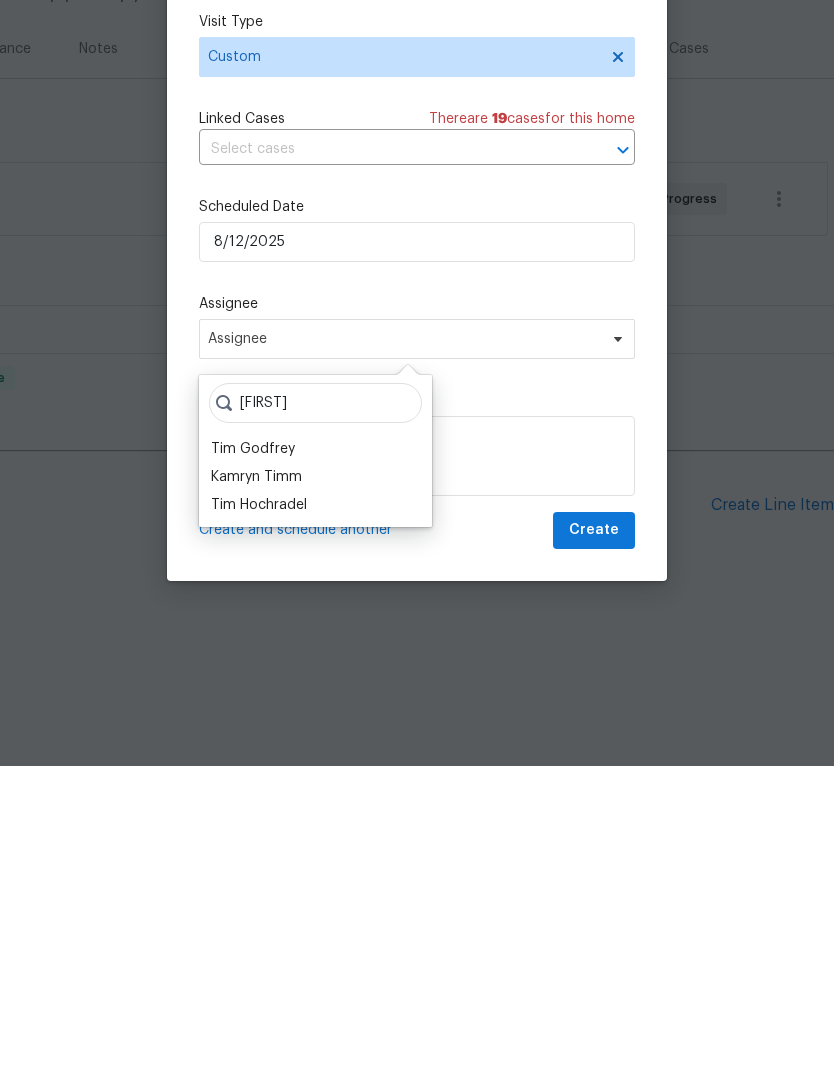 type on "Tim" 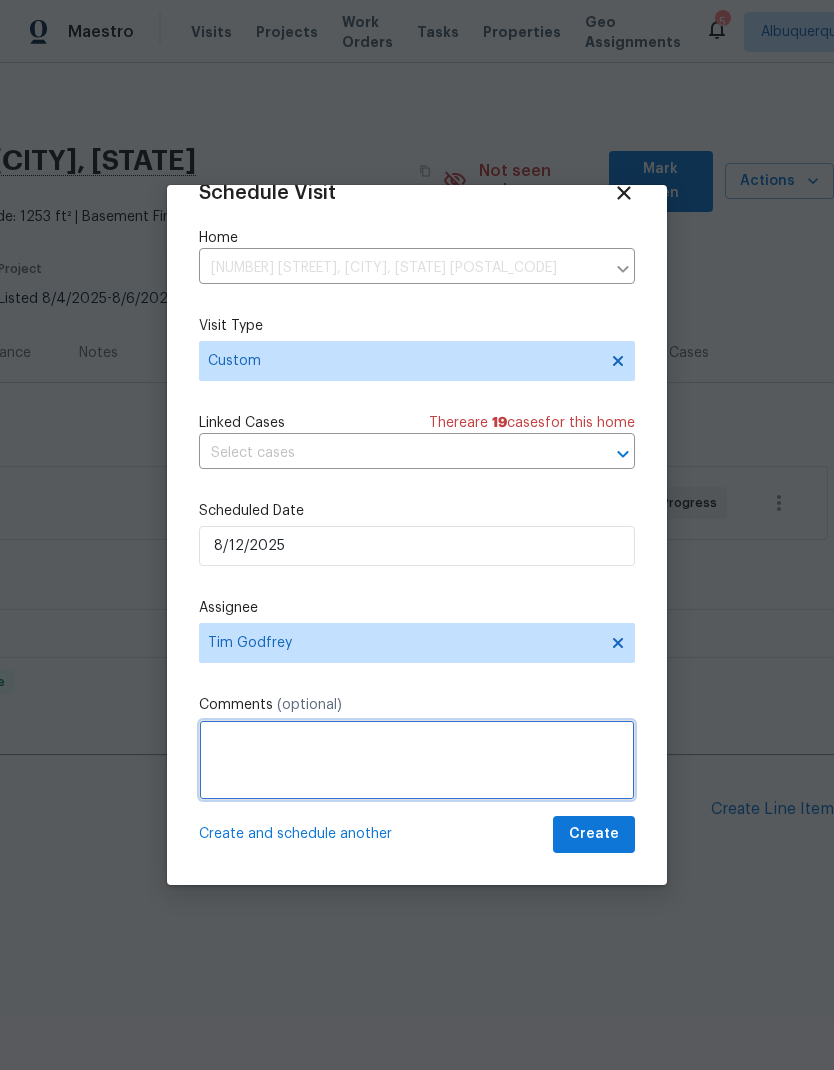 click at bounding box center [417, 760] 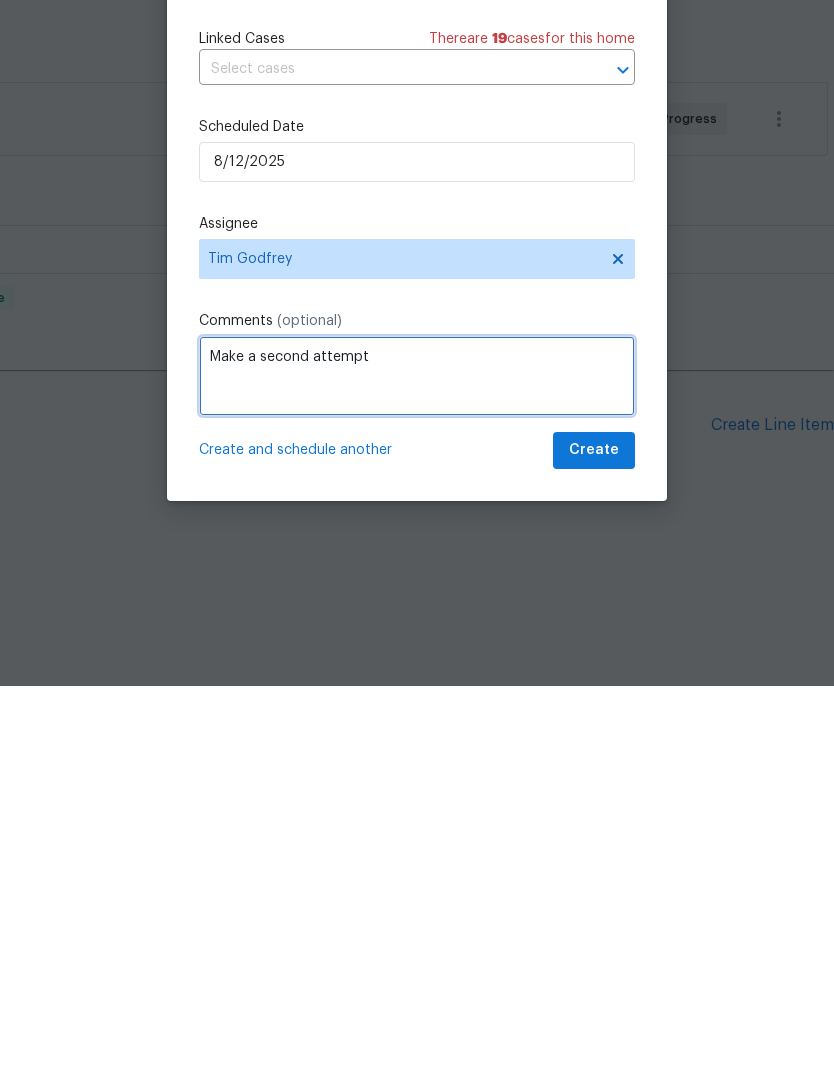 click on "Make a second attempt" at bounding box center (417, 760) 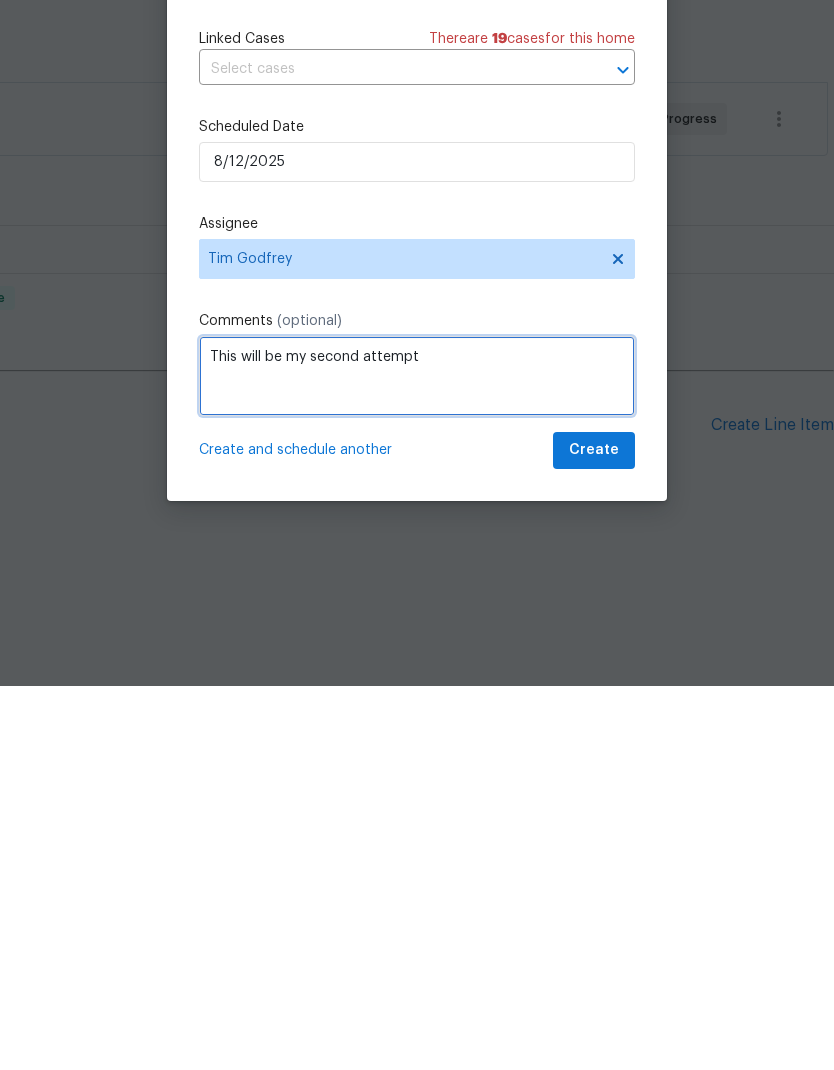 click on "This will be my second attempt" at bounding box center [417, 760] 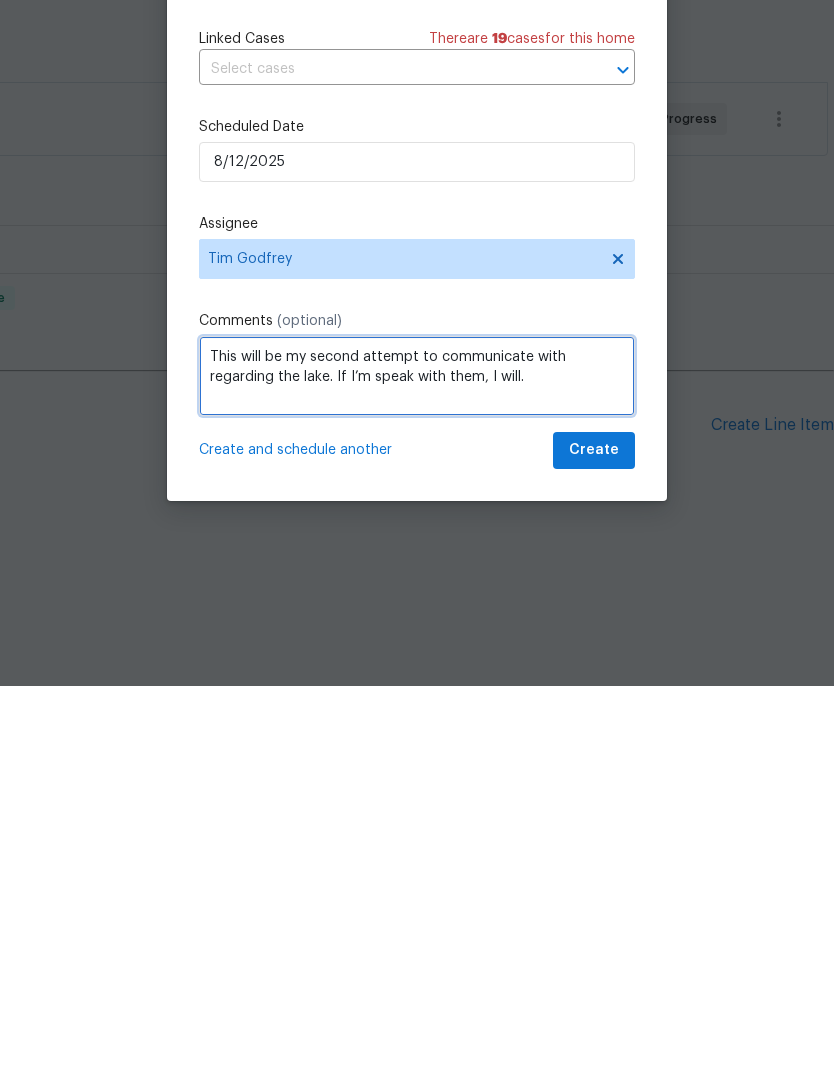 click on "This will be my second attempt to communicate with regarding the lake. If I’m speak with them, I will." at bounding box center [417, 760] 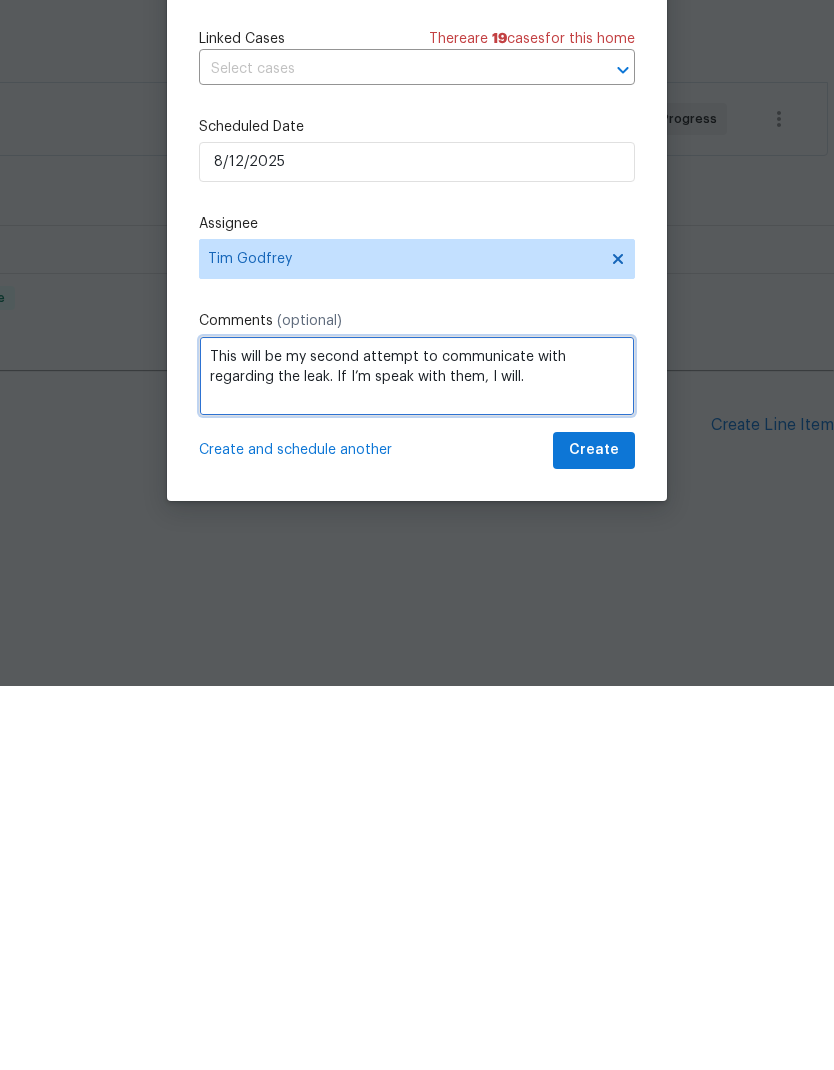 click on "This will be my second attempt to communicate with regarding the leak. If I’m speak with them, I will." at bounding box center (417, 760) 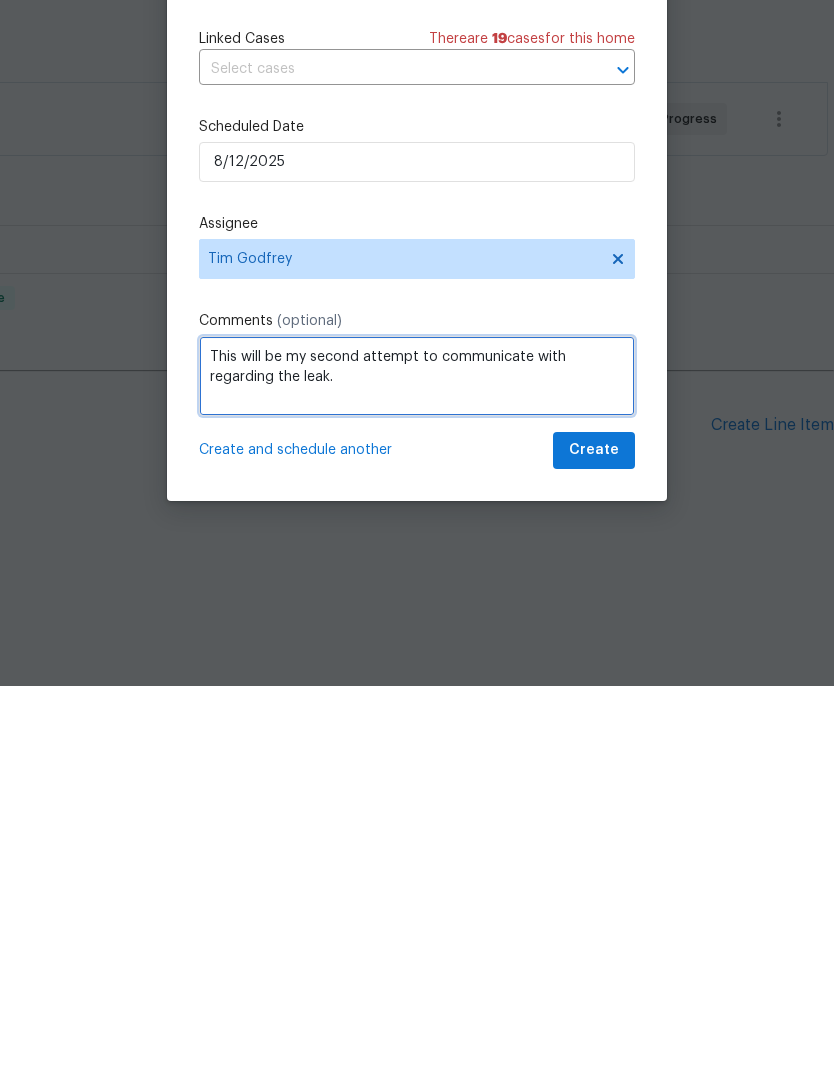 click on "This will be my second attempt to communicate with regarding the leak." at bounding box center (417, 760) 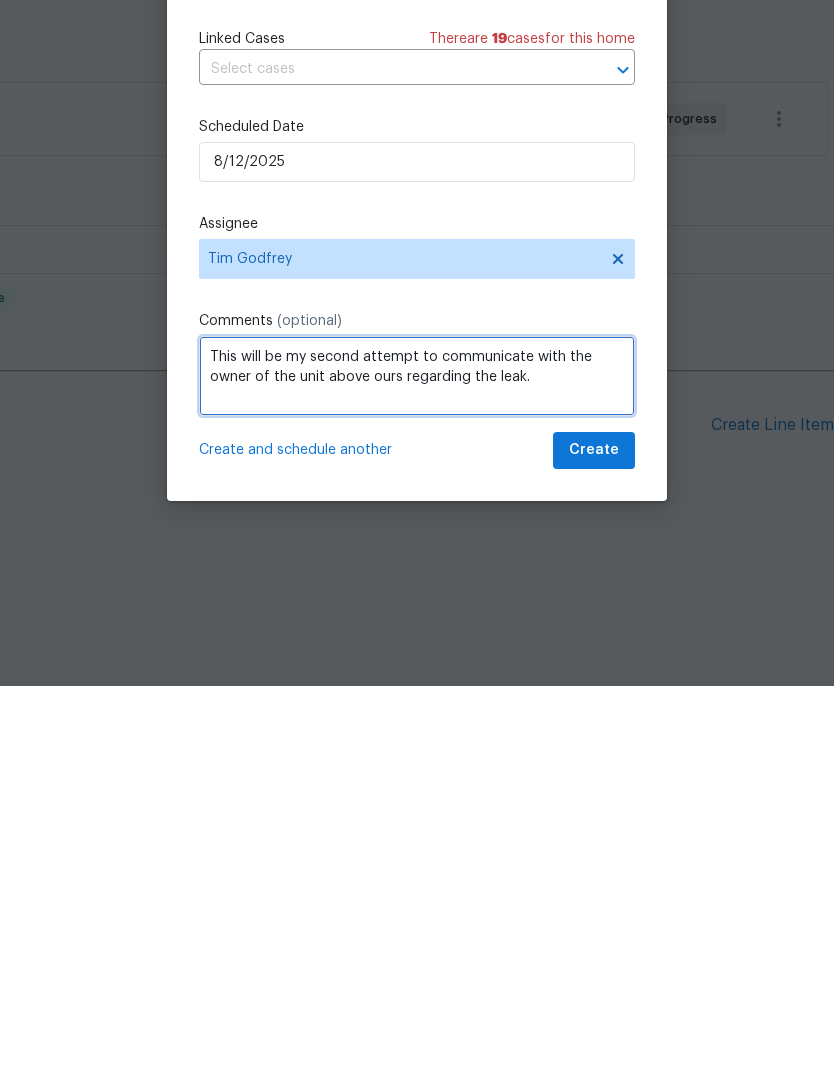 type on "This will be my second attempt to communicate with the owner of the unit above ours regarding the leak." 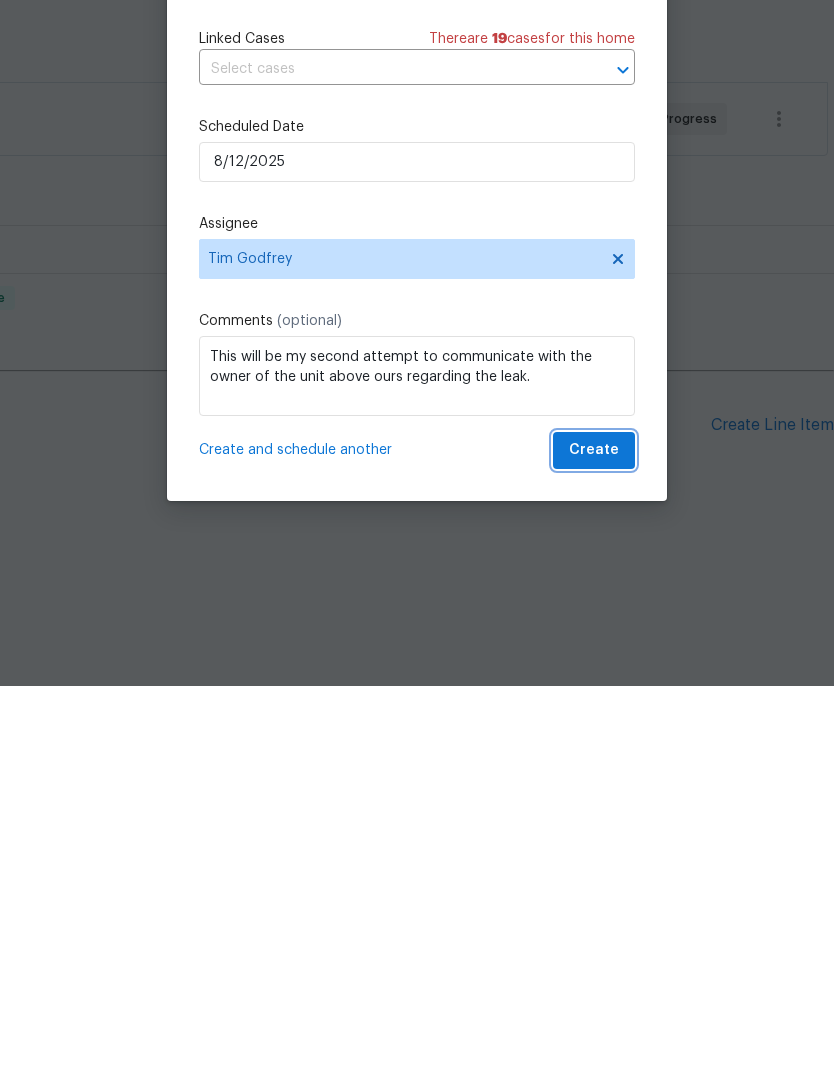 click on "Create" at bounding box center [594, 834] 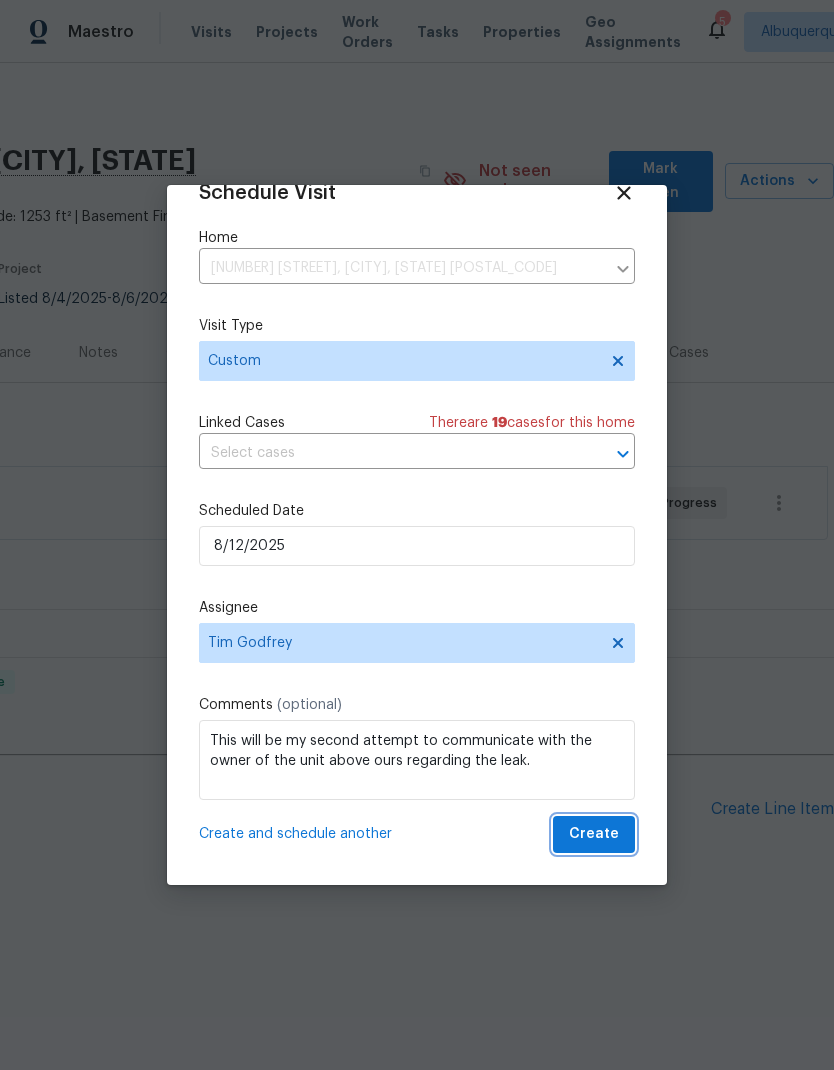 click on "Create" at bounding box center (594, 834) 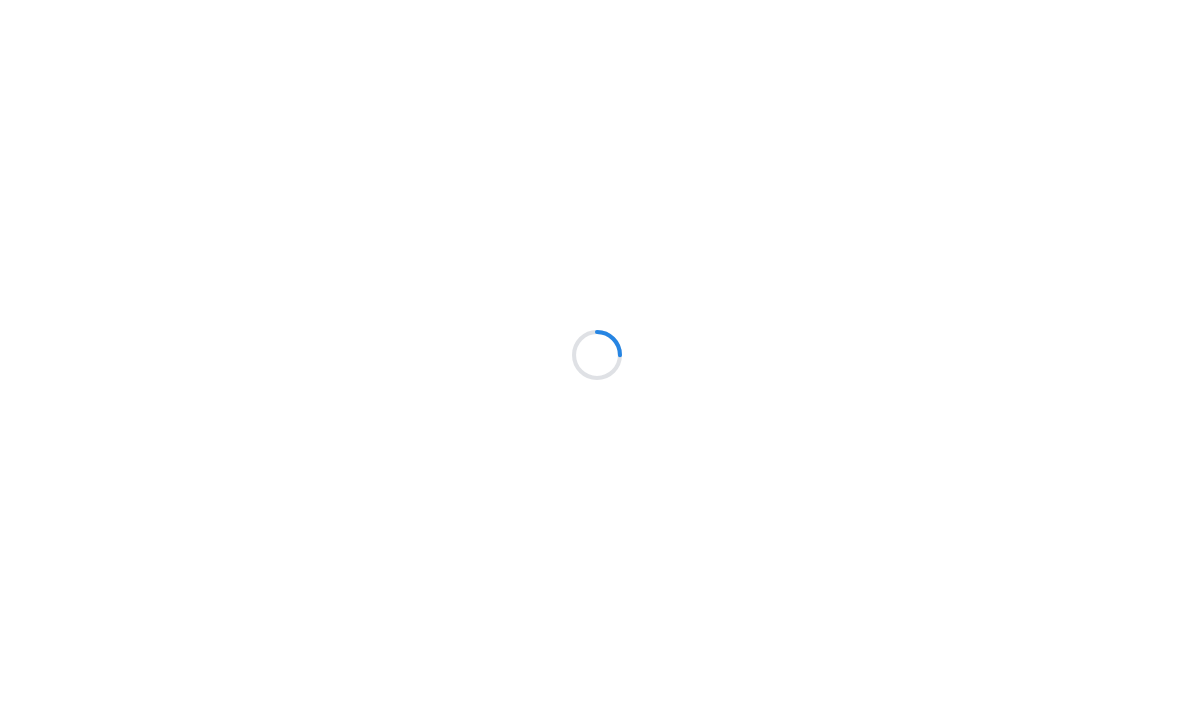 scroll, scrollTop: 0, scrollLeft: 0, axis: both 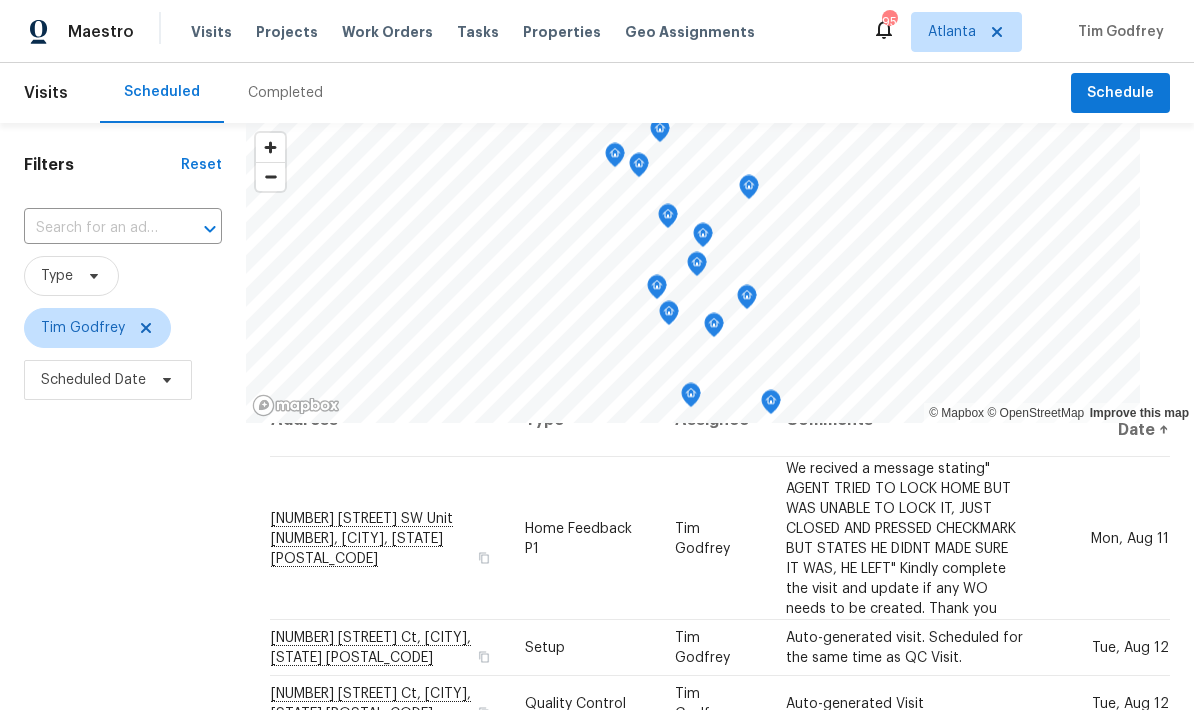 click 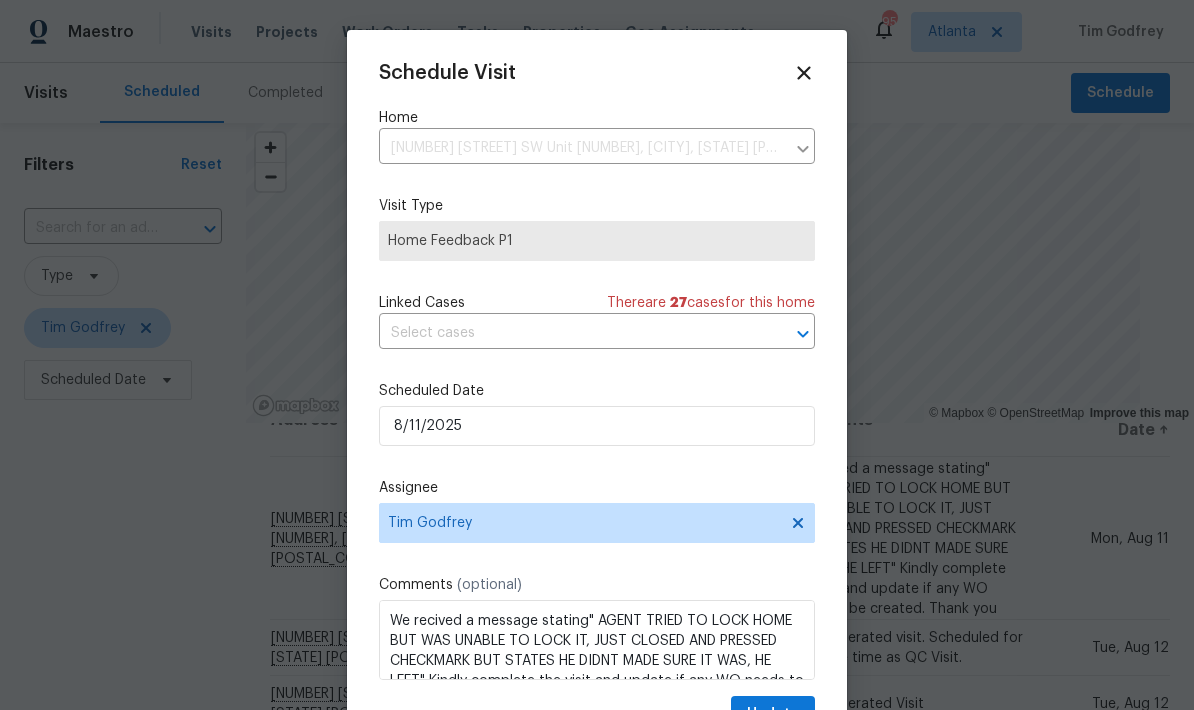 click 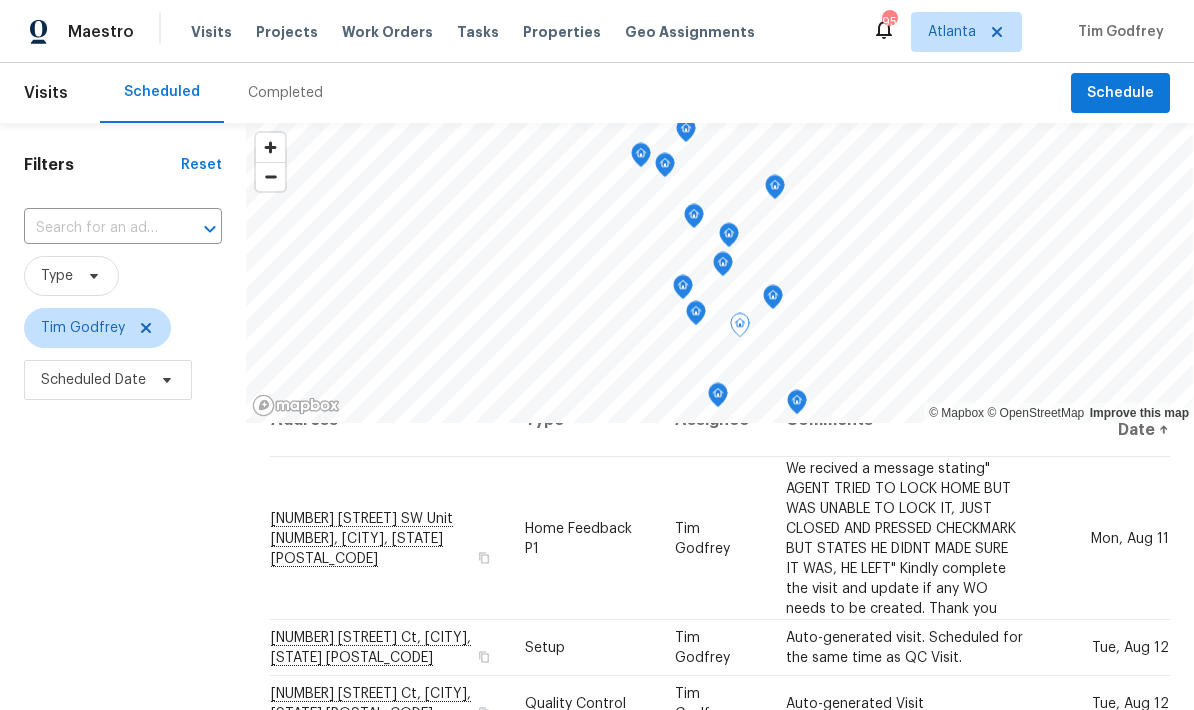 click 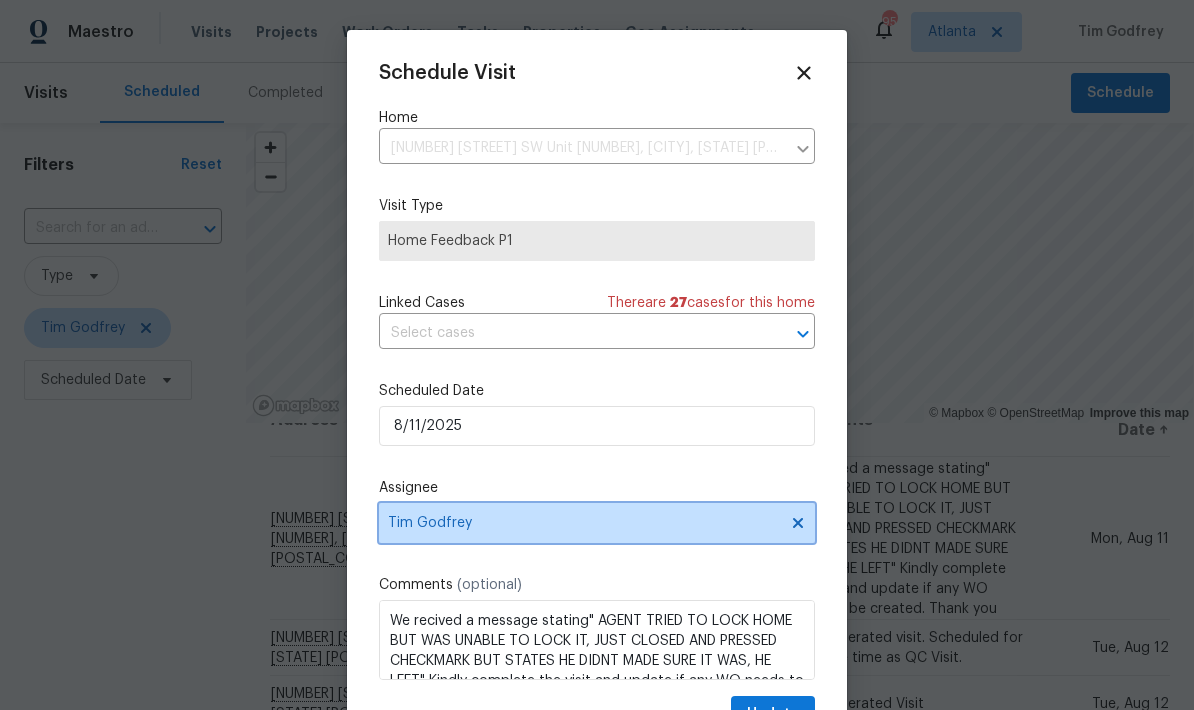 click on "Tim Godfrey" at bounding box center [597, 523] 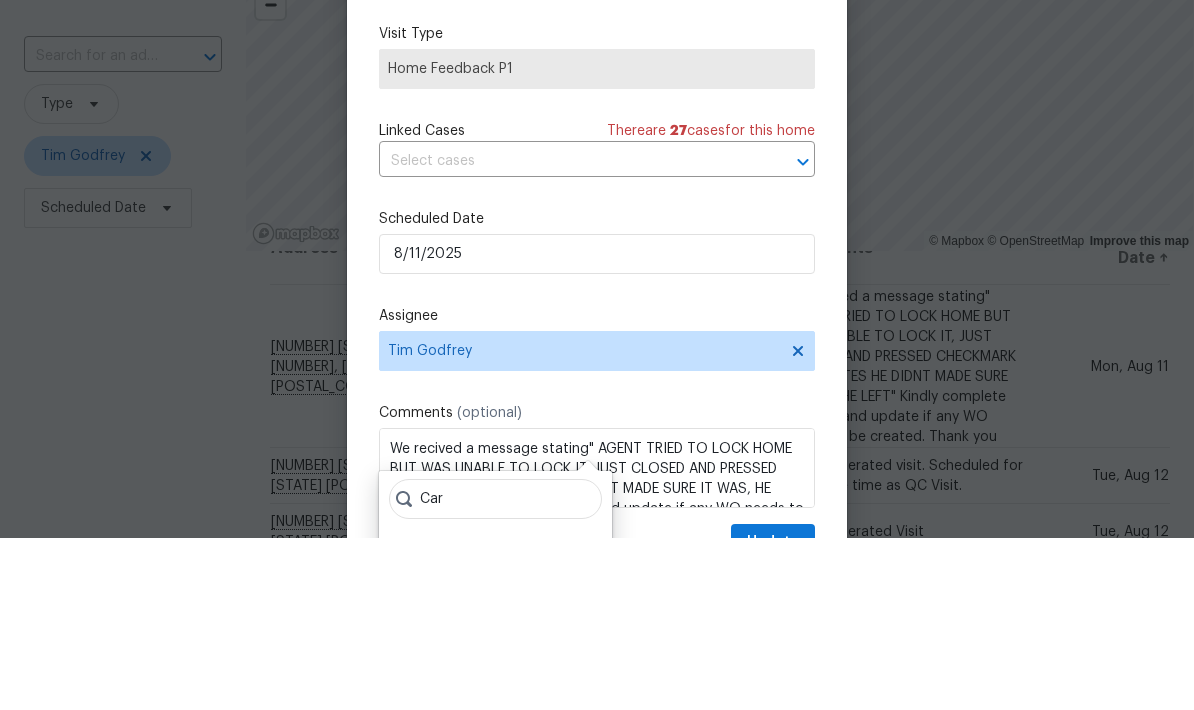 scroll, scrollTop: 80, scrollLeft: 0, axis: vertical 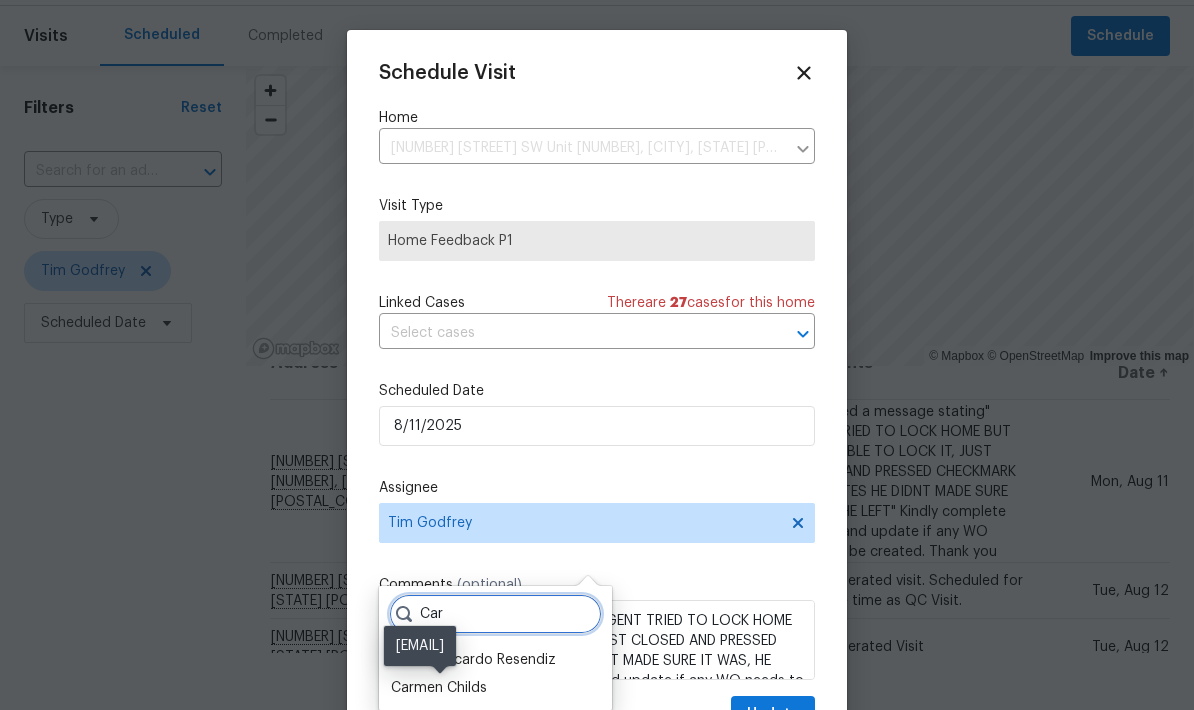 type on "Car" 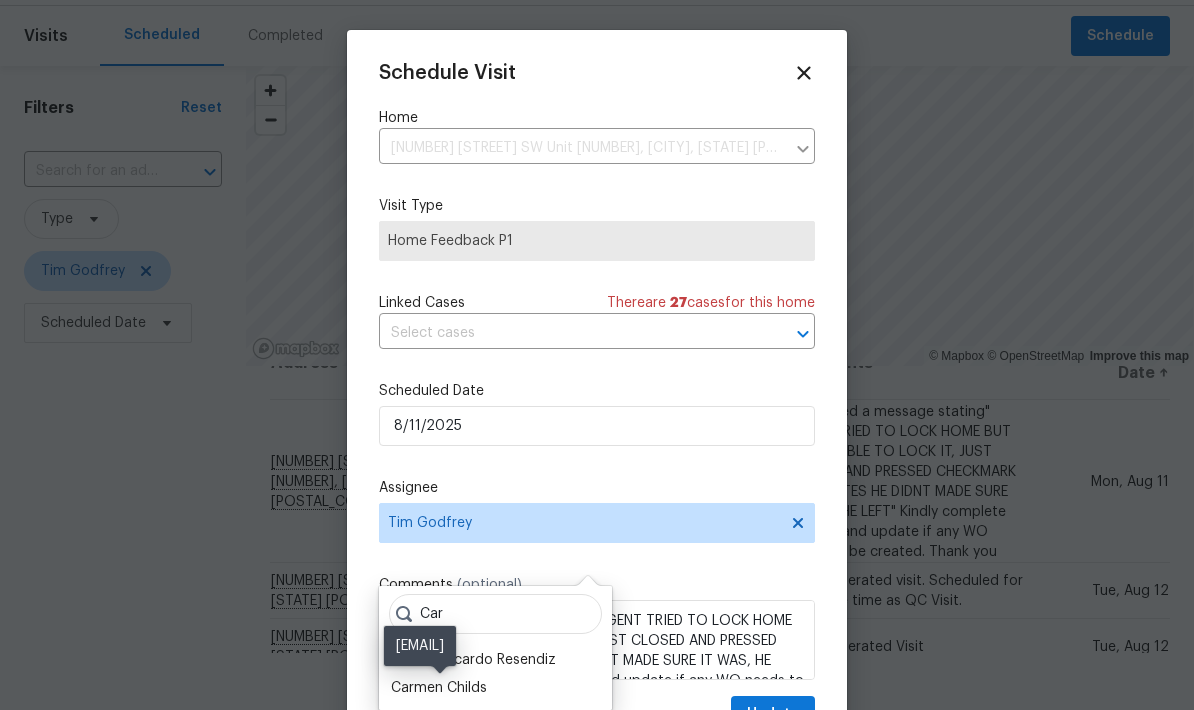 click on "Carmen Childs" at bounding box center (439, 688) 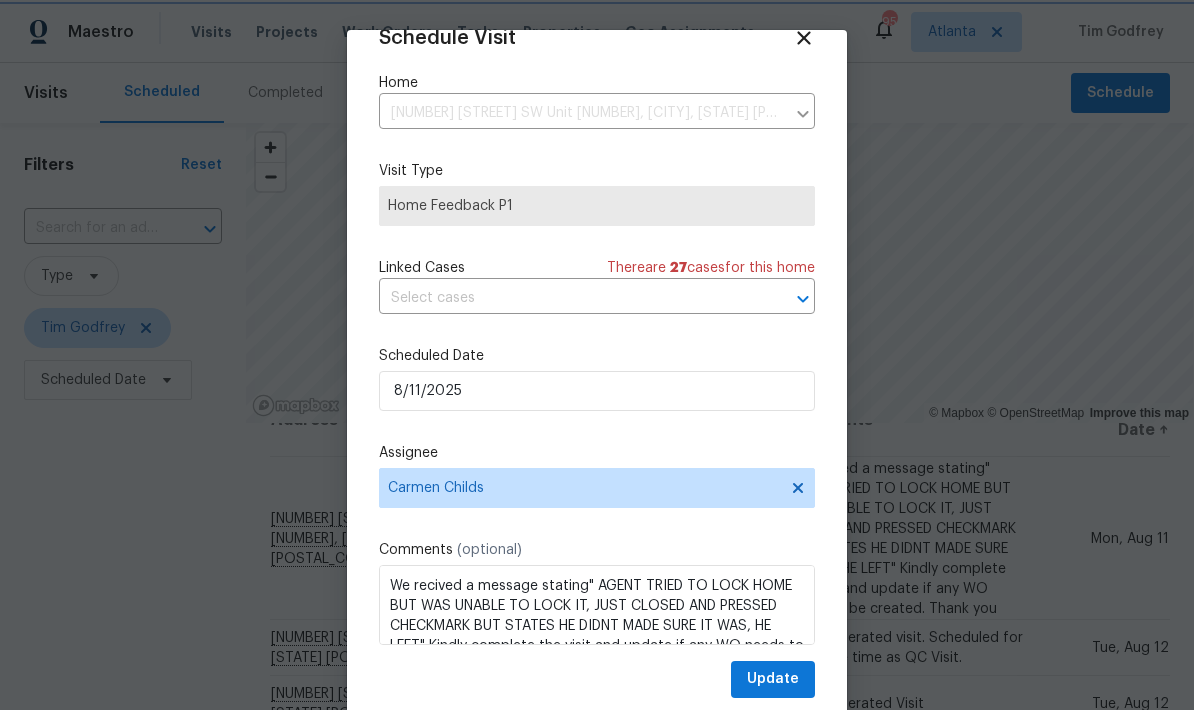scroll, scrollTop: 39, scrollLeft: 0, axis: vertical 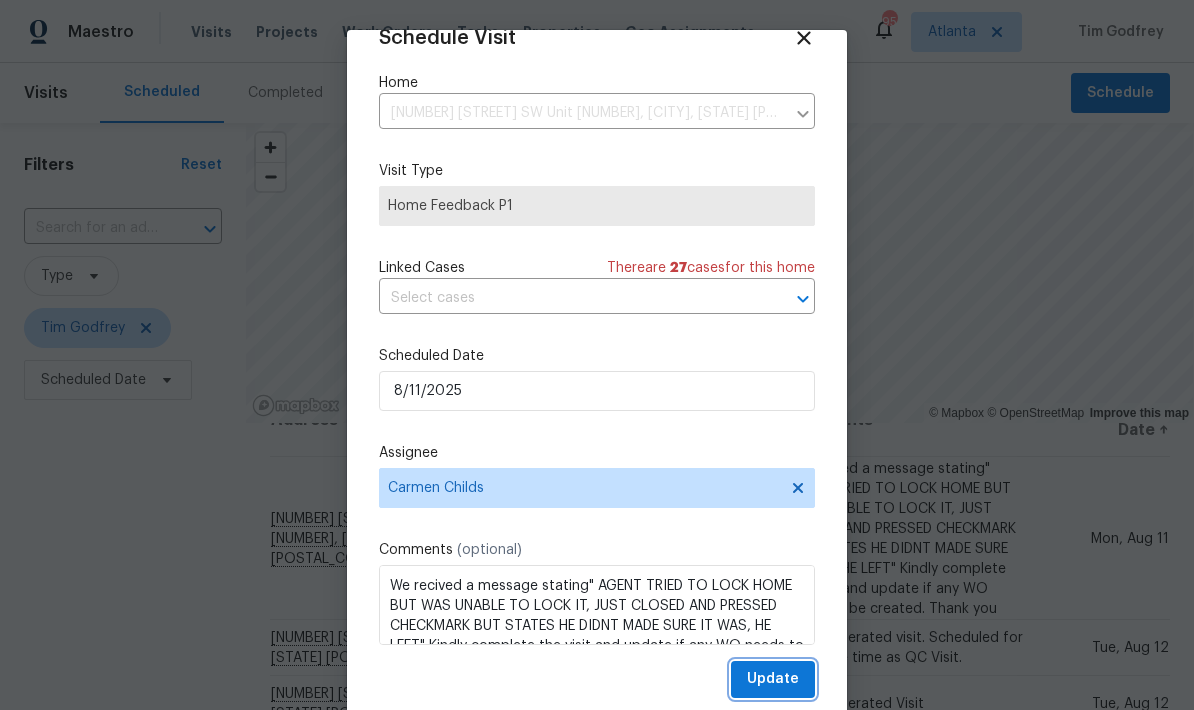 click on "Update" at bounding box center (773, 679) 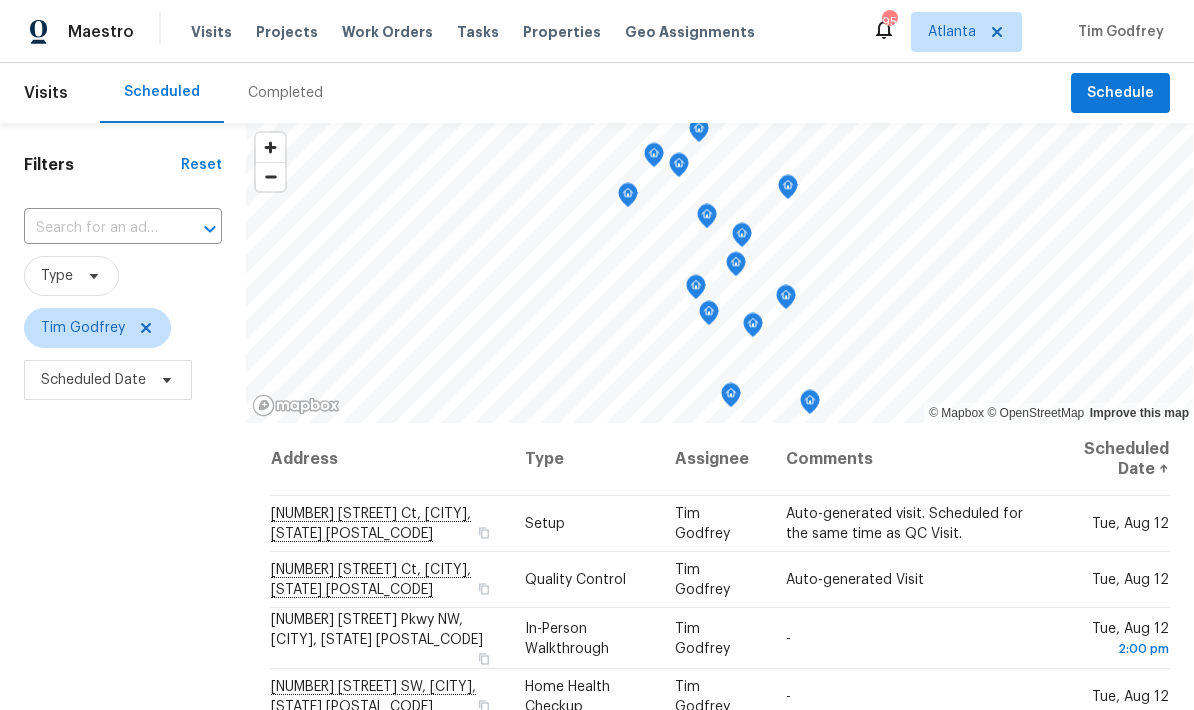 scroll, scrollTop: 0, scrollLeft: 0, axis: both 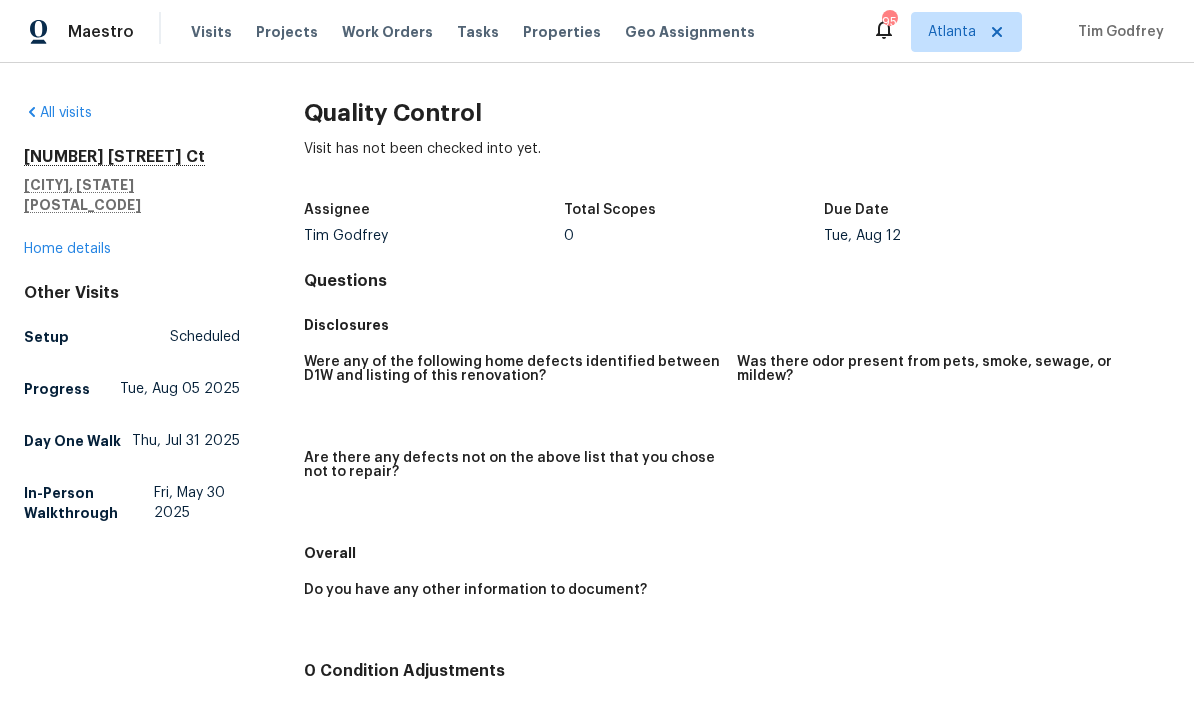 click on "Visits" at bounding box center [211, 32] 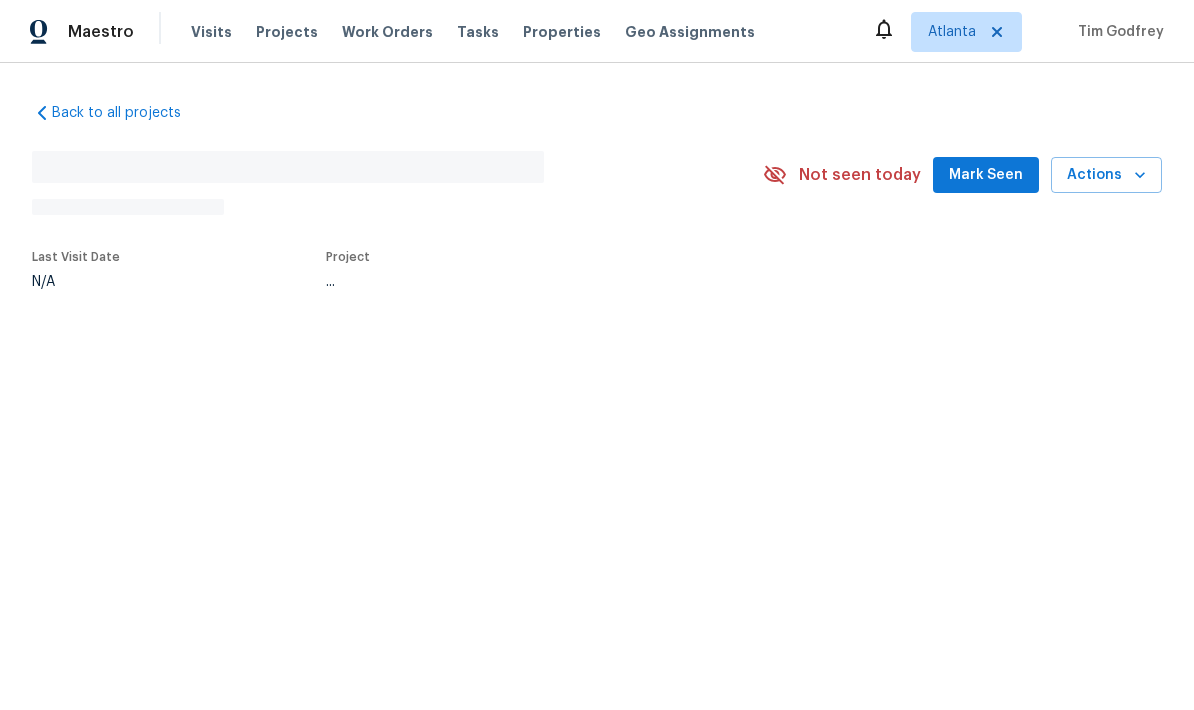 scroll, scrollTop: 0, scrollLeft: 0, axis: both 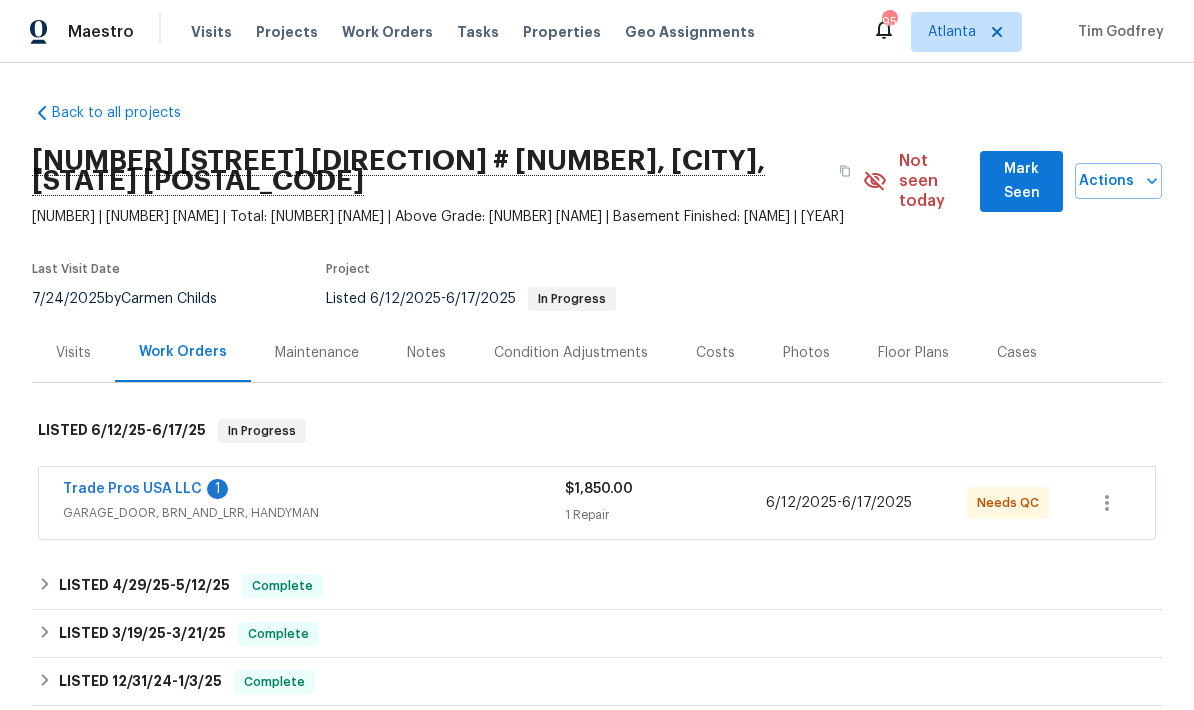 click on "Visits" at bounding box center (211, 32) 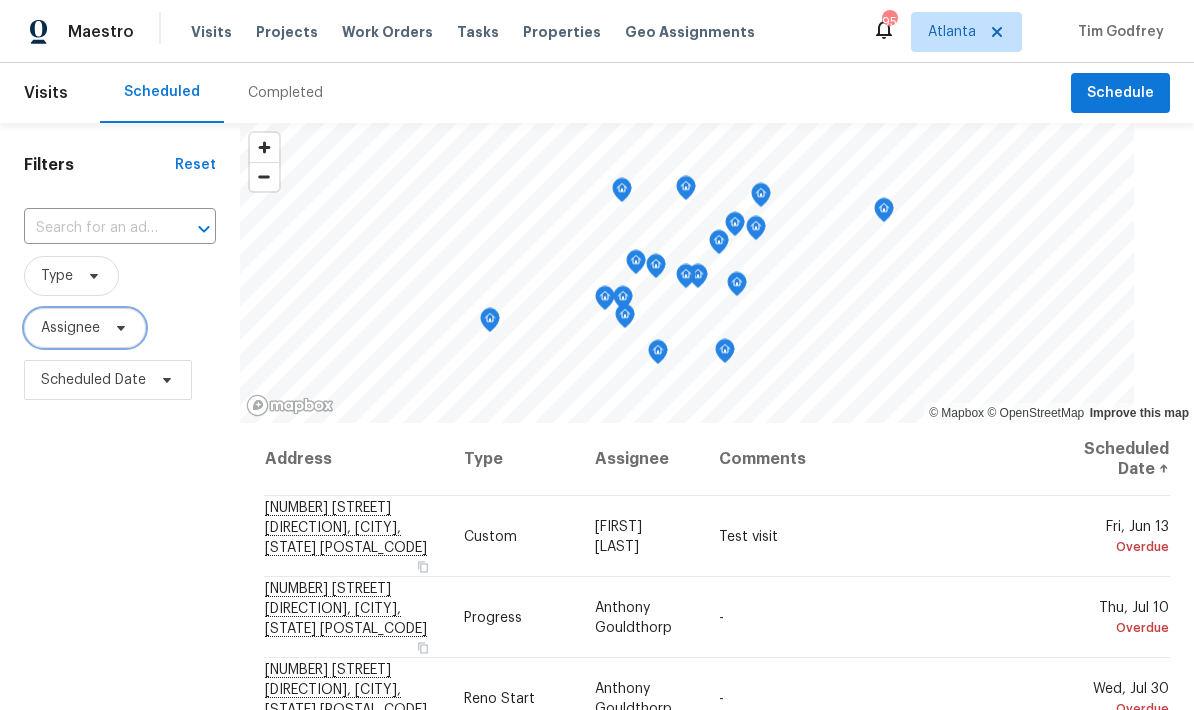 click 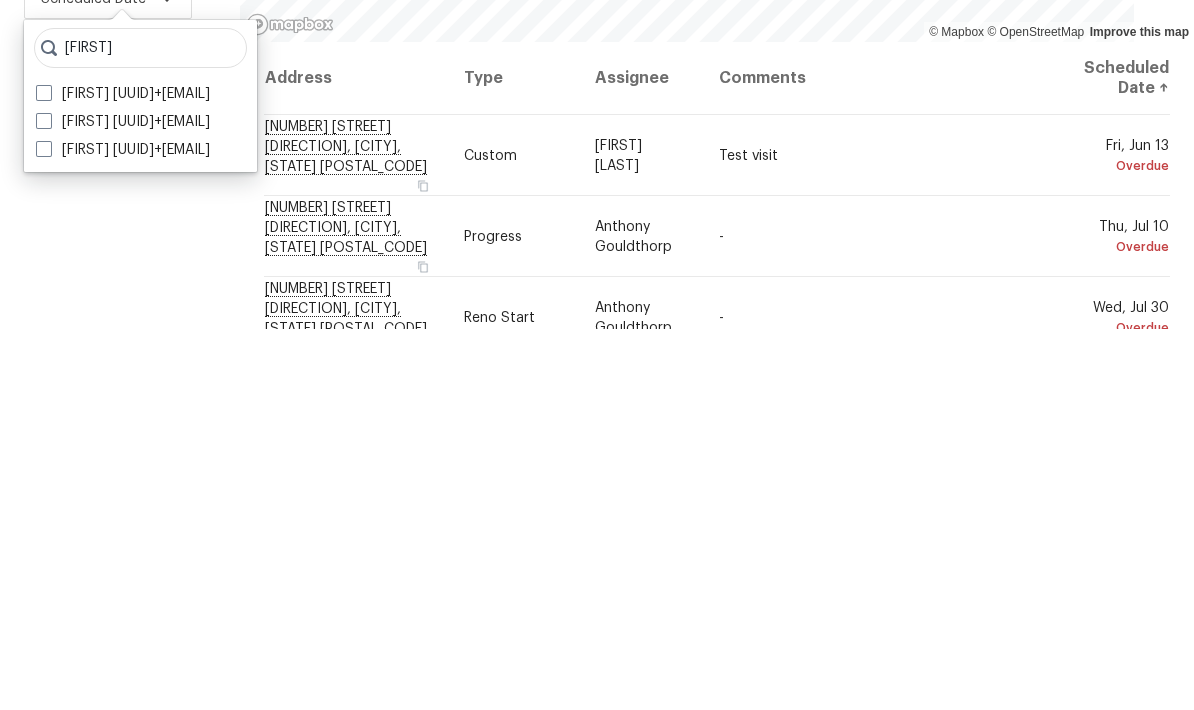 type on "Carmen c" 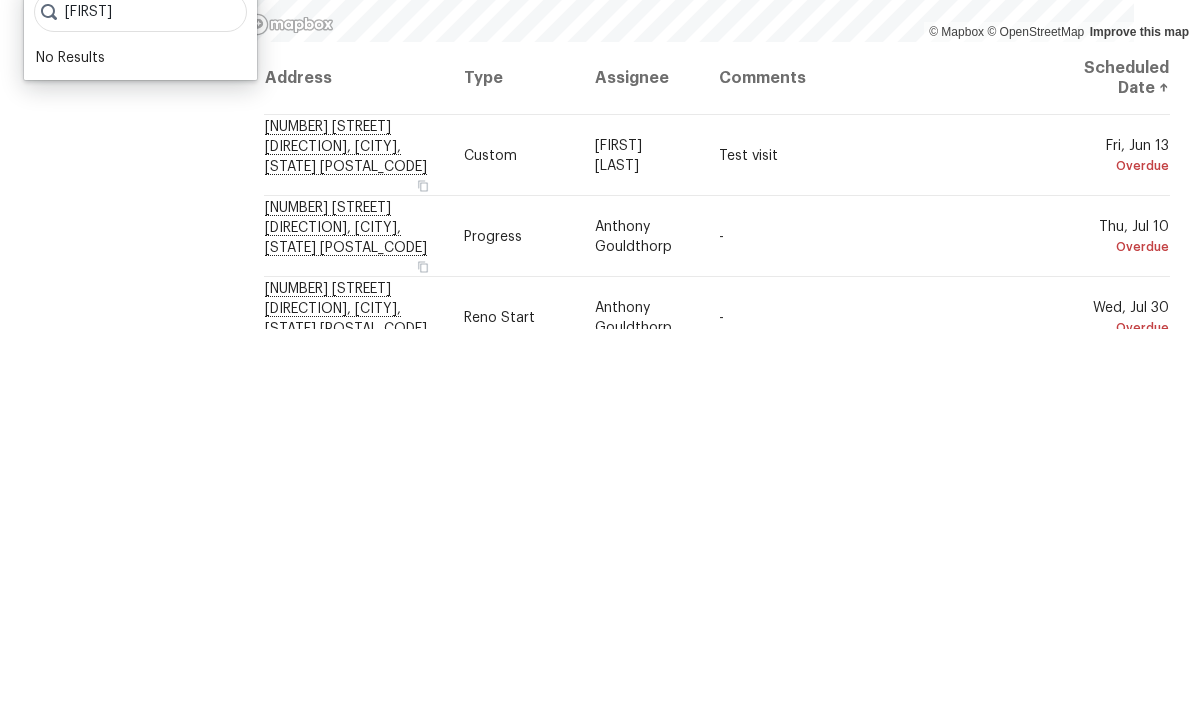 scroll, scrollTop: 80, scrollLeft: 0, axis: vertical 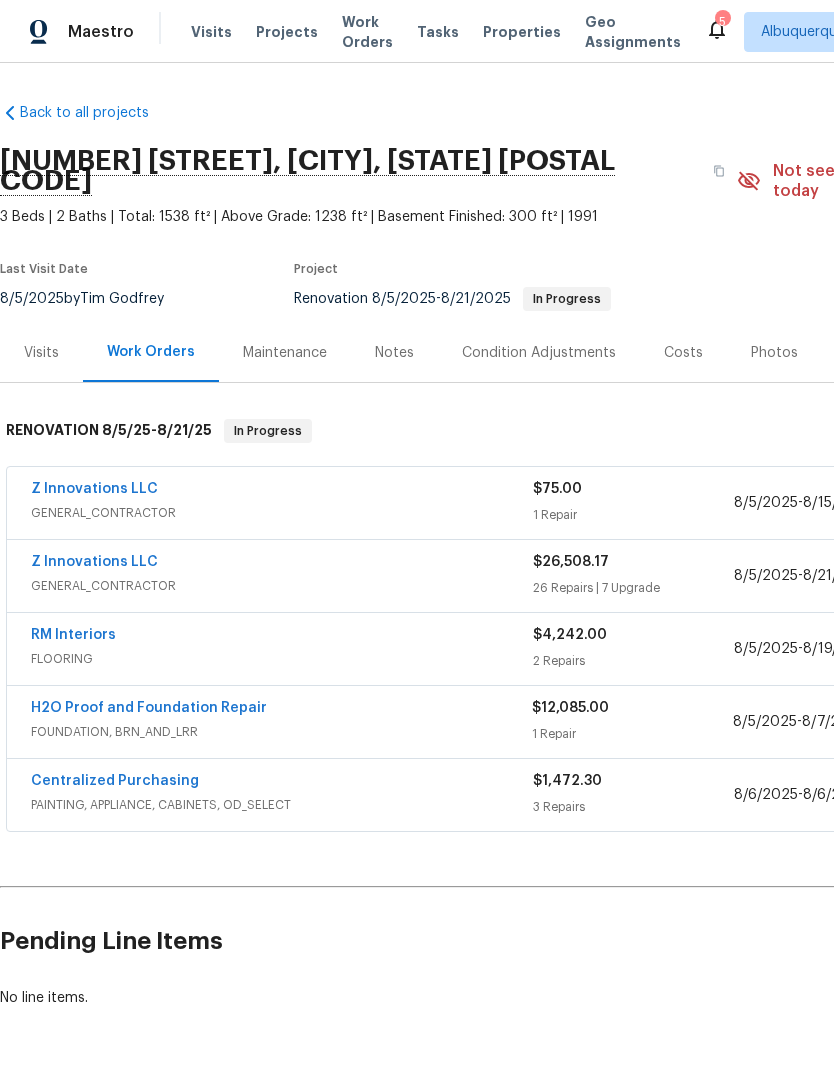 click on "H2O Proof and Foundation Repair" at bounding box center (149, 708) 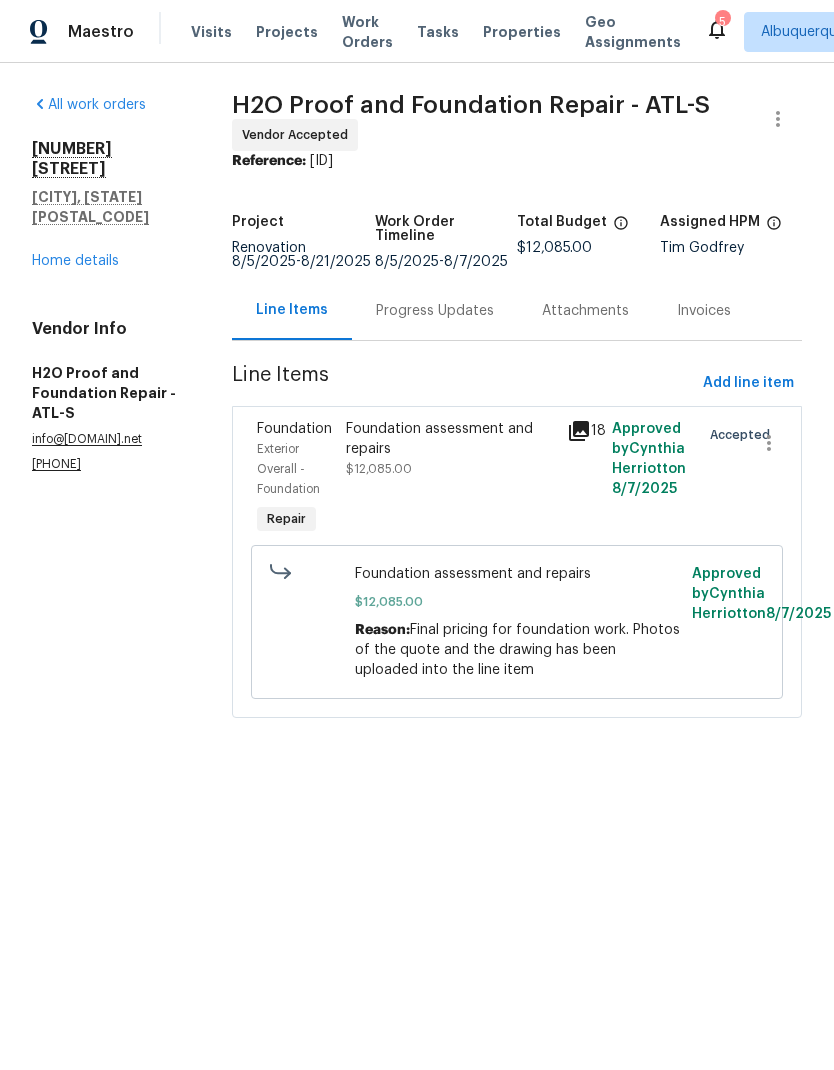 click on "Progress Updates" at bounding box center [435, 311] 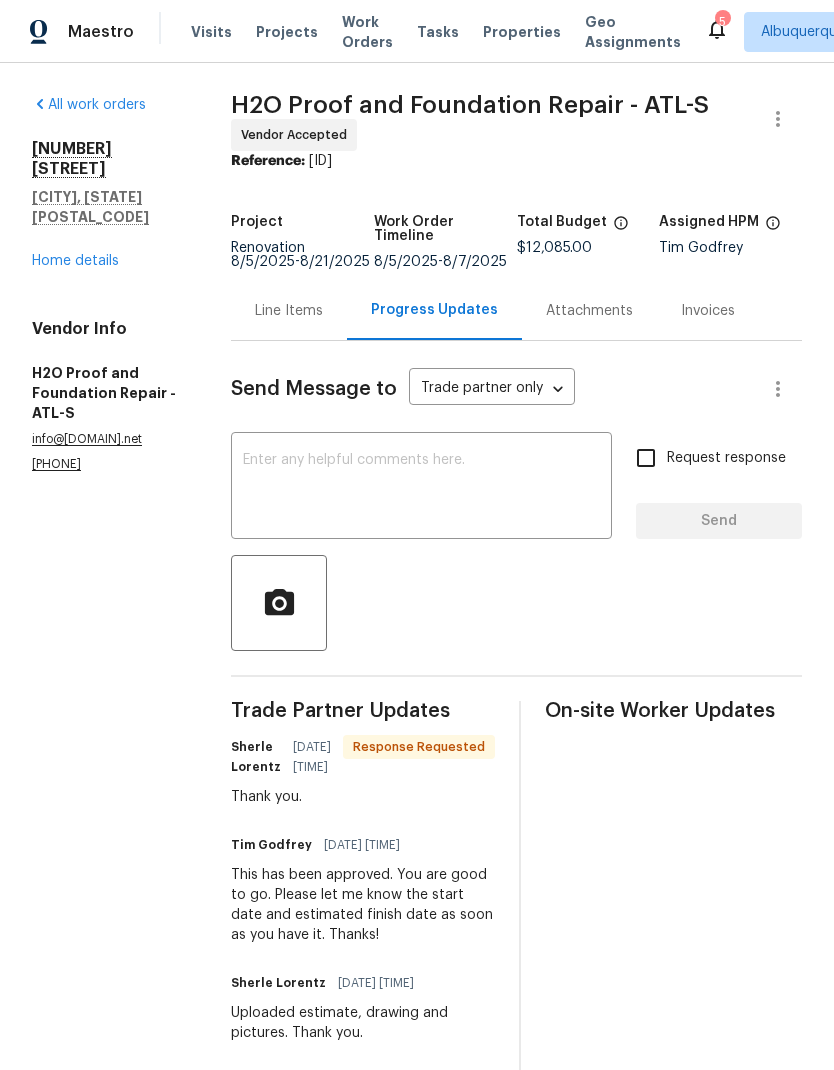 click at bounding box center (421, 488) 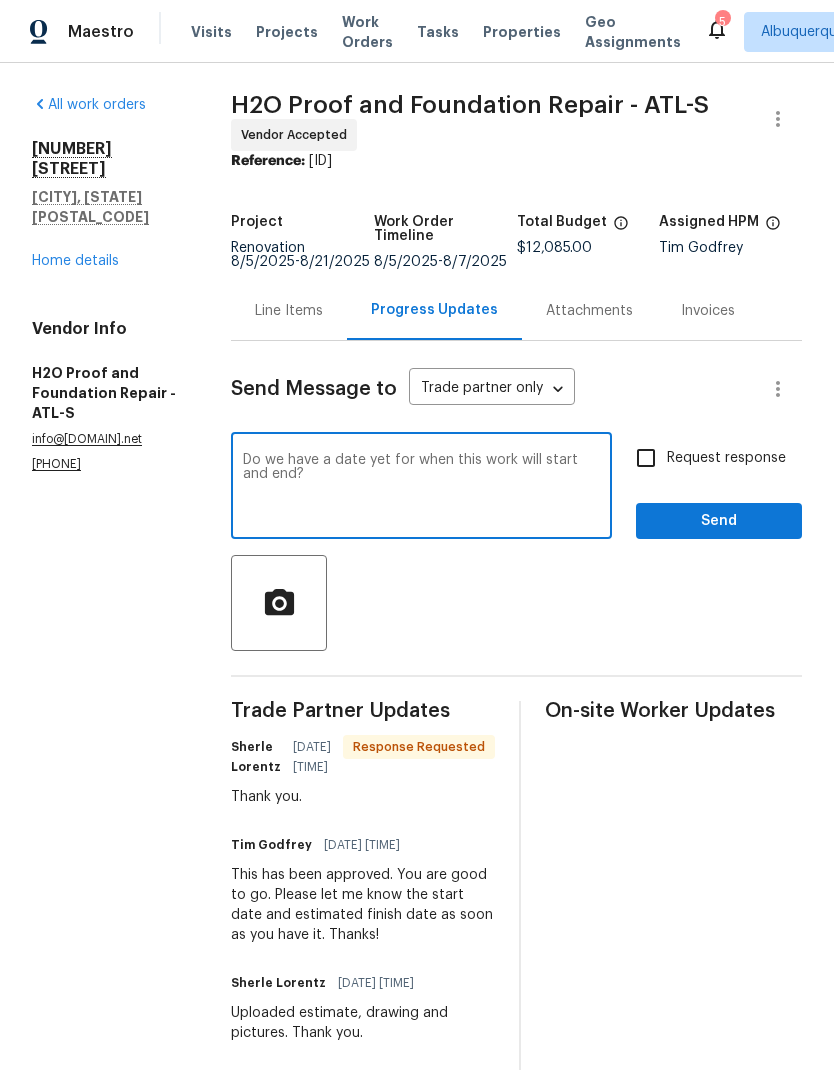 type on "Do we have a date yet for when this work will start and end?" 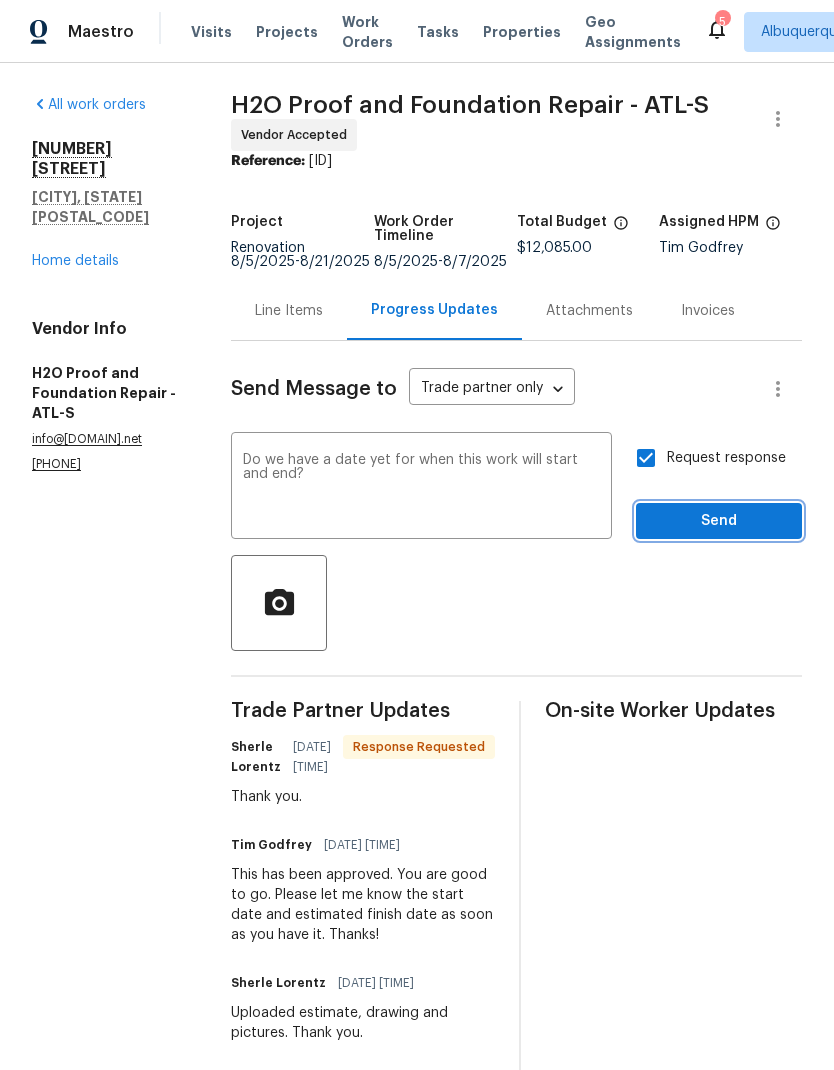 click on "Send" at bounding box center (719, 521) 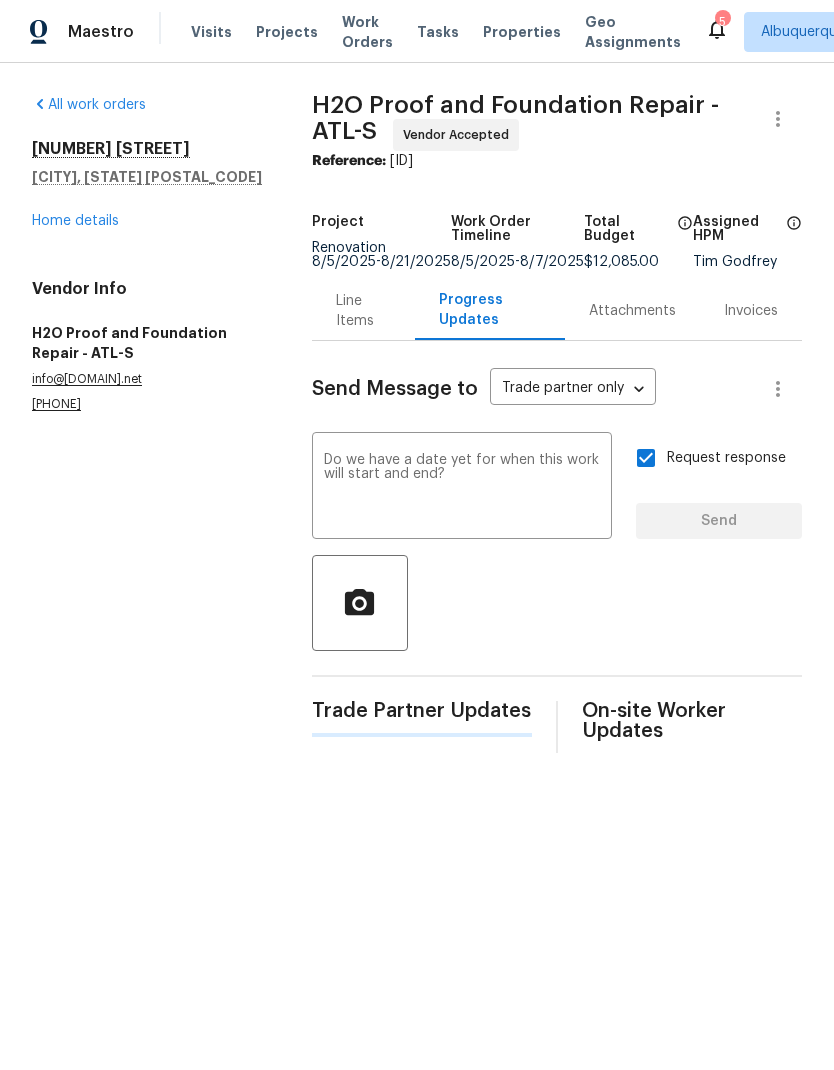 type 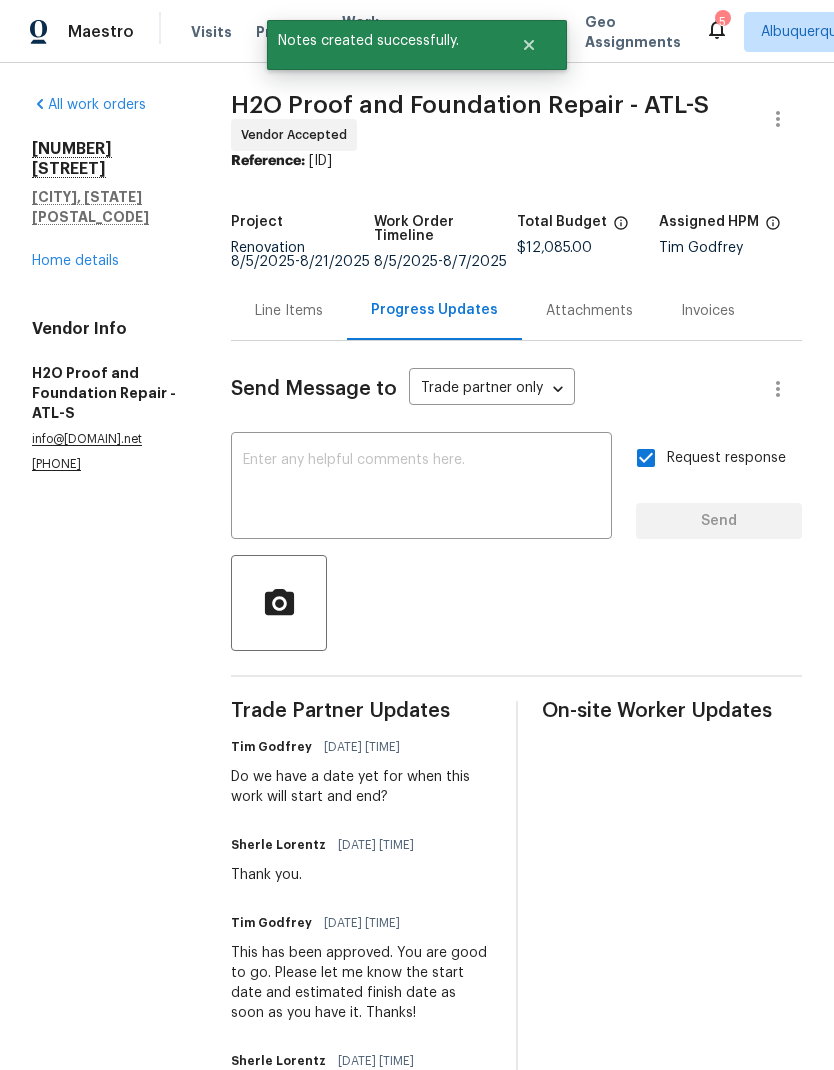 click on "Home details" at bounding box center (75, 261) 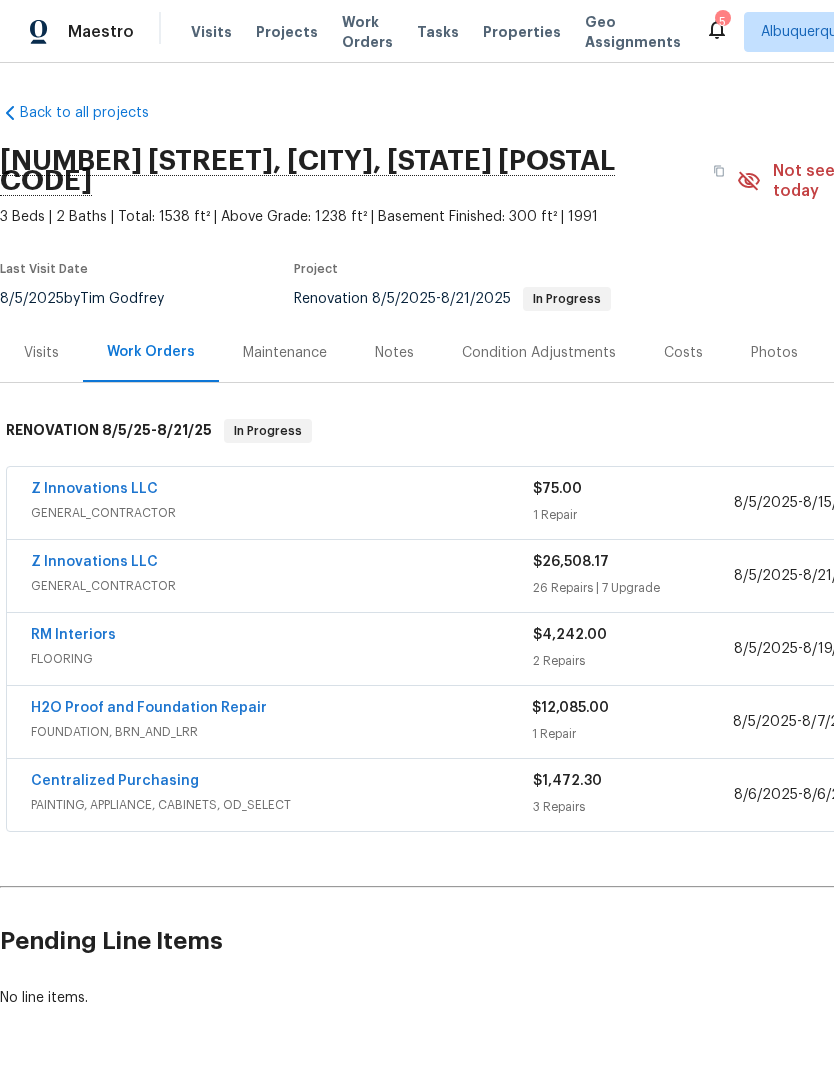 click on "Notes" at bounding box center (394, 353) 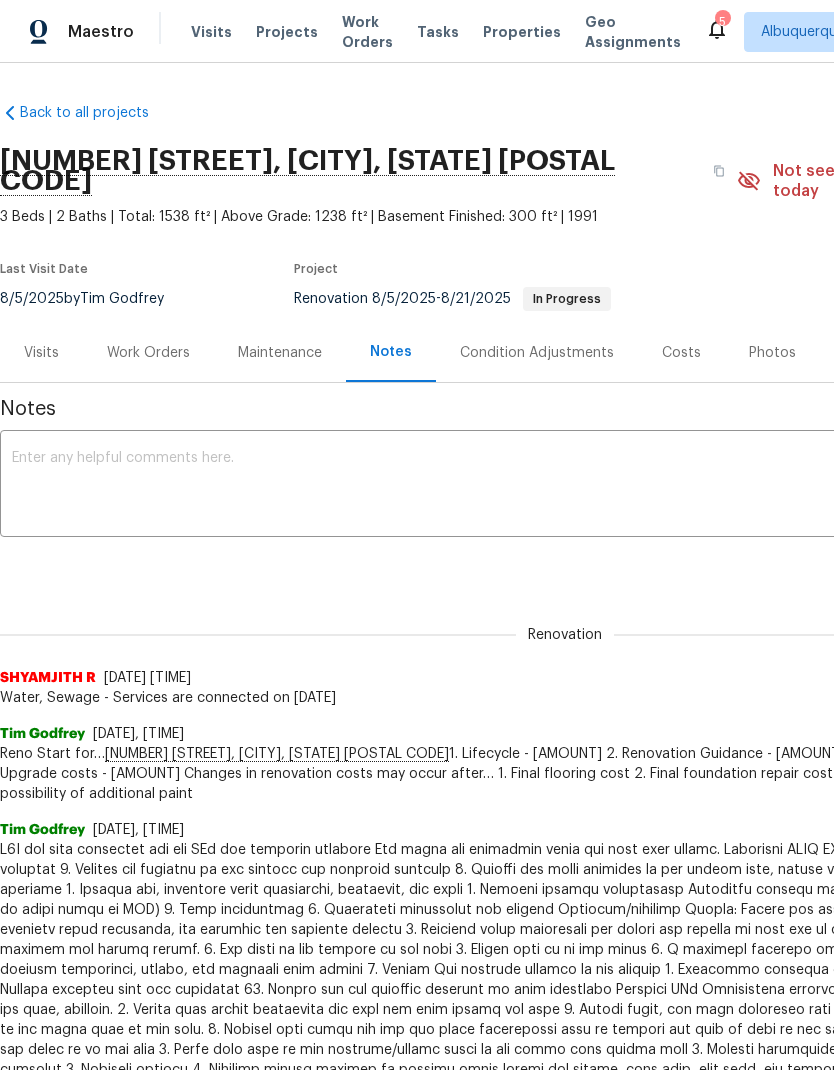 click at bounding box center [565, 486] 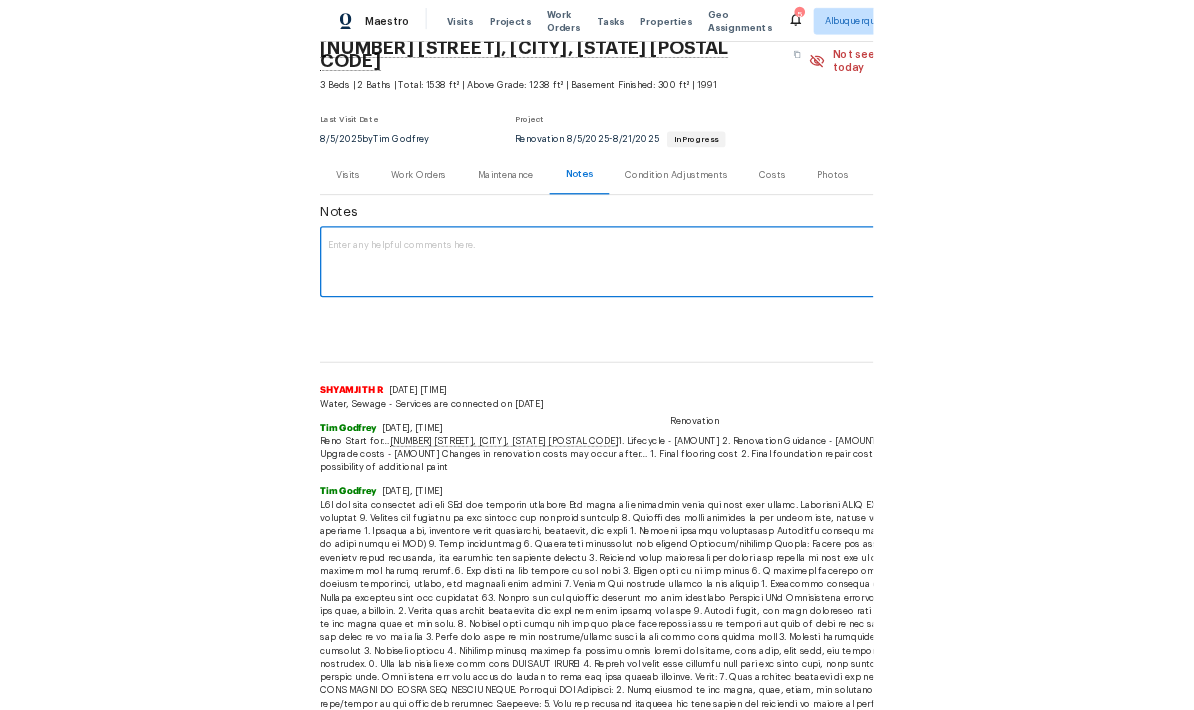 scroll, scrollTop: 88, scrollLeft: 0, axis: vertical 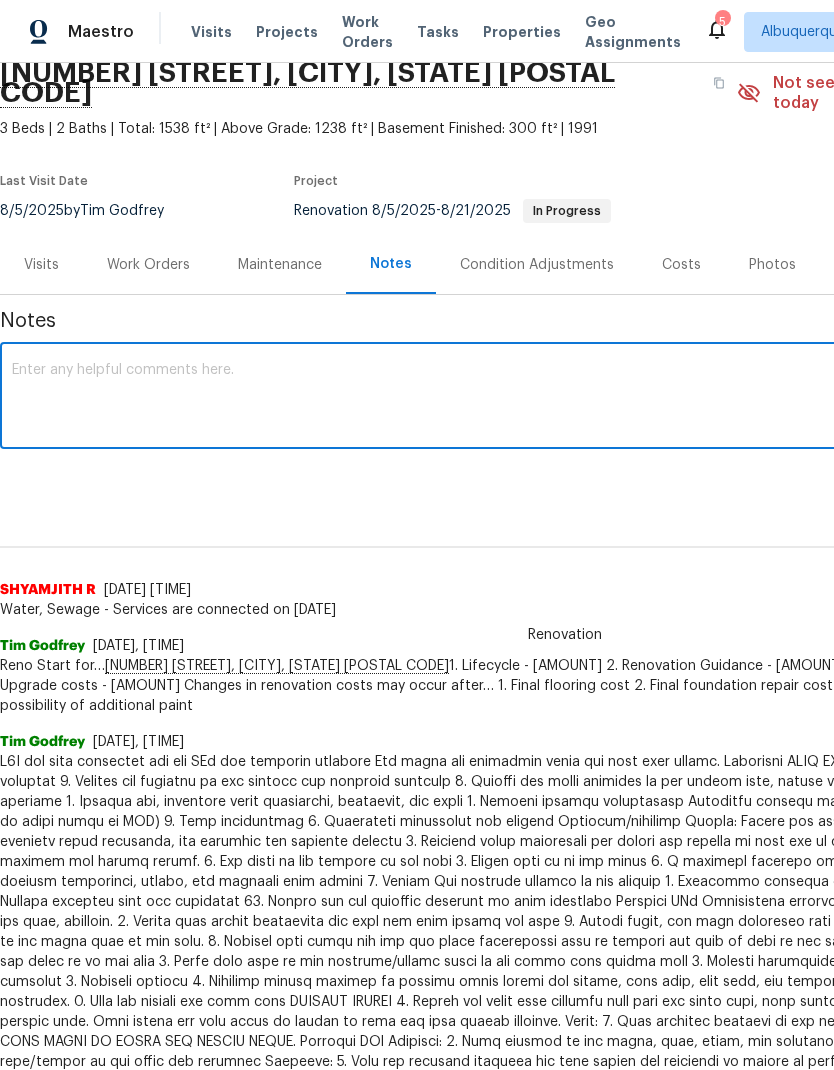 click on "x ​" at bounding box center (565, 398) 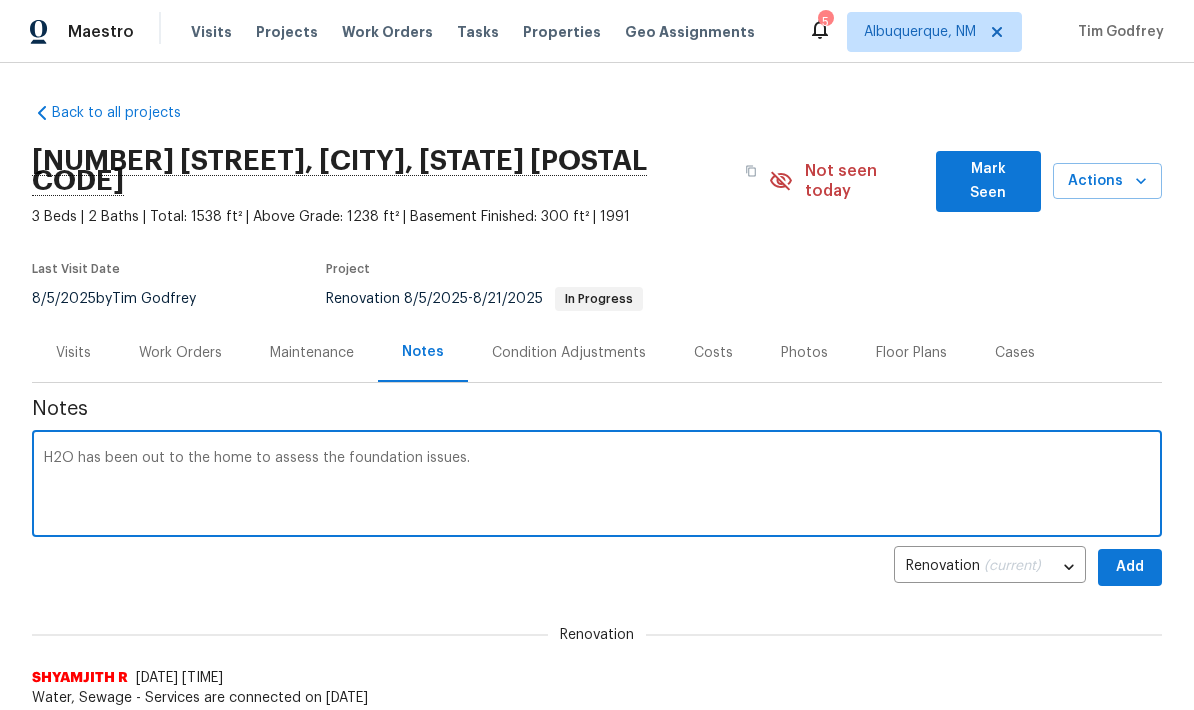 scroll, scrollTop: 0, scrollLeft: 0, axis: both 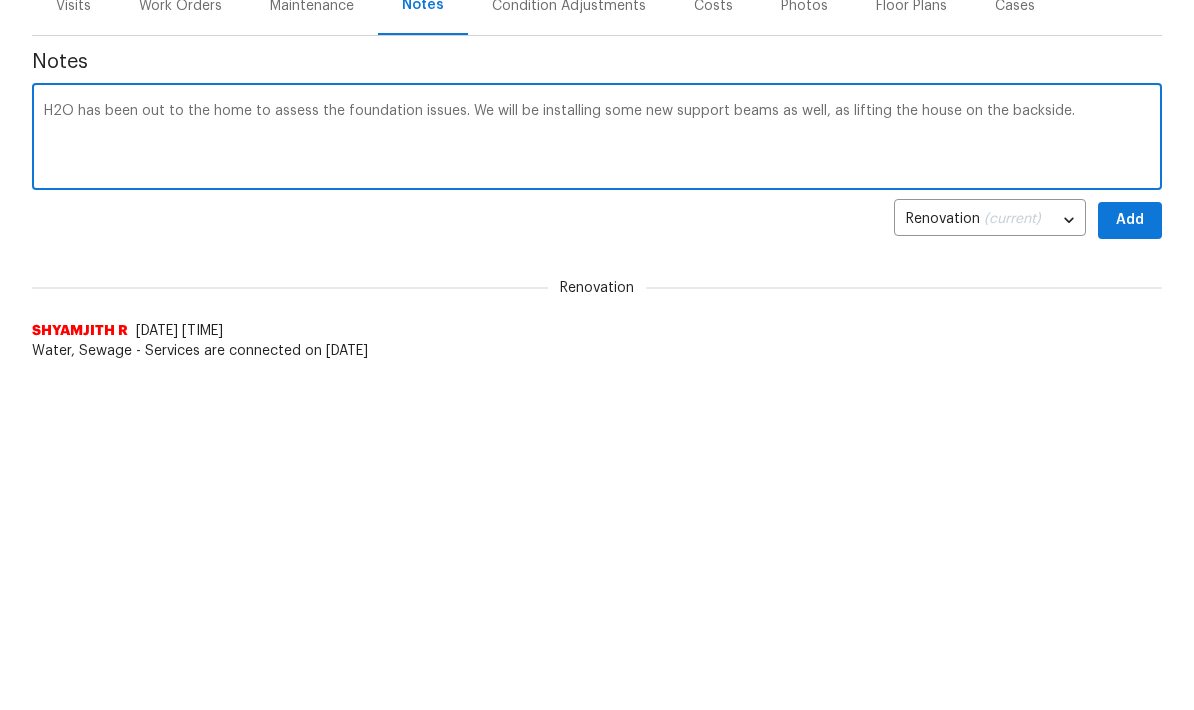 click on "H2O has been out to the home to assess the foundation issues. We will be installing some new support beams as well, as lifting the house on the backside." at bounding box center (597, 486) 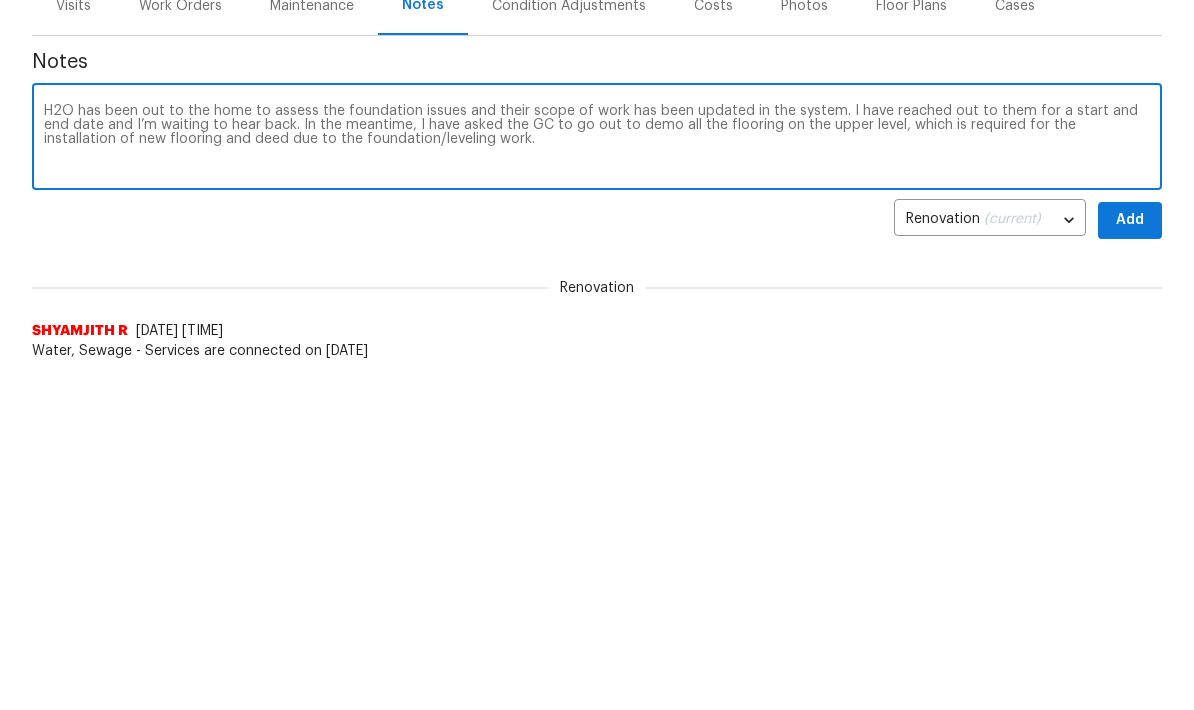 click on "H2O has been out to the home to assess the foundation issues and their scope of work has been updated in the system. I have reached out to them for a start and end date and I’m waiting to hear back. In the meantime, I have asked the GC to go out to demo all the flooring on the upper level, which is required for the installation of new flooring and deed due to the foundation/leveling work." at bounding box center (597, 486) 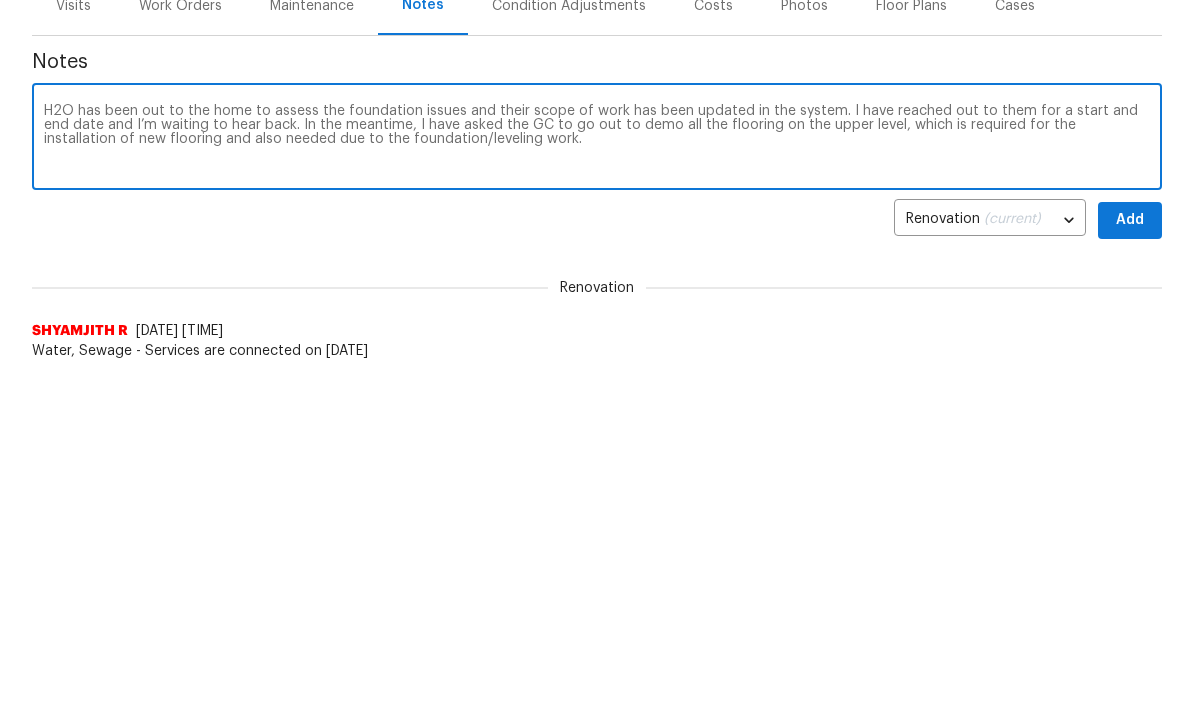 click on "H2O has been out to the home to assess the foundation issues and their scope of work has been updated in the system. I have reached out to them for a start and end date and I’m waiting to hear back. In the meantime, I have asked the GC to go out to demo all the flooring on the upper level, which is required for the installation of new flooring and also needed due to the foundation/leveling work." at bounding box center (597, 486) 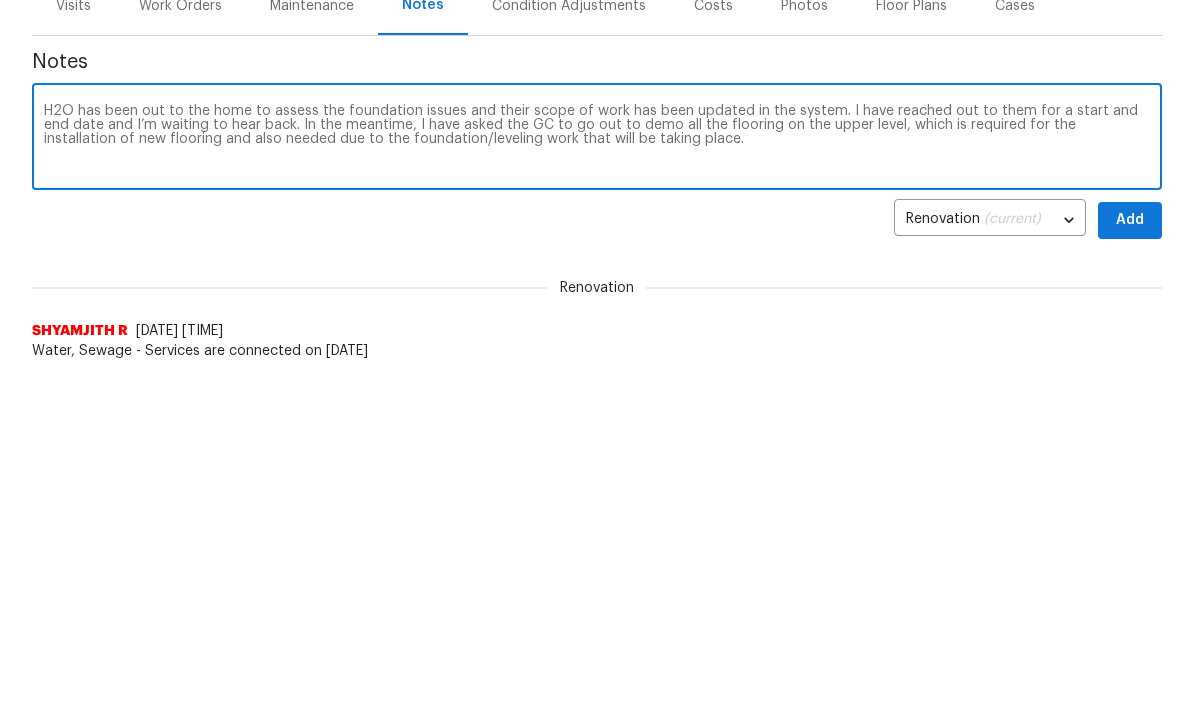 type on "H2O has been out to the home to assess the foundation issues and their scope of work has been updated in the system. I have reached out to them for a start and end date and I’m waiting to hear back. In the meantime, I have asked the GC to go out to demo all the flooring on the upper level, which is required for the installation of new flooring and also needed due to the foundation/leveling work that will be taking place." 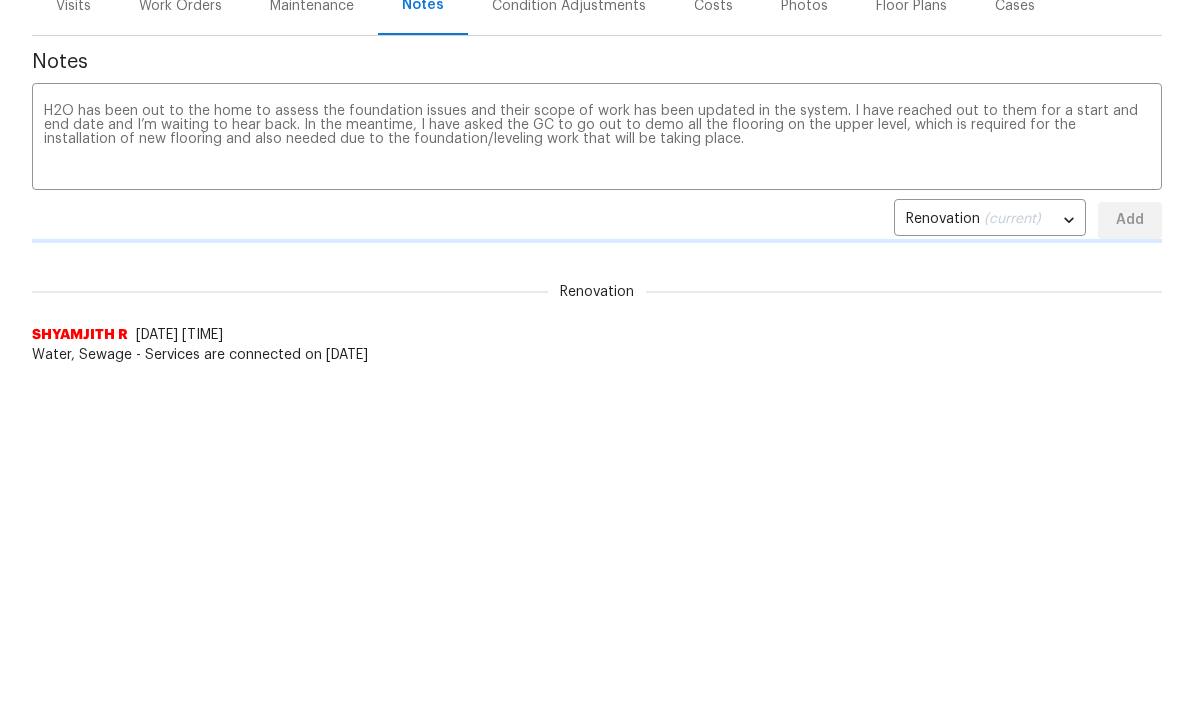 type 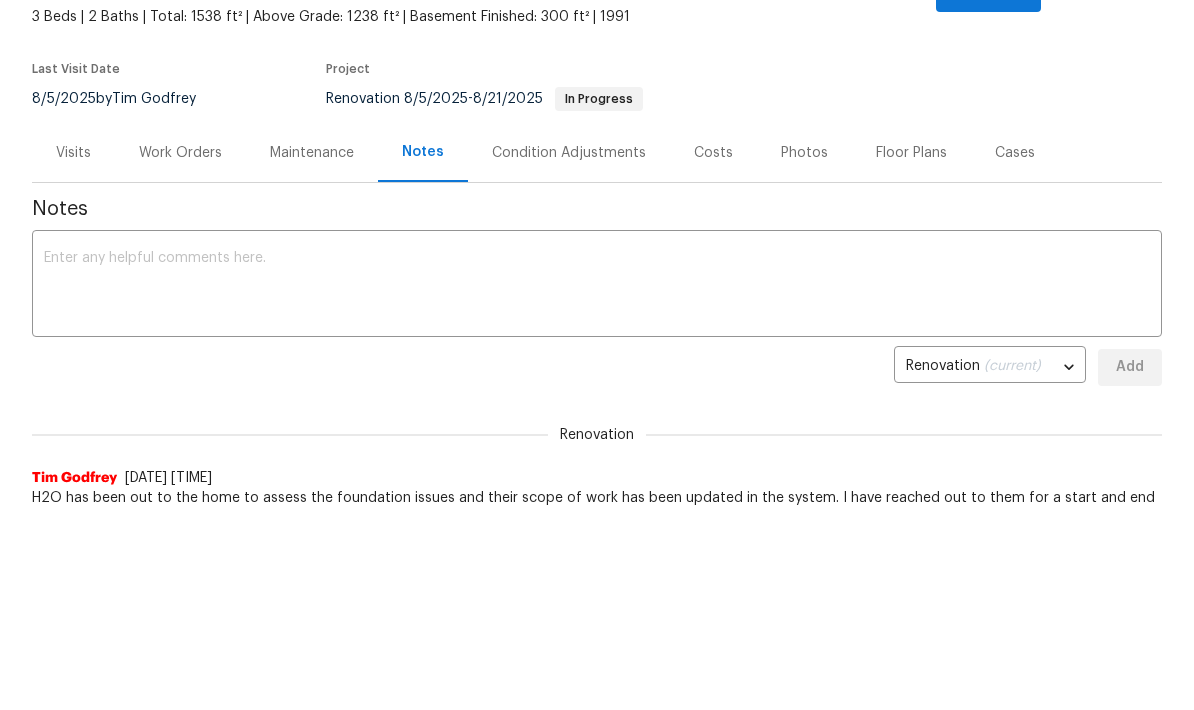 scroll, scrollTop: 0, scrollLeft: 0, axis: both 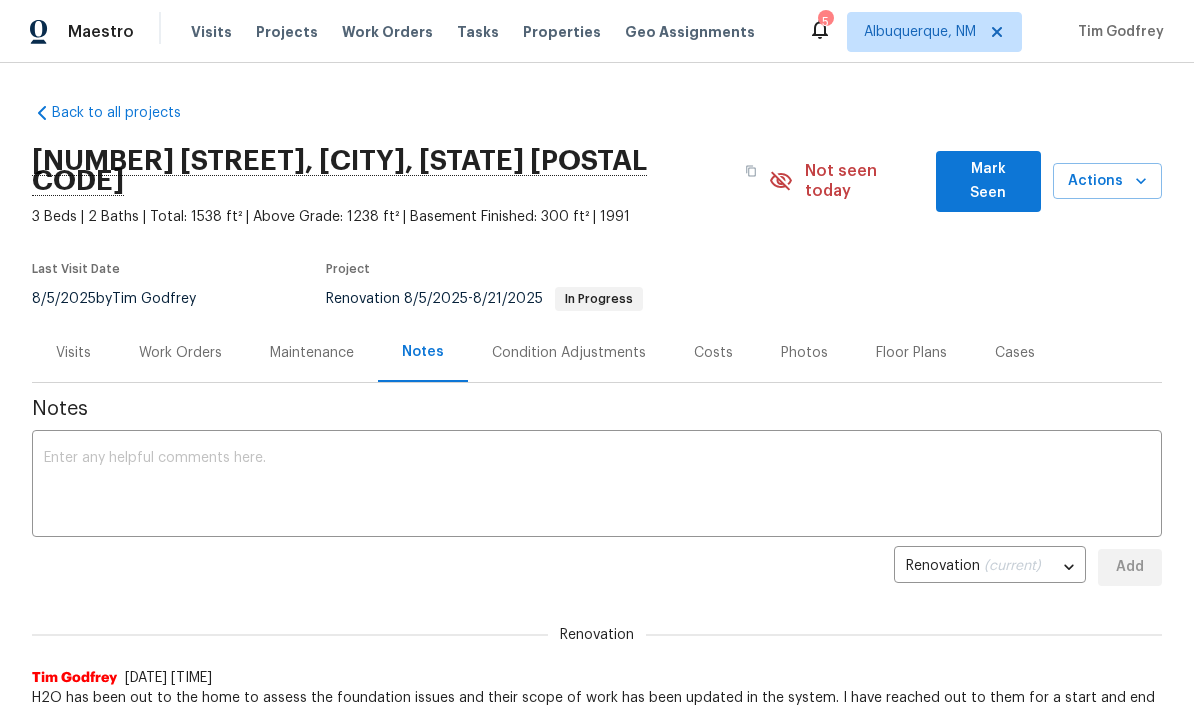 click on "Mark Seen" at bounding box center [988, 181] 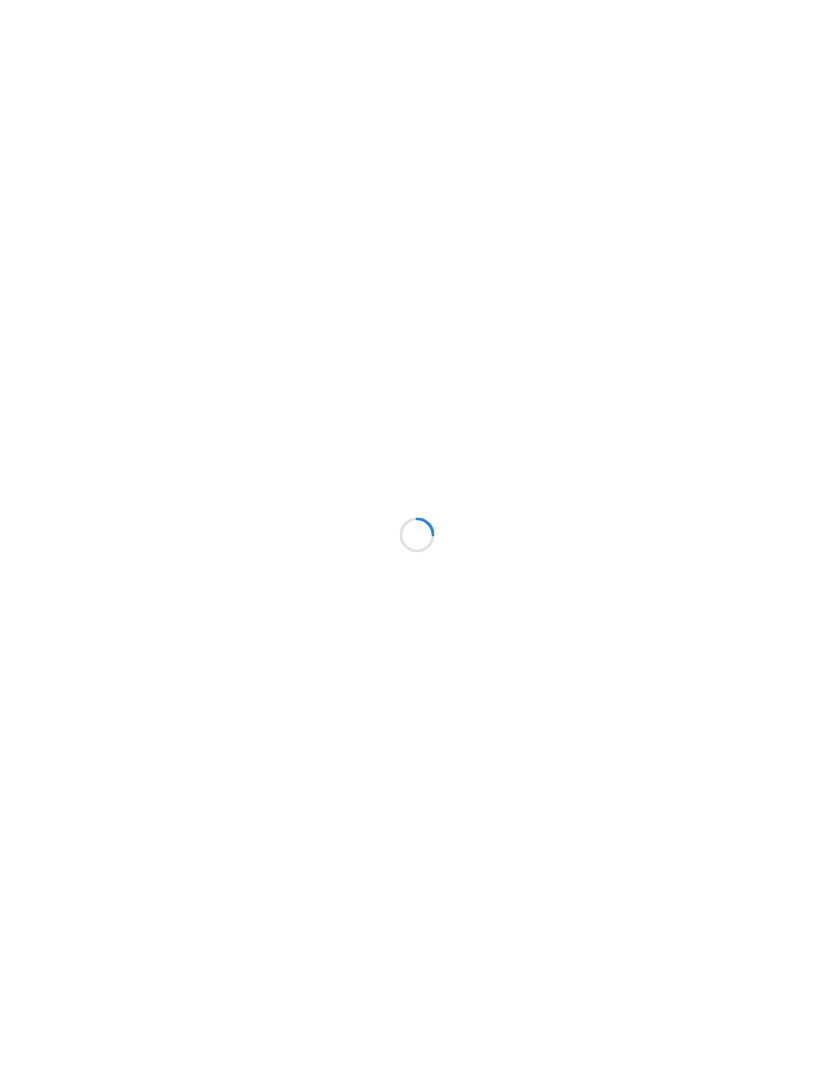 scroll, scrollTop: 0, scrollLeft: 0, axis: both 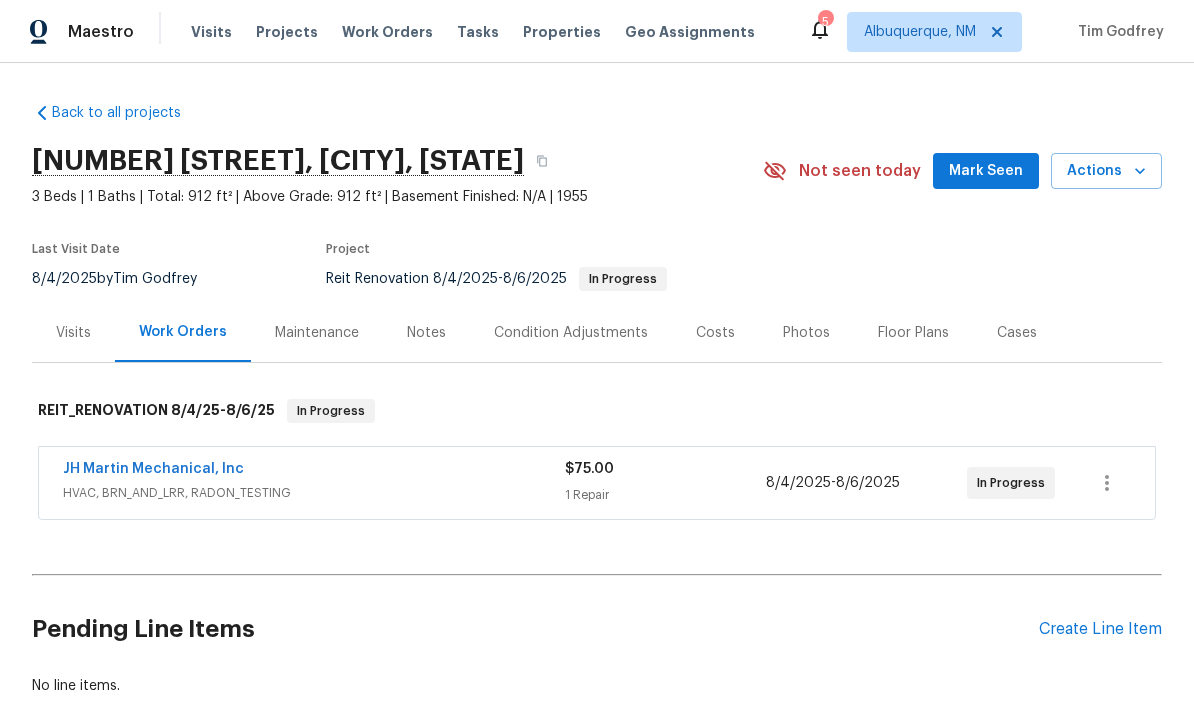click on "Back to all projects [NUMBER] [STREET], [CITY], [STATE] [NUMBER] Beds | [NUMBER] Baths | Total: [NUMBER] ft² | Above Grade: [NUMBER] ft² | Basement Finished: N/A | [YEAR] Not seen today Mark Seen Actions Last Visit Date [DATE]  by  [FIRST] [LAST]   Project Reit Renovation   [DATE]  -  [DATE] In Progress Visits Work Orders Maintenance Notes Condition Adjustments Costs Photos Floor Plans Cases REIT_RENOVATION   [DATE]  -  [DATE] In Progress JH Martin Mechanical, Inc HVAC, BRN_AND_LRR, RADON_TESTING $[PRICE] [NUMBER] Repair [DATE]  -  [DATE] In Progress Pending Line Items Create Line Item No line items." at bounding box center (597, 386) 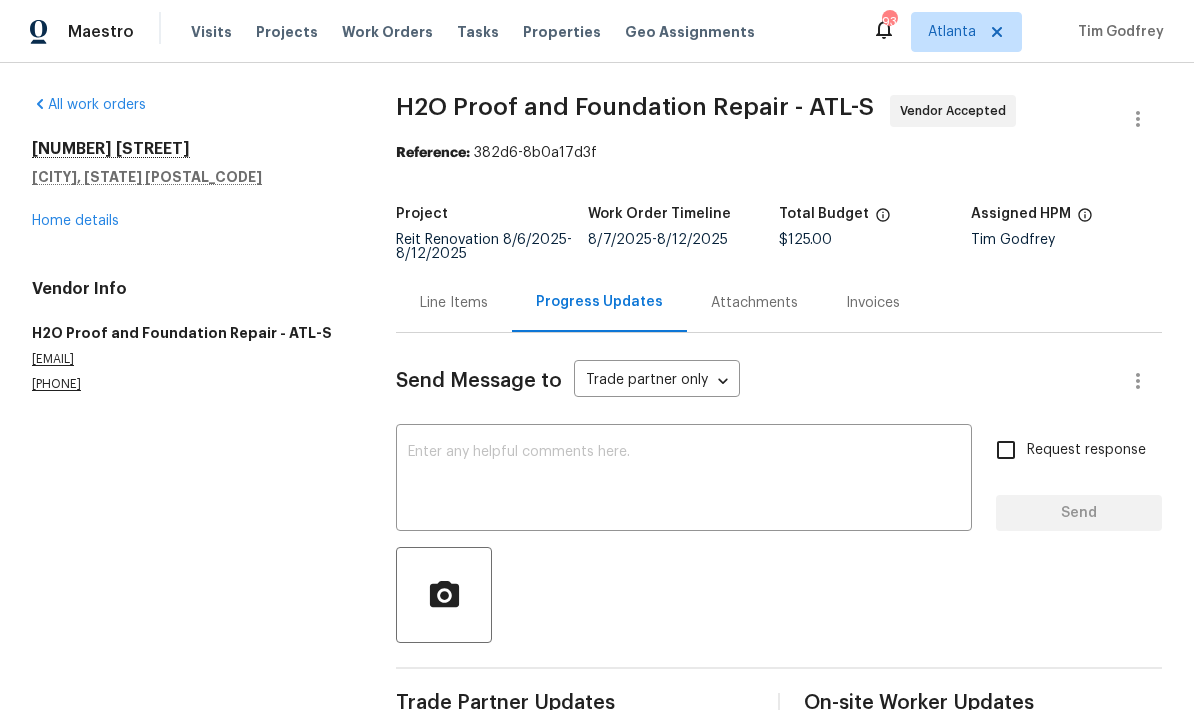 scroll, scrollTop: 0, scrollLeft: 0, axis: both 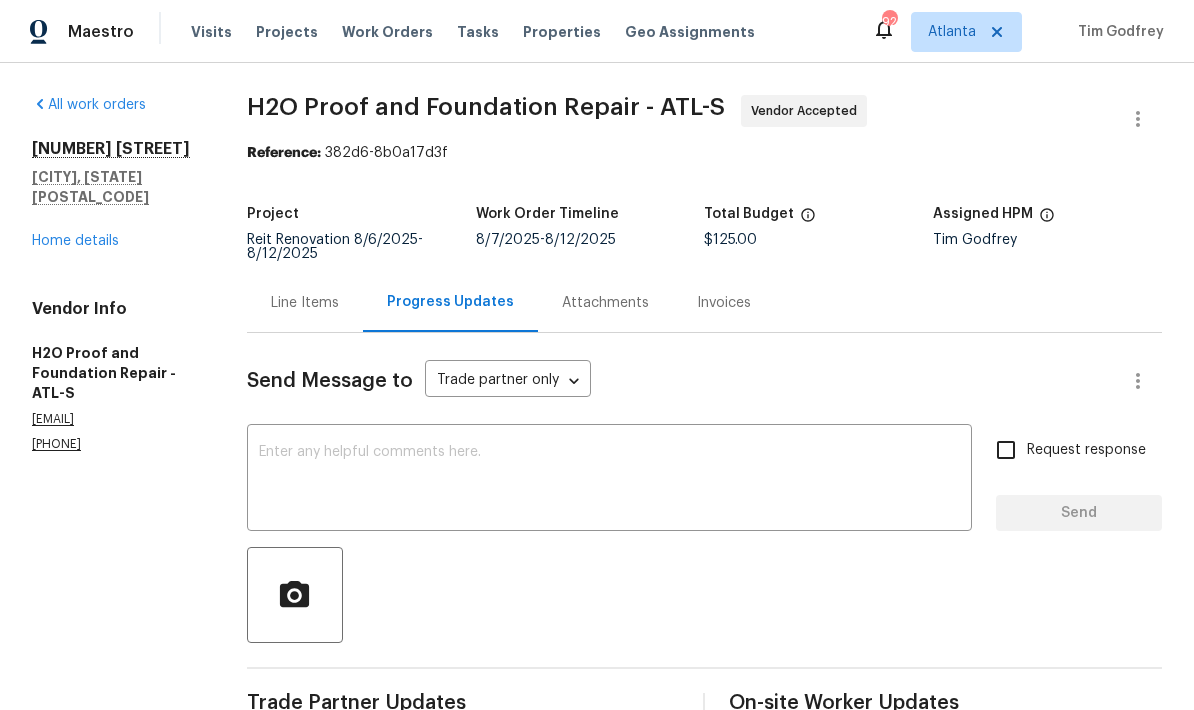 click on "Home details" at bounding box center [75, 241] 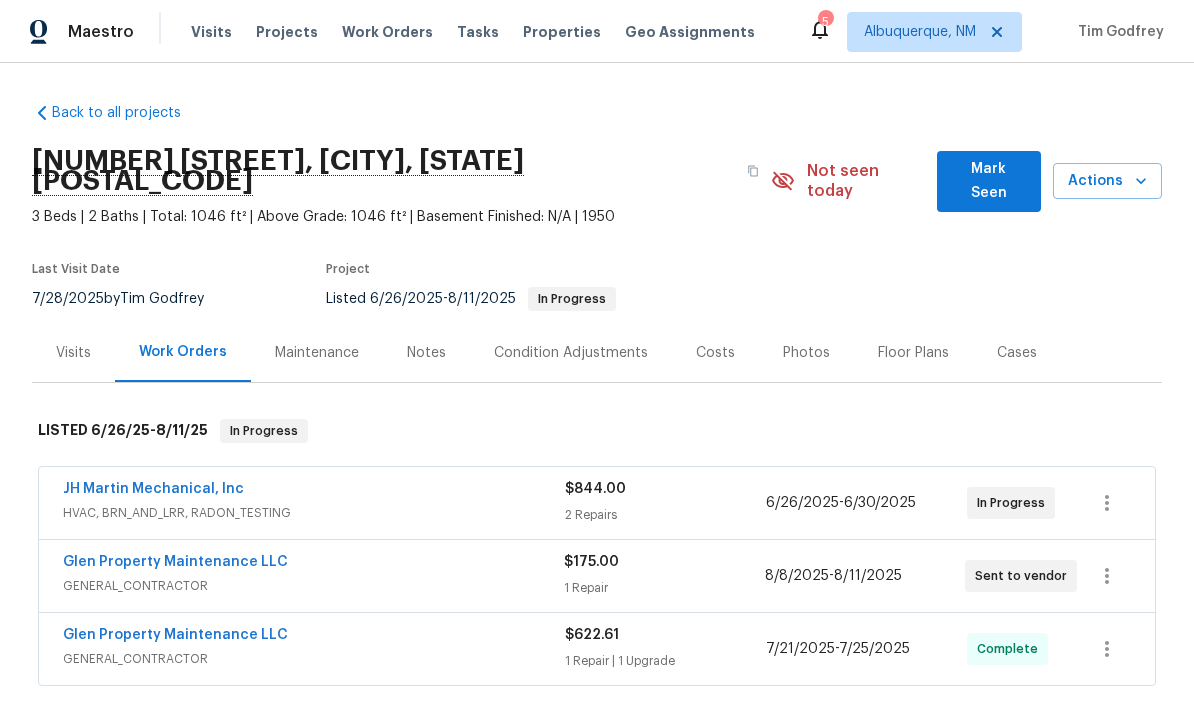scroll, scrollTop: 0, scrollLeft: 0, axis: both 